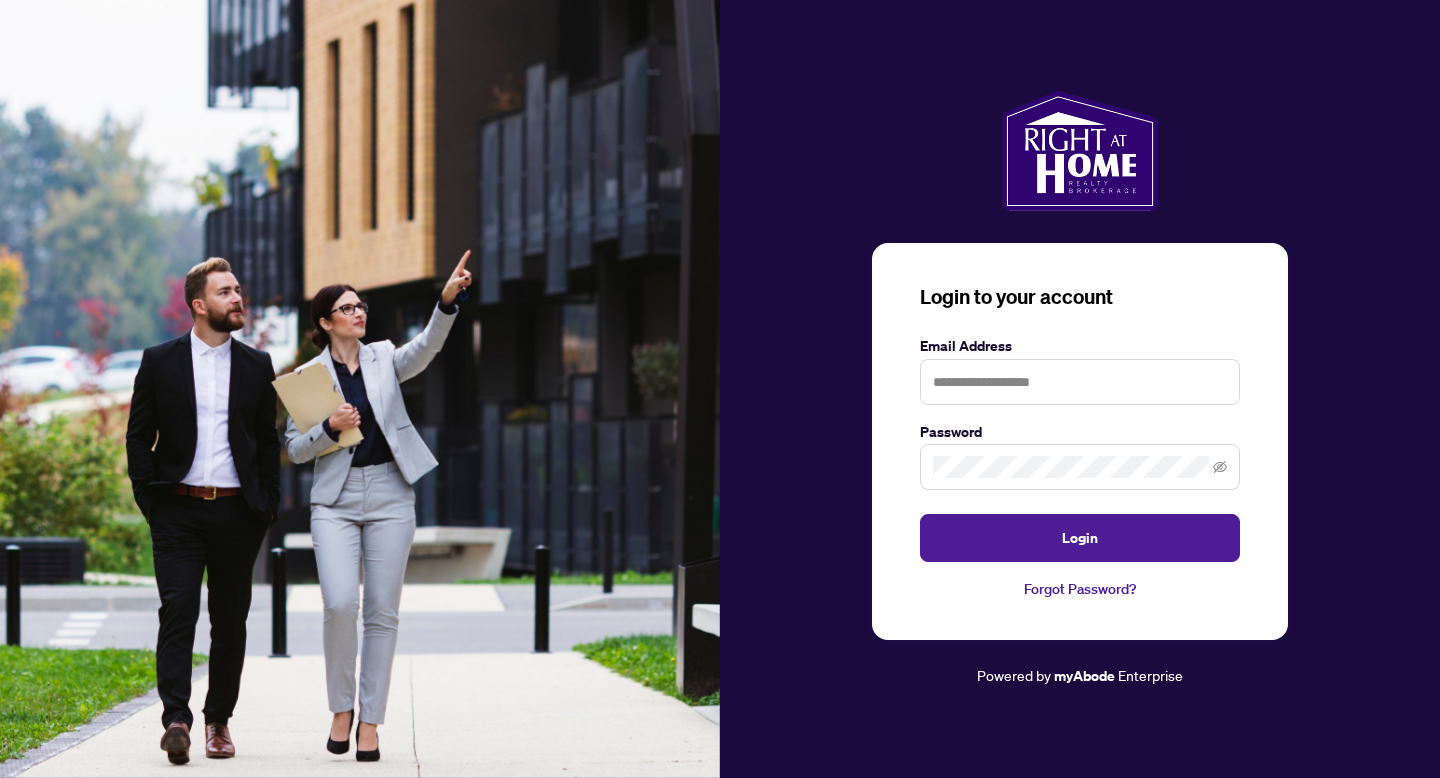scroll, scrollTop: 0, scrollLeft: 0, axis: both 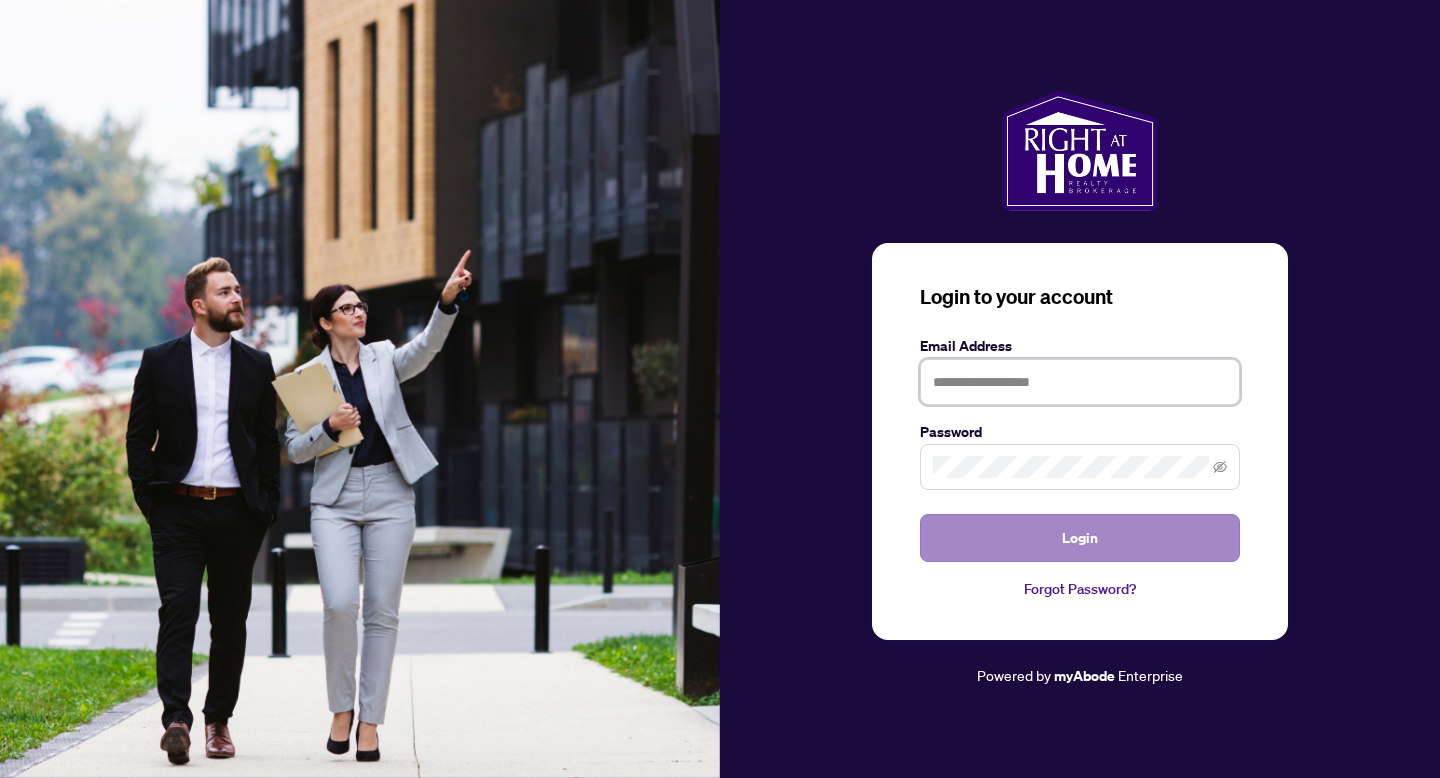 type on "**********" 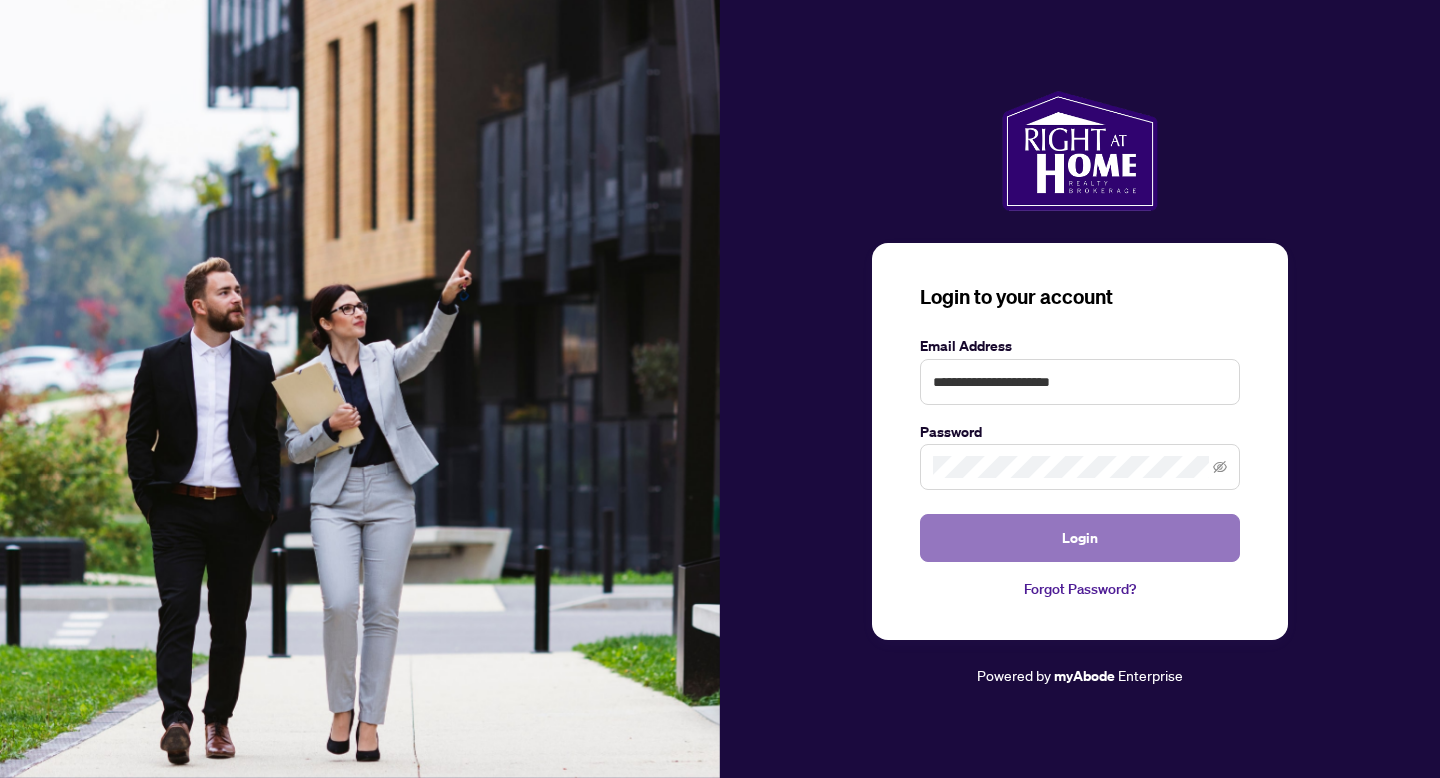click on "Login" at bounding box center (1080, 538) 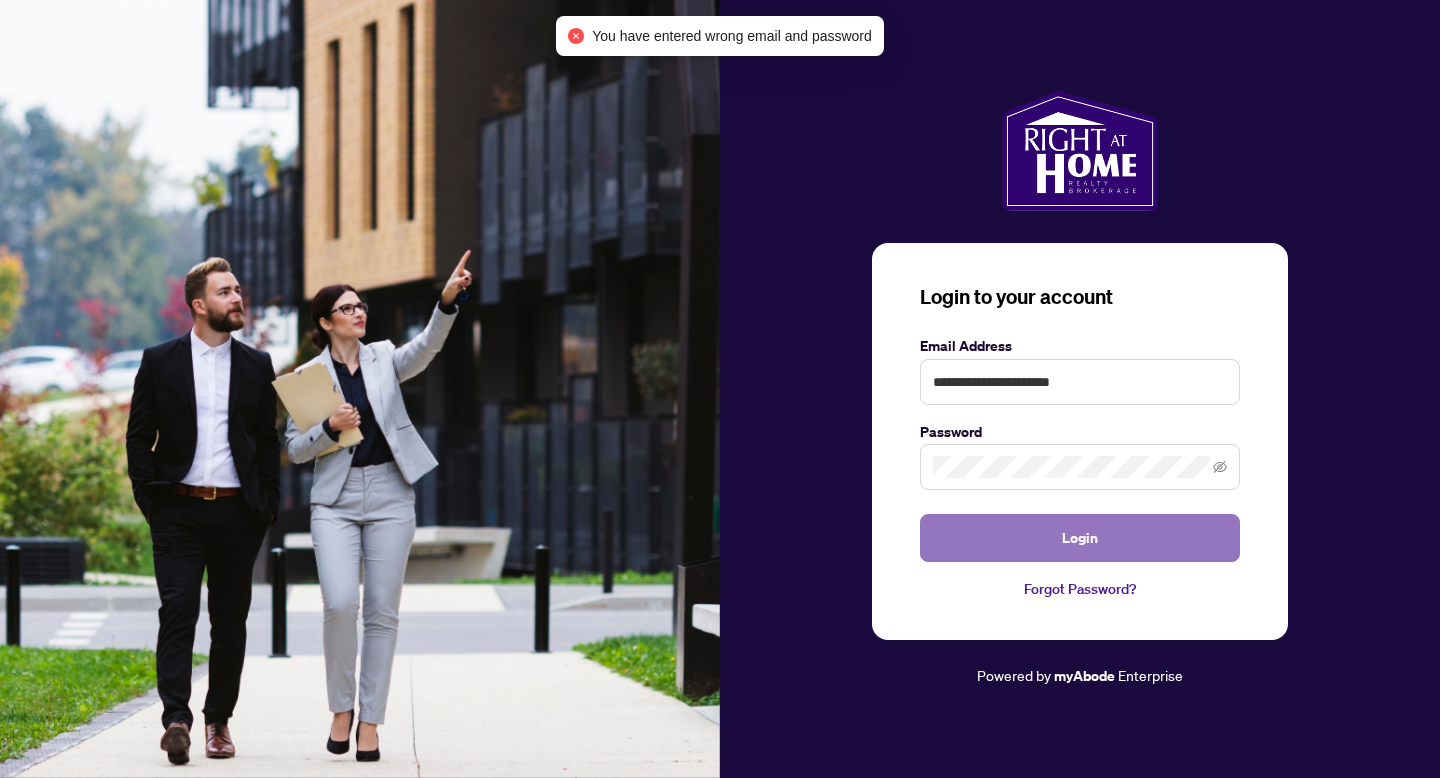 click on "Login" at bounding box center (1080, 538) 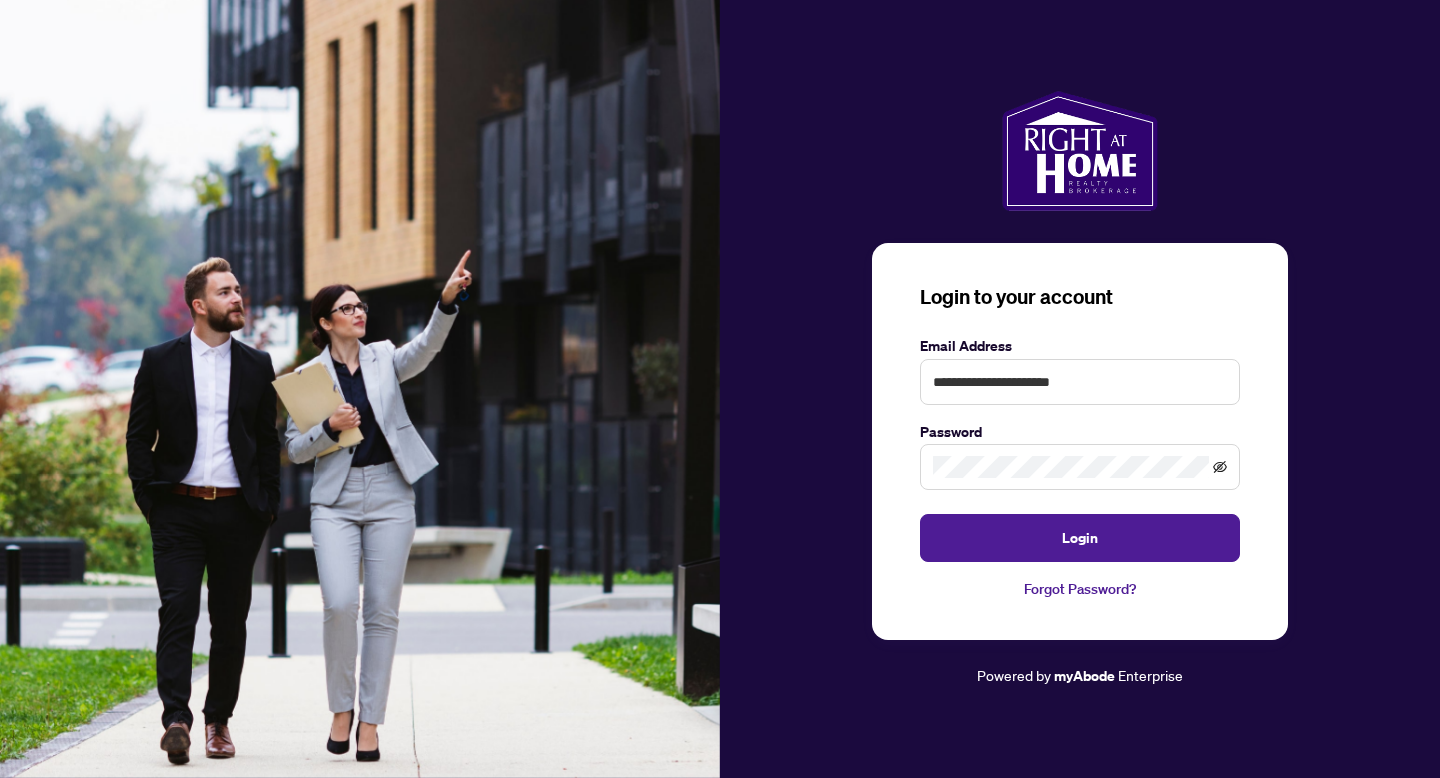 click 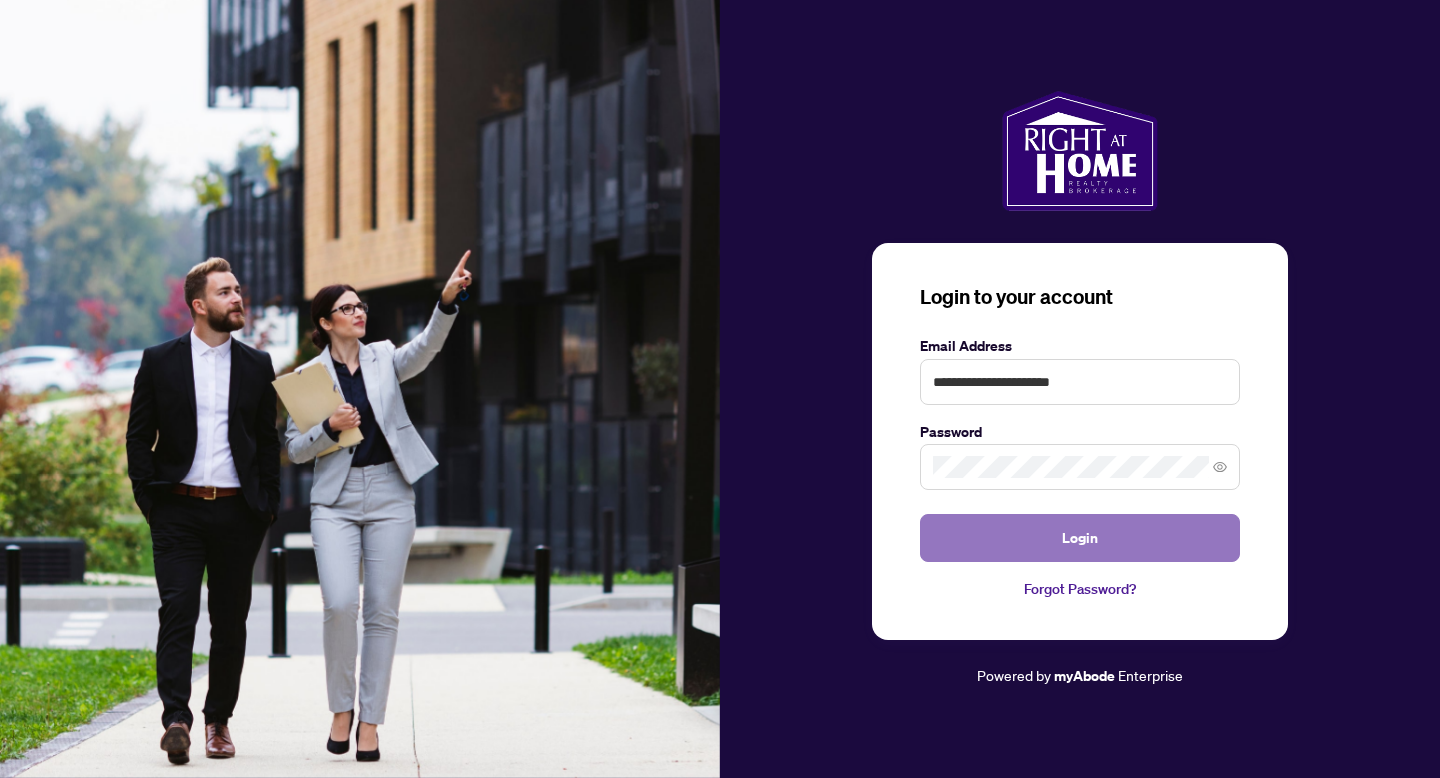 click on "Login" at bounding box center [1080, 538] 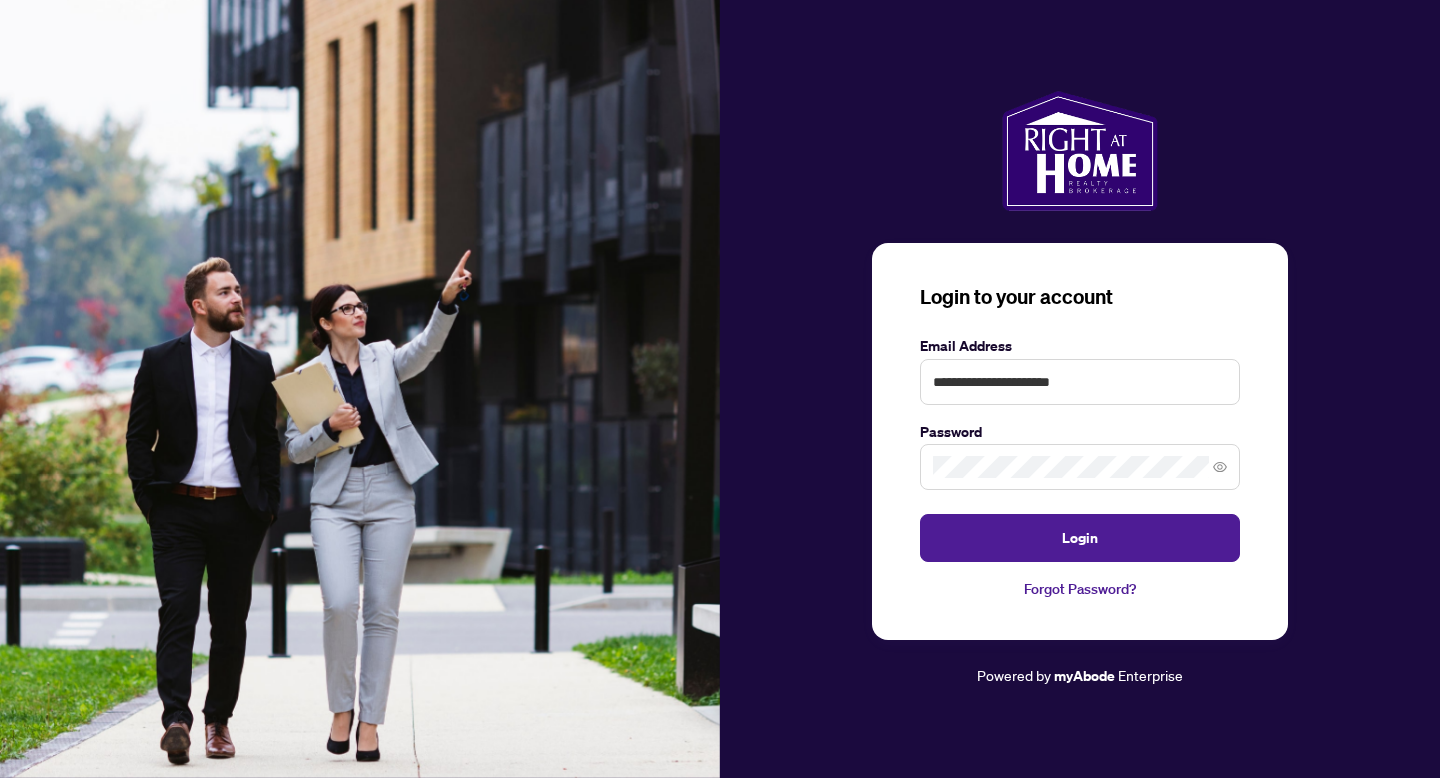 click on "Forgot Password?" at bounding box center (1080, 589) 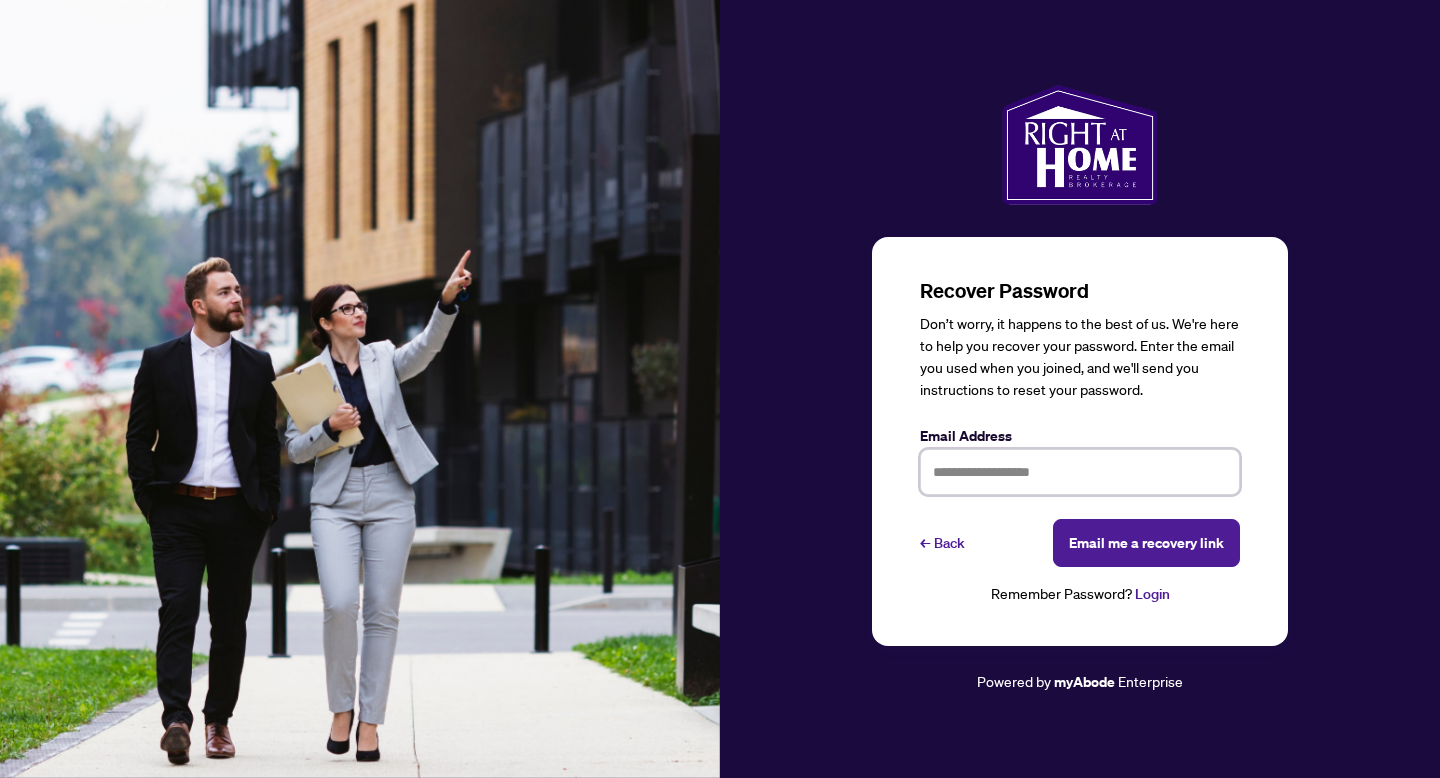 click at bounding box center [1080, 472] 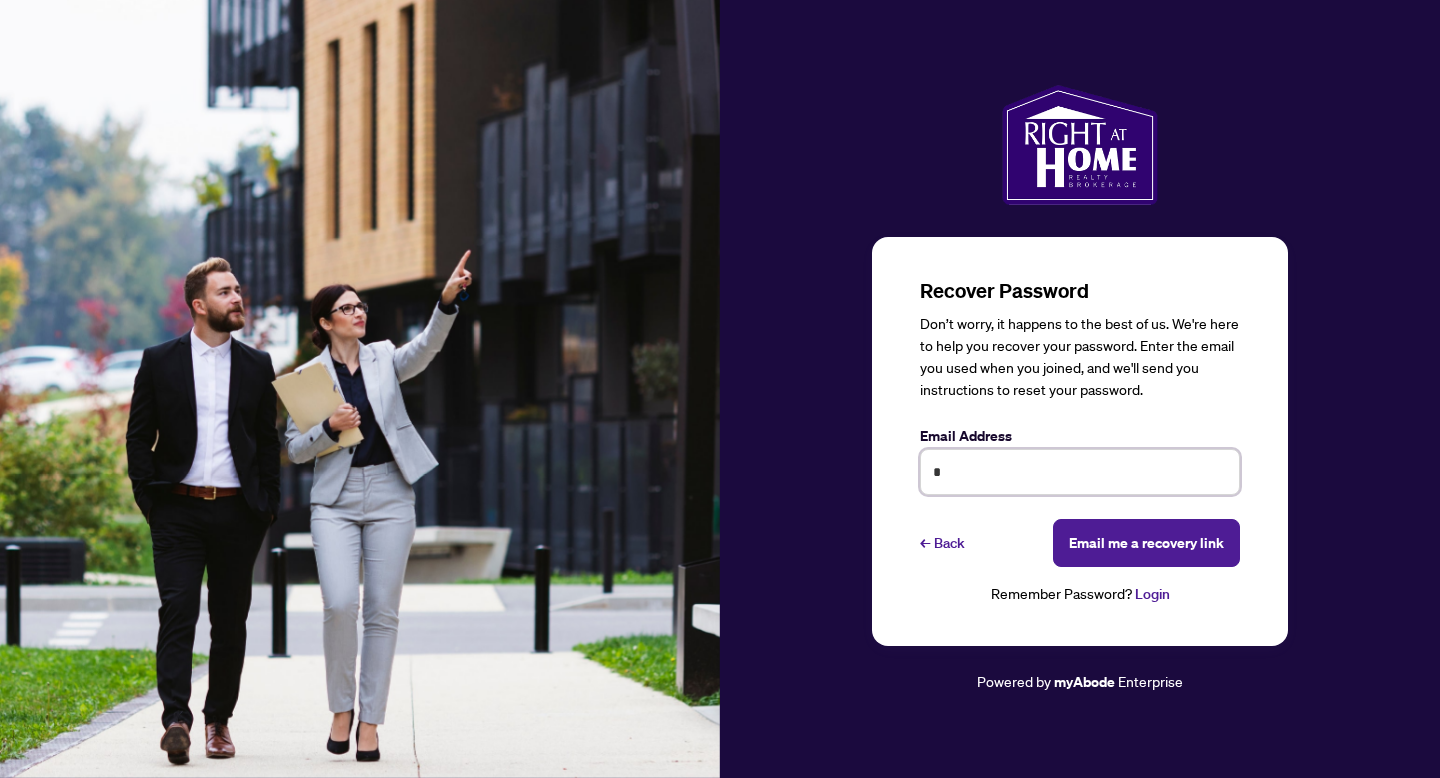 type on "**********" 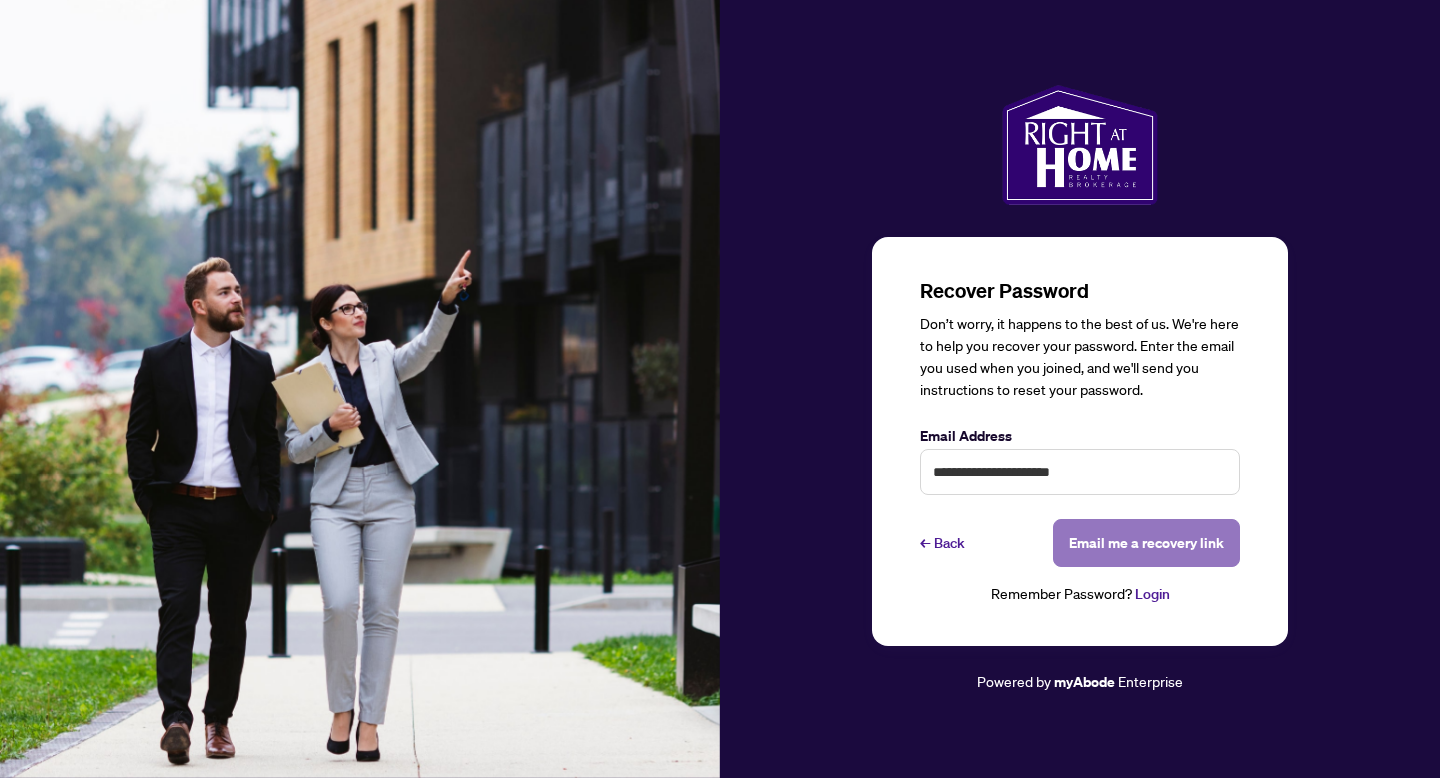 click on "Email me a recovery link" at bounding box center (1146, 543) 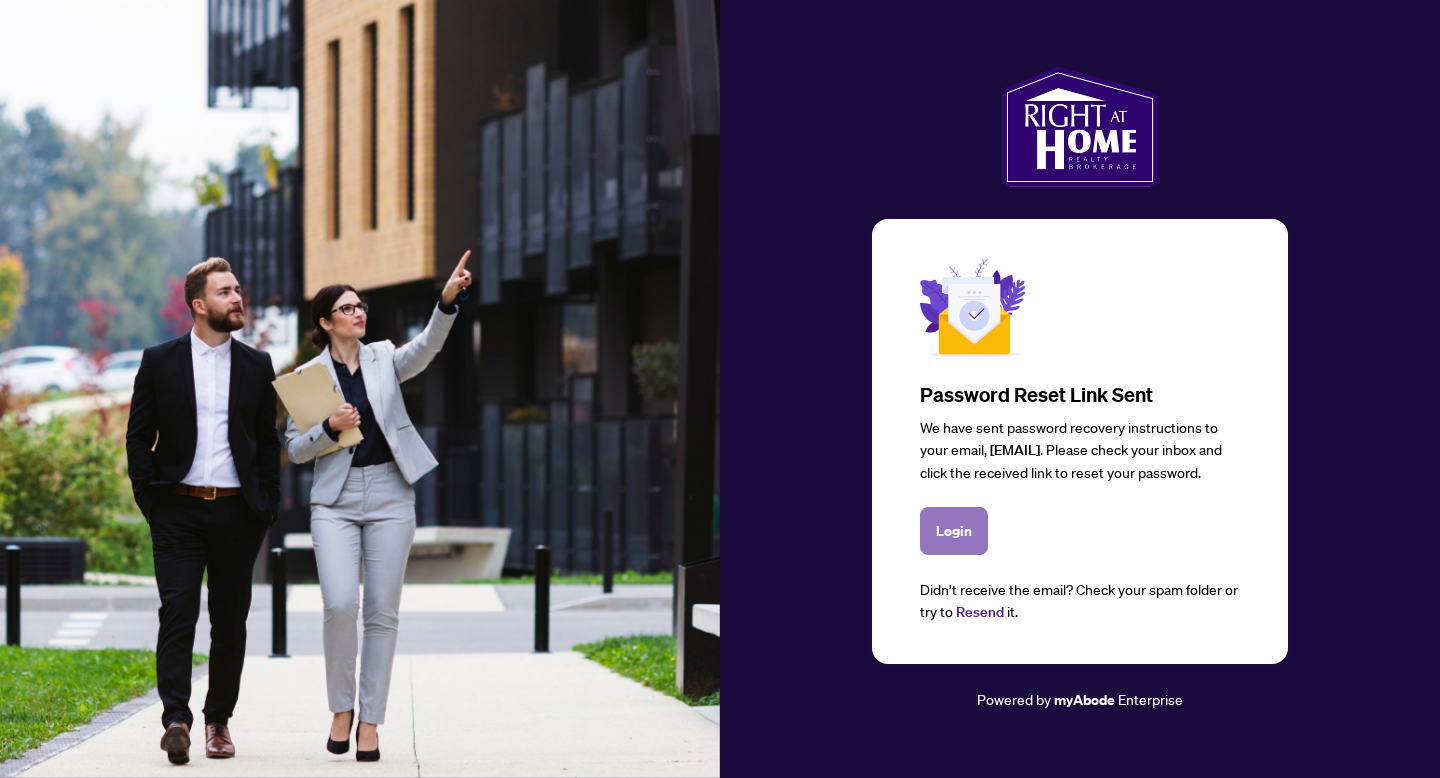 click on "Login" at bounding box center [954, 531] 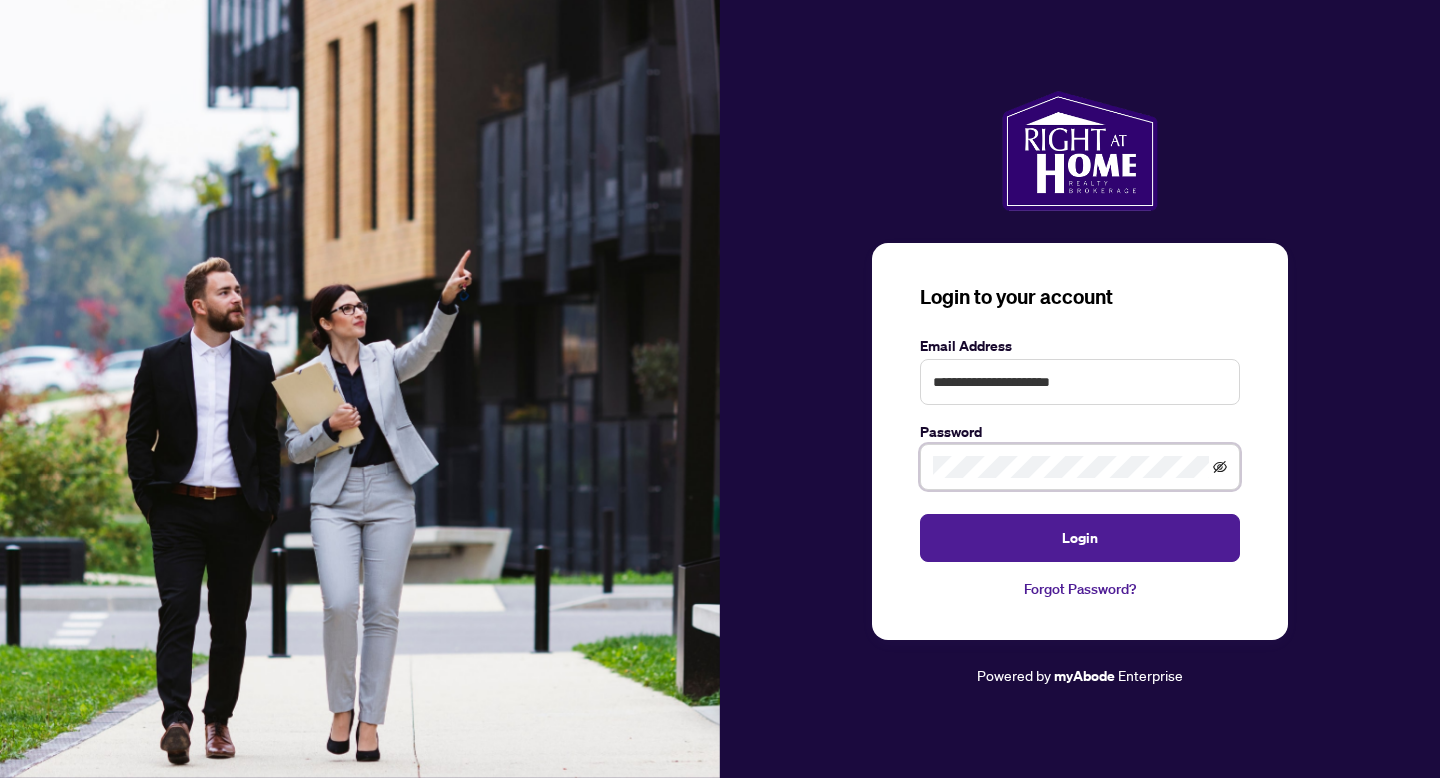 click 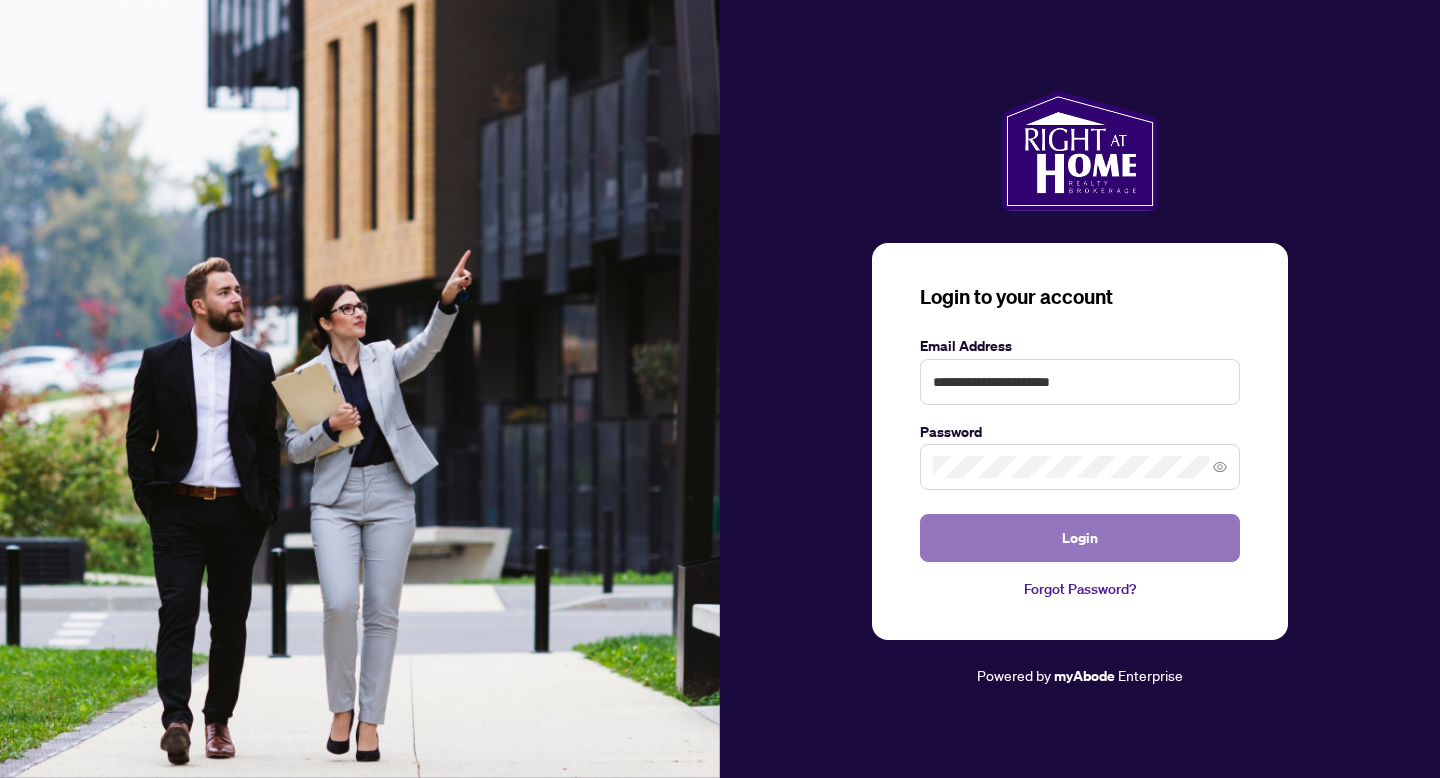 click on "Login" at bounding box center [1080, 538] 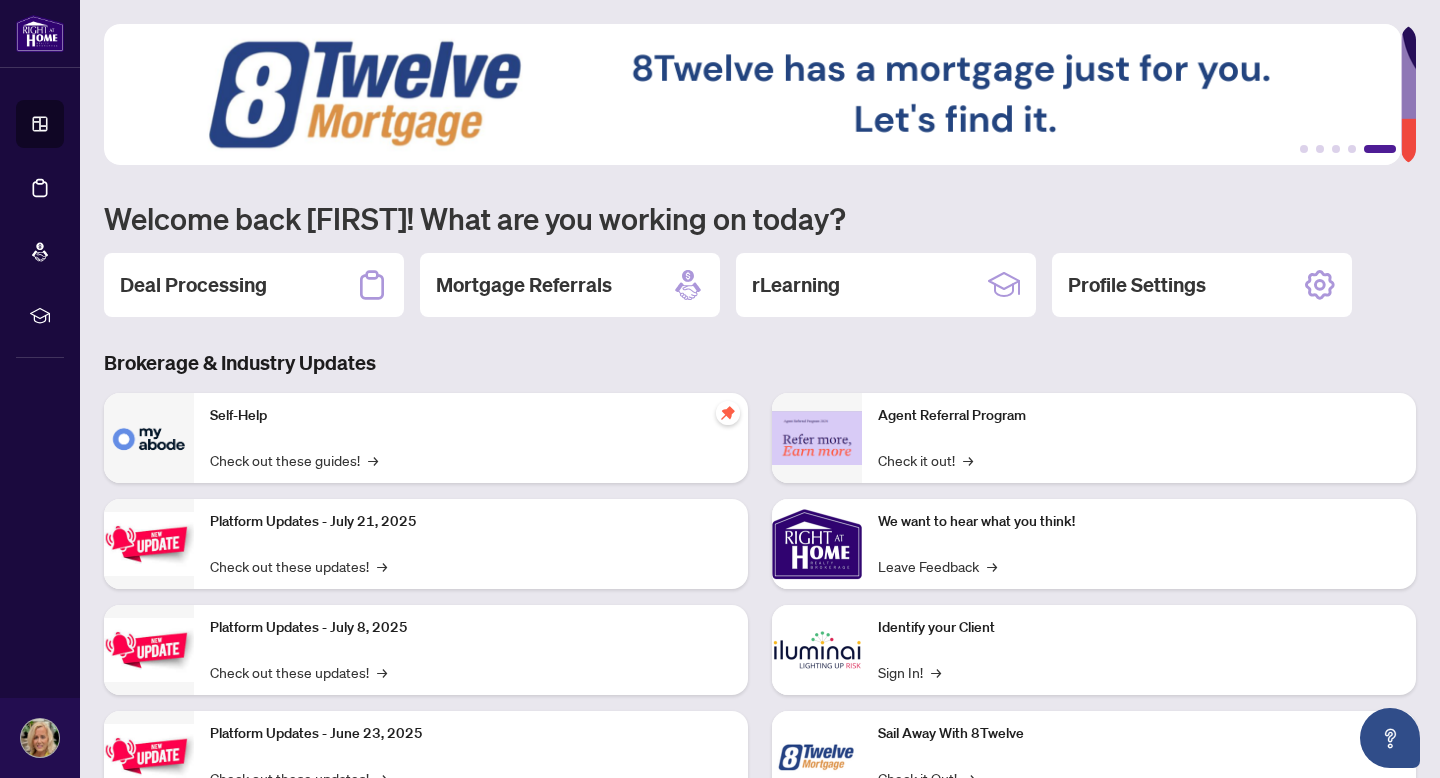 click on "Self-Help" at bounding box center (471, 416) 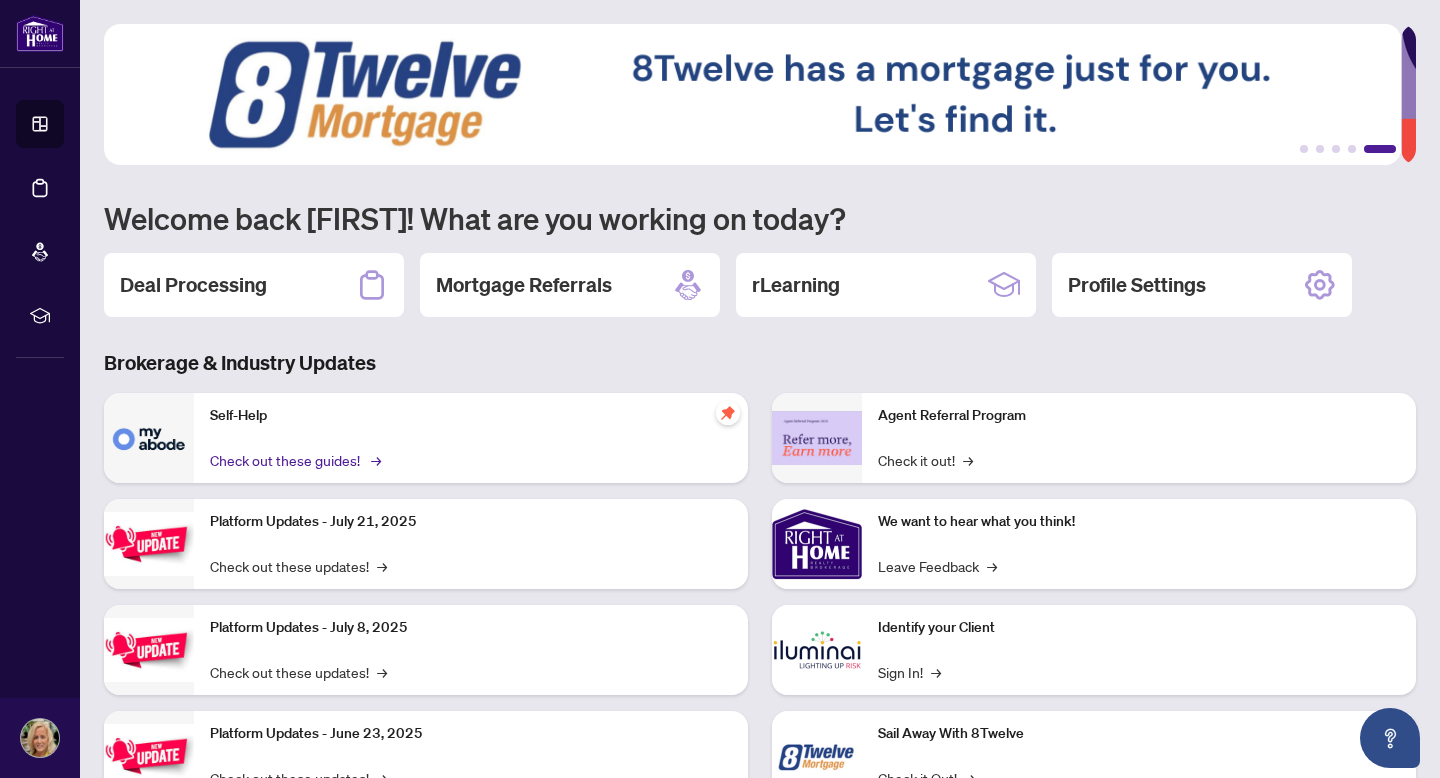 click on "Check out these guides! →" at bounding box center [294, 460] 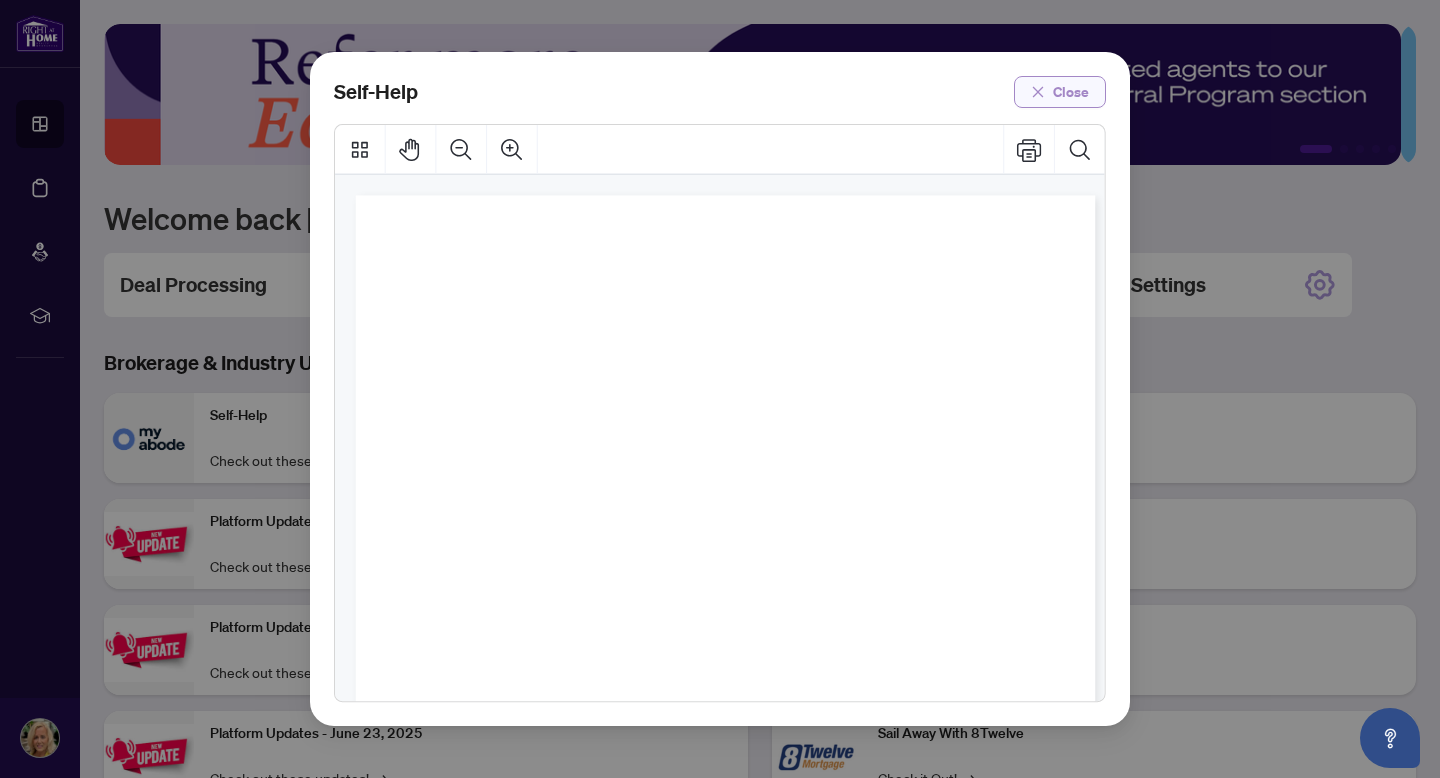 click on "Close" at bounding box center [1071, 92] 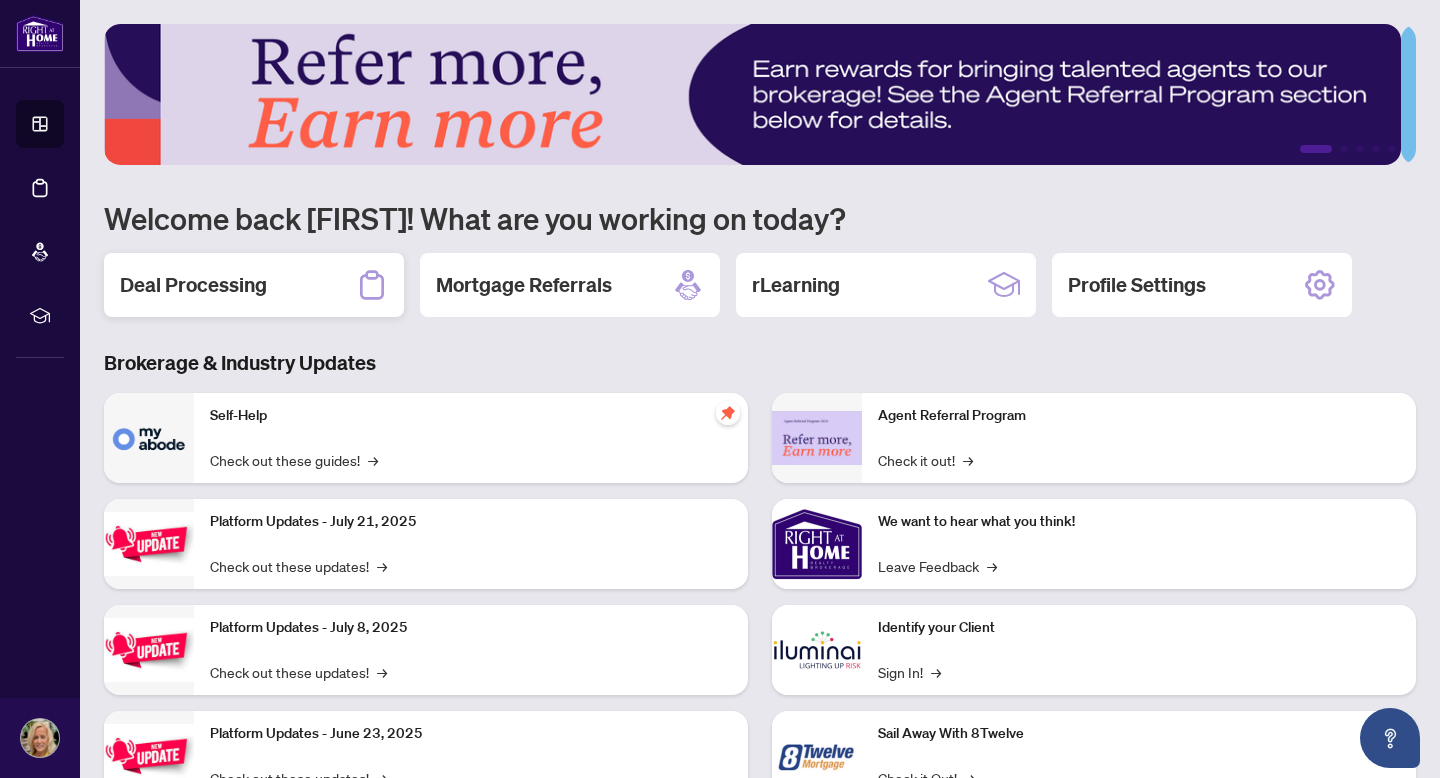 click 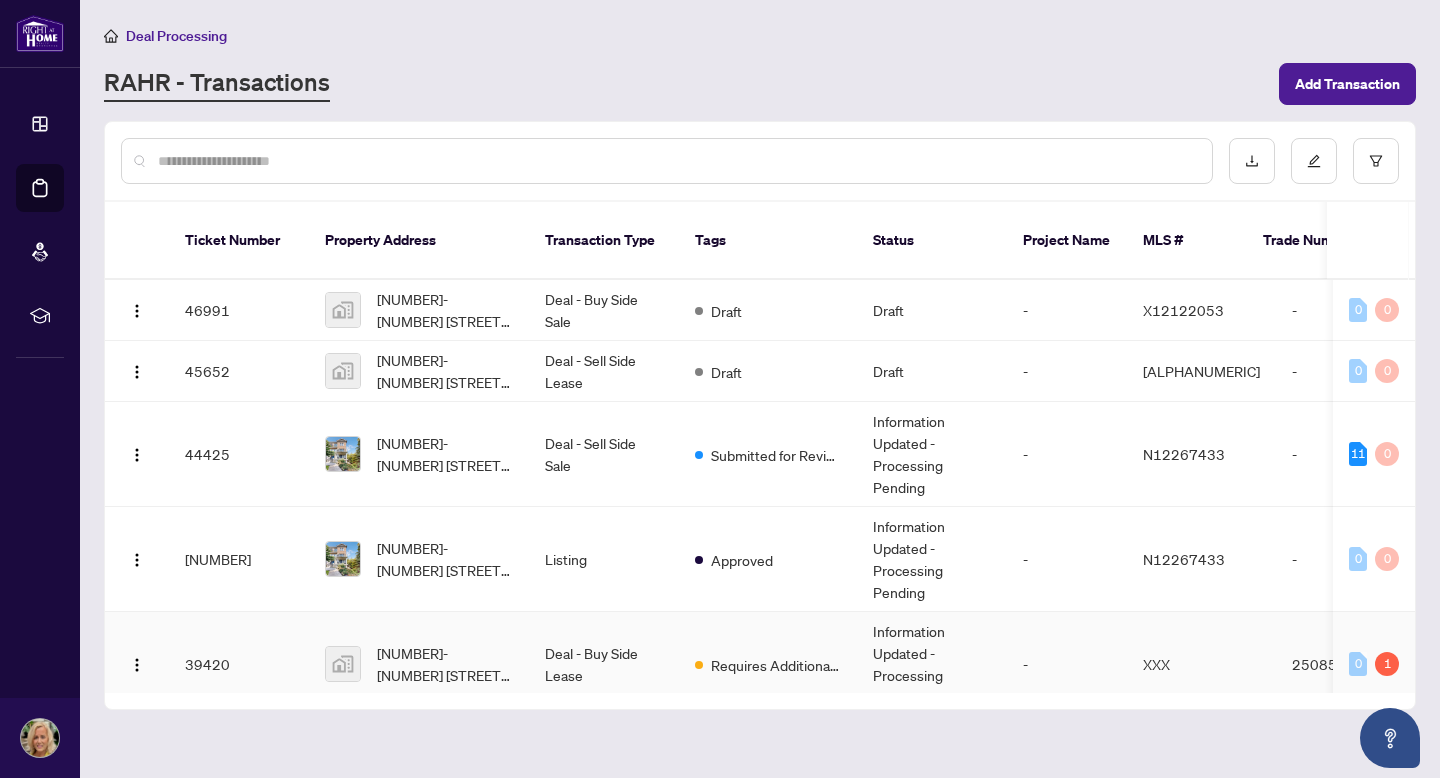 click on "2508587" at bounding box center [1346, 664] 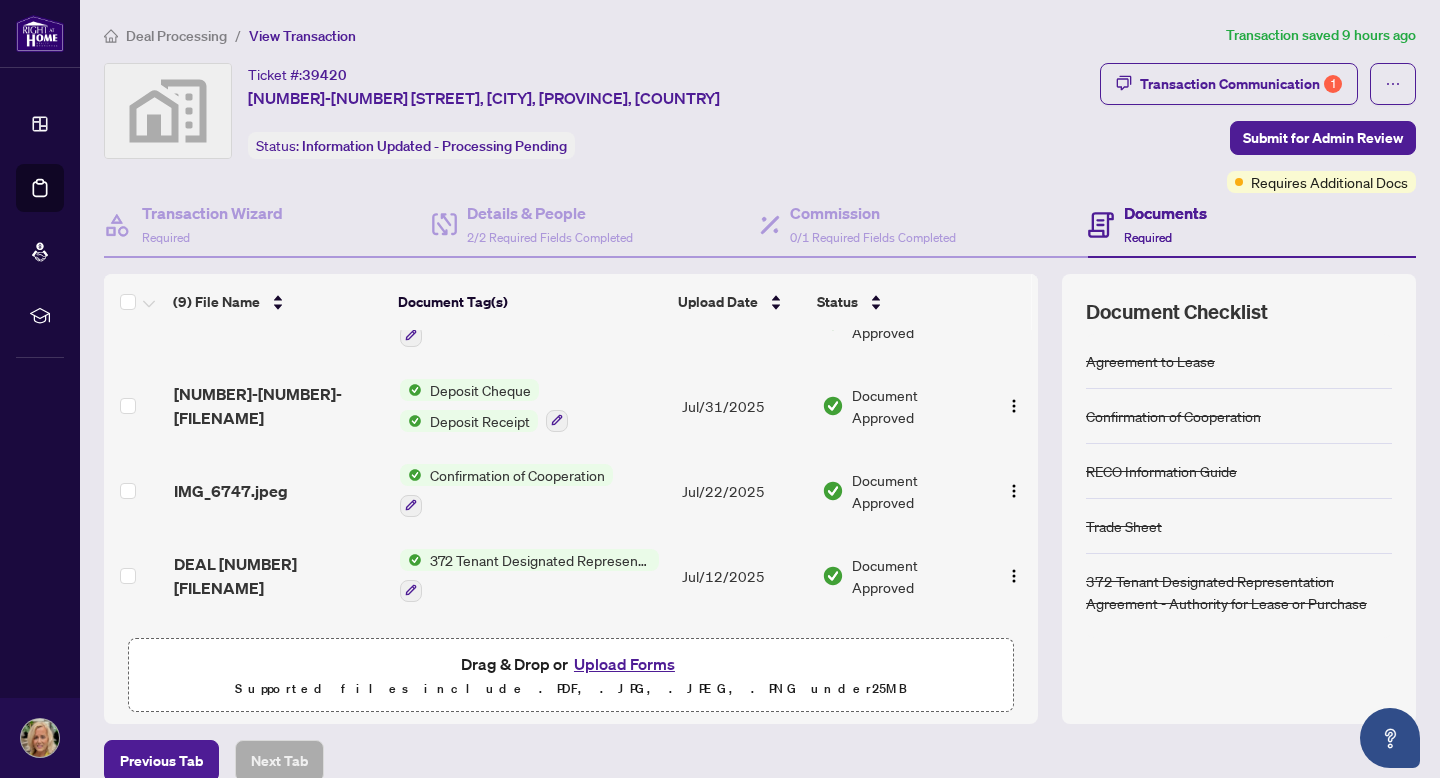 scroll, scrollTop: 0, scrollLeft: 0, axis: both 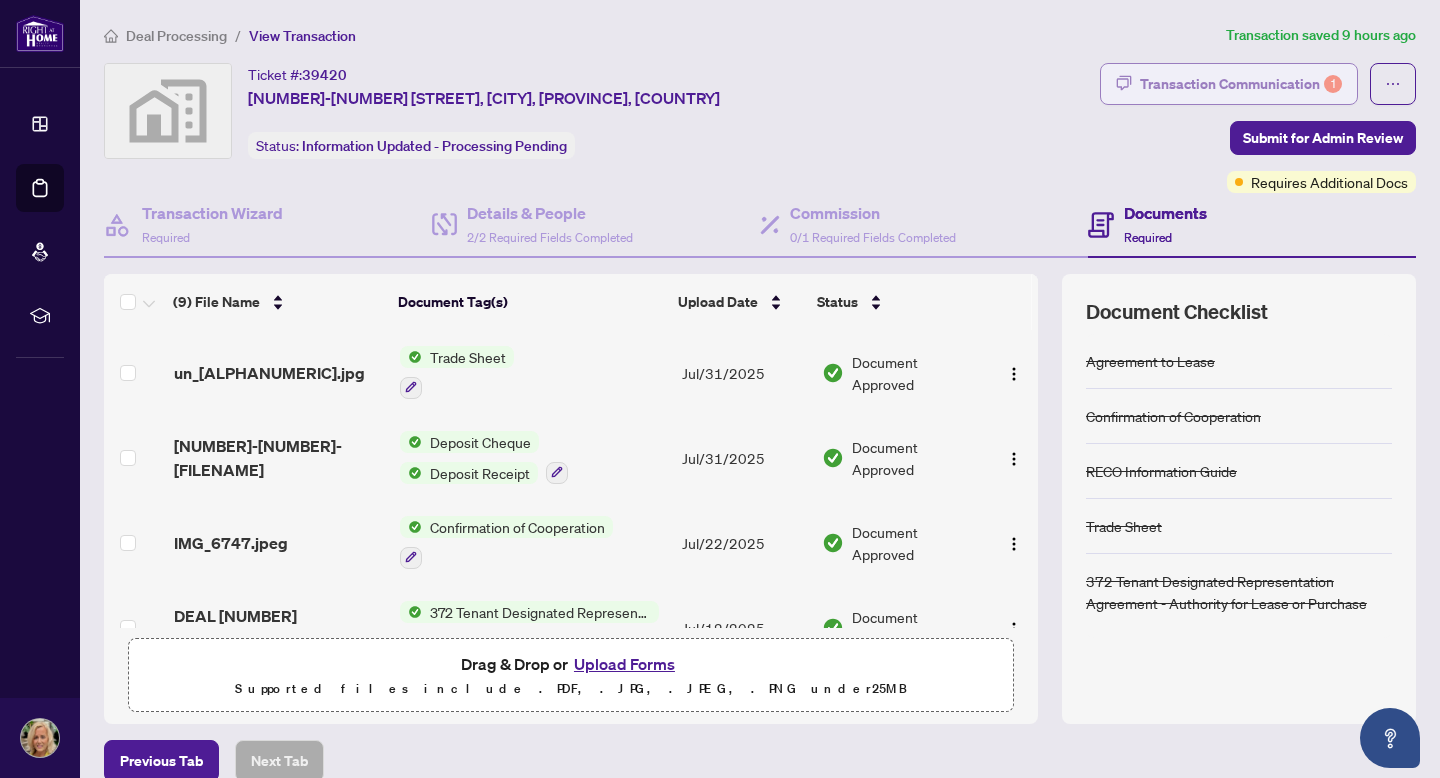 click on "Transaction Communication 1" at bounding box center (1241, 84) 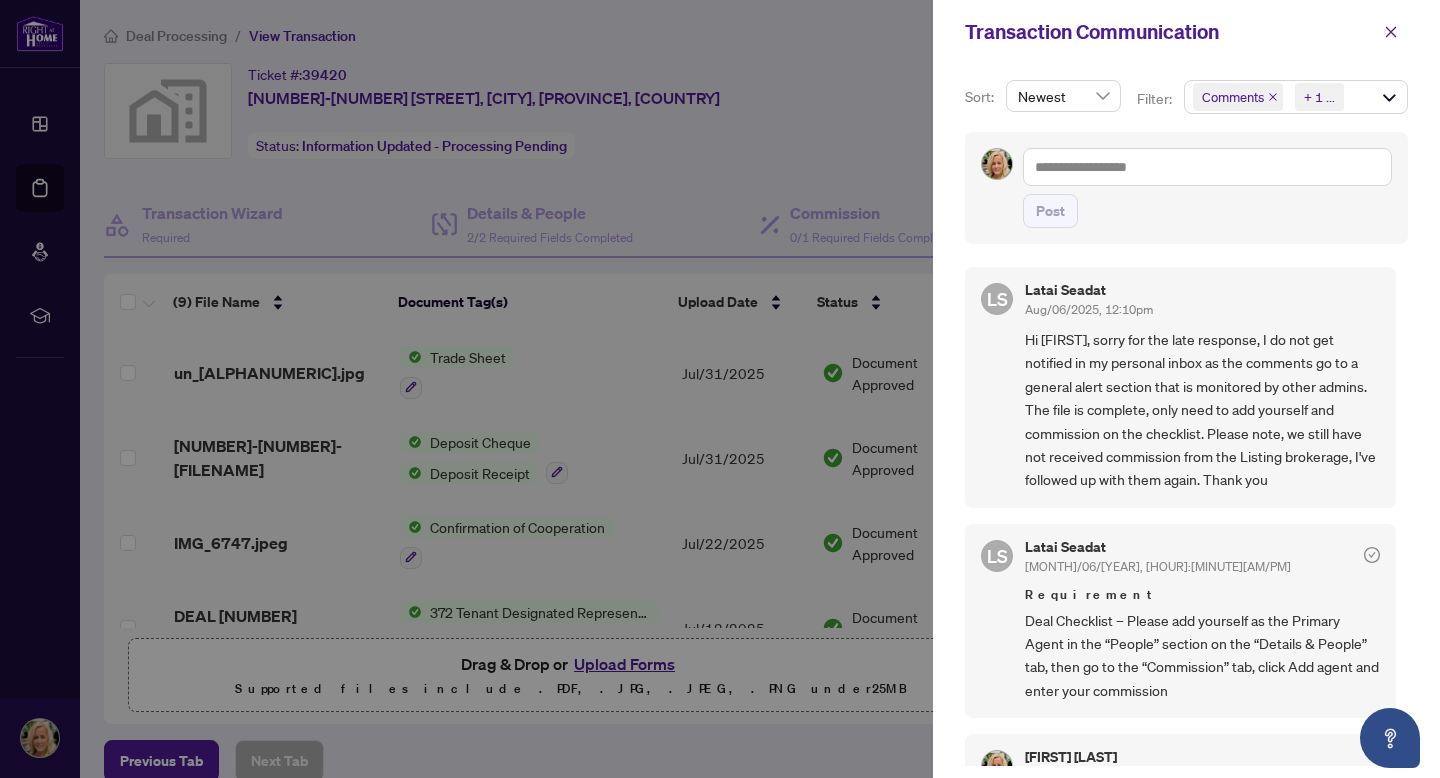 scroll, scrollTop: 9, scrollLeft: 0, axis: vertical 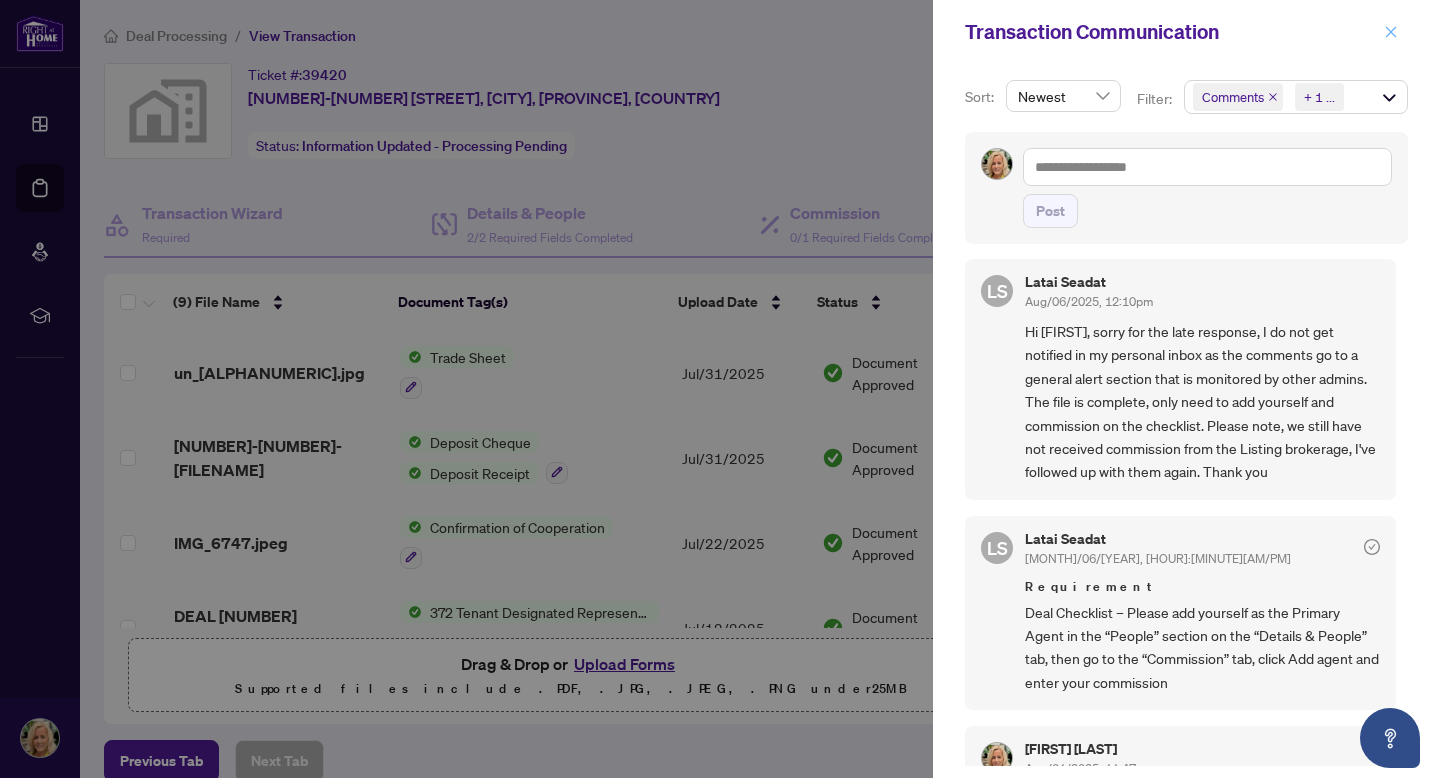 click 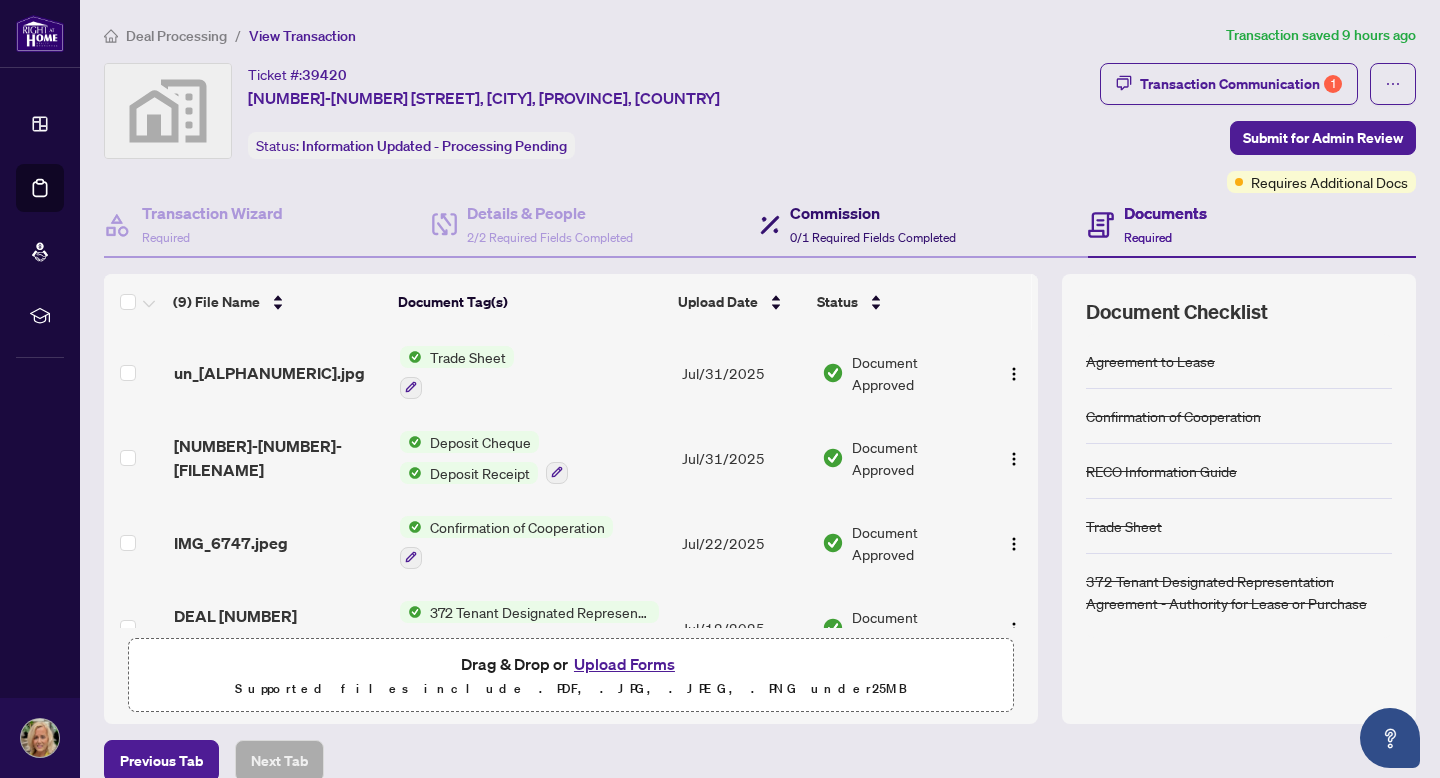 click on "Commission 0/1 Required Fields Completed" at bounding box center (873, 224) 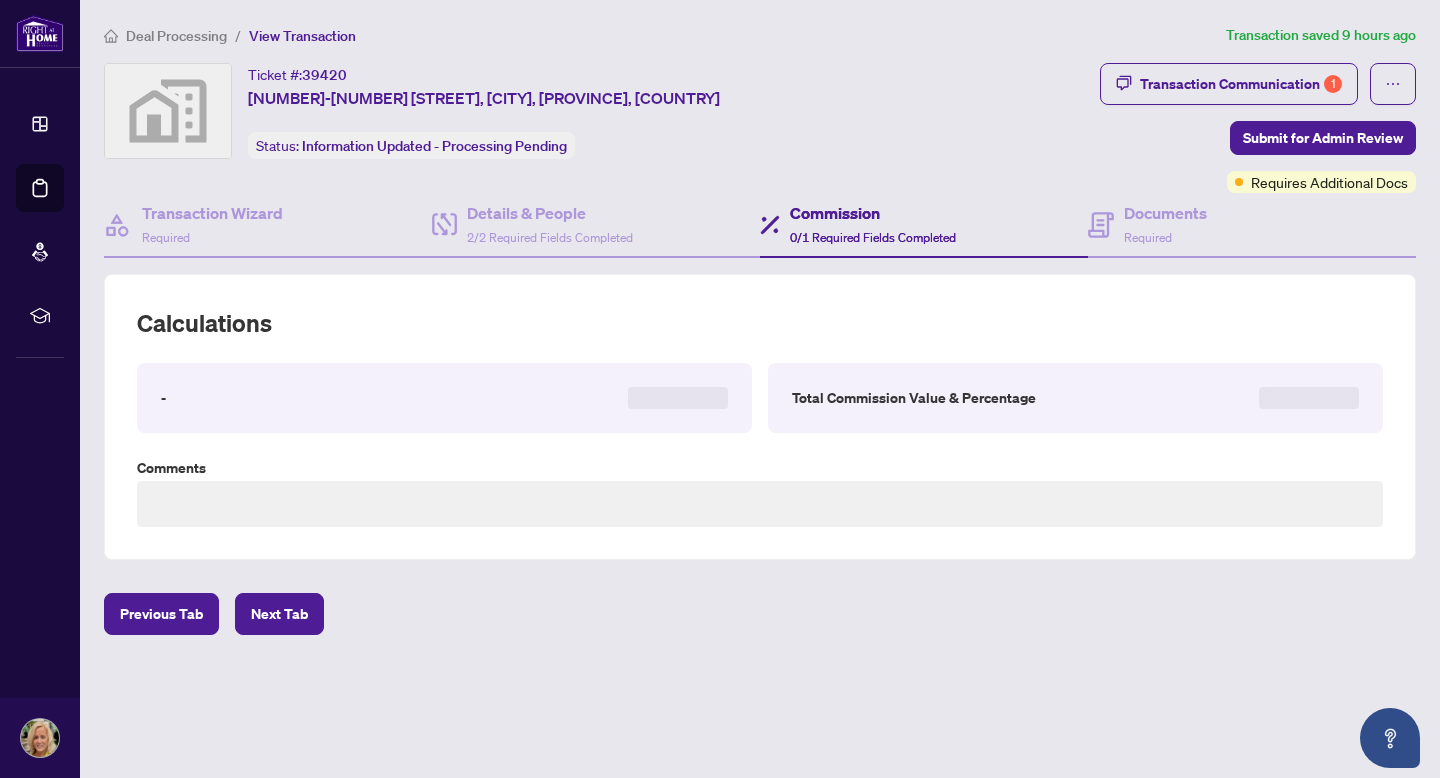 type on "**********" 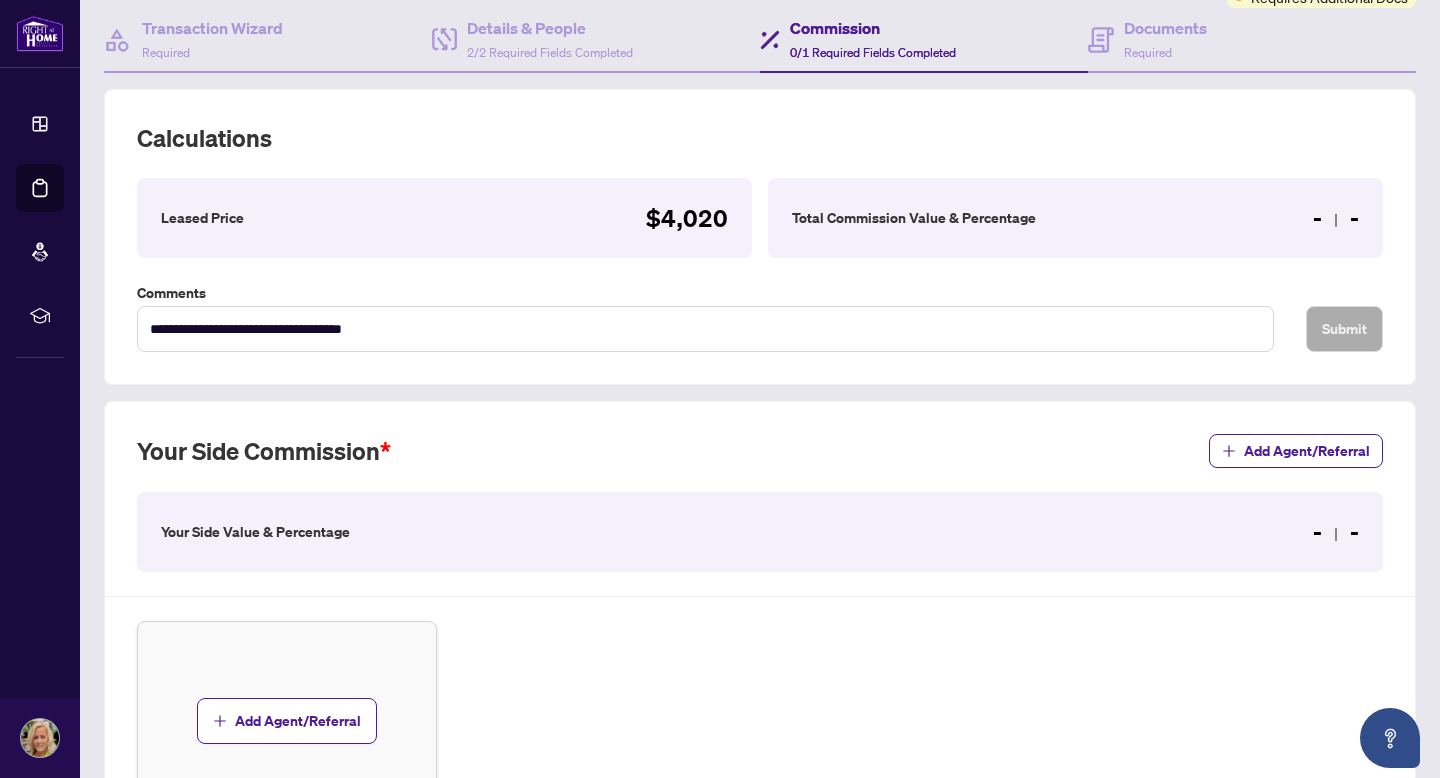 scroll, scrollTop: 187, scrollLeft: 0, axis: vertical 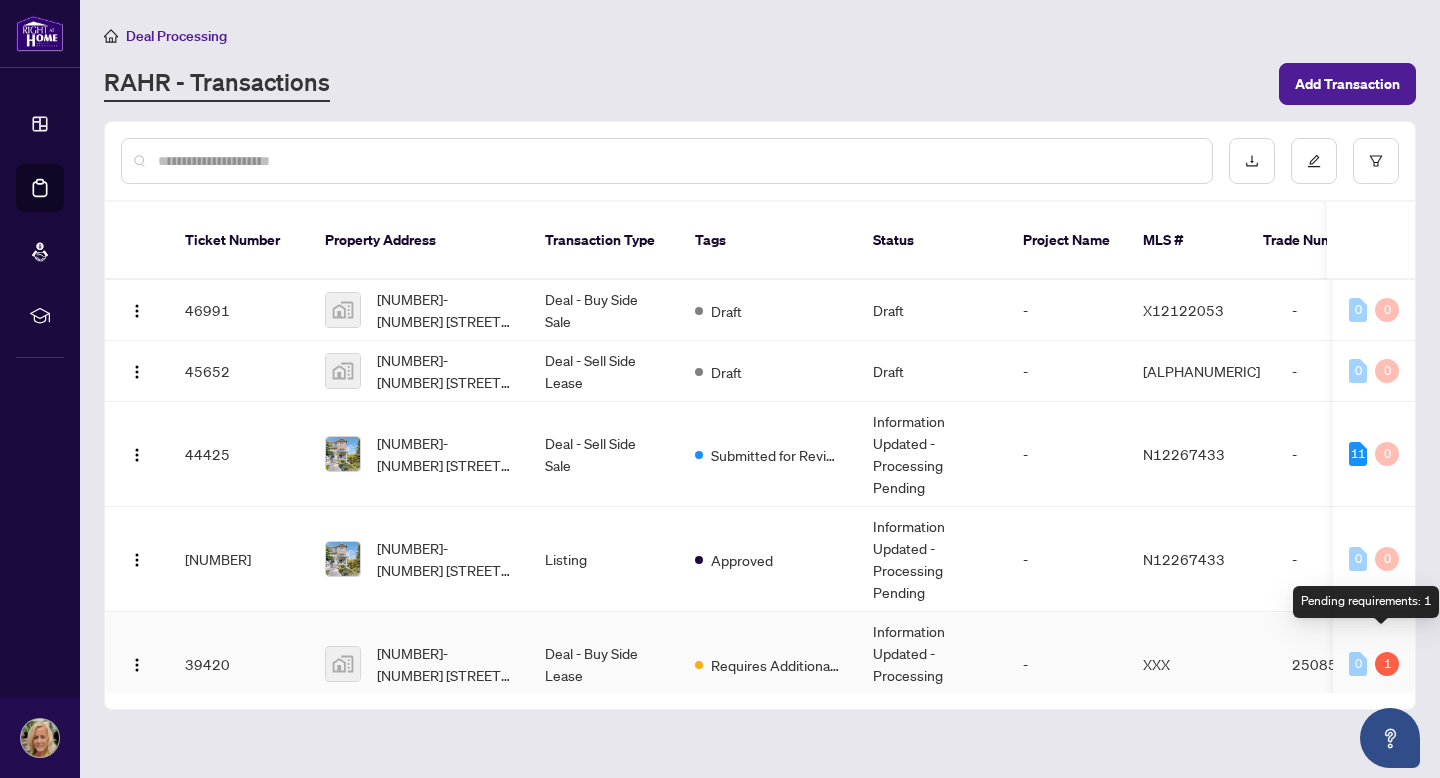 click on "1" at bounding box center (1387, 664) 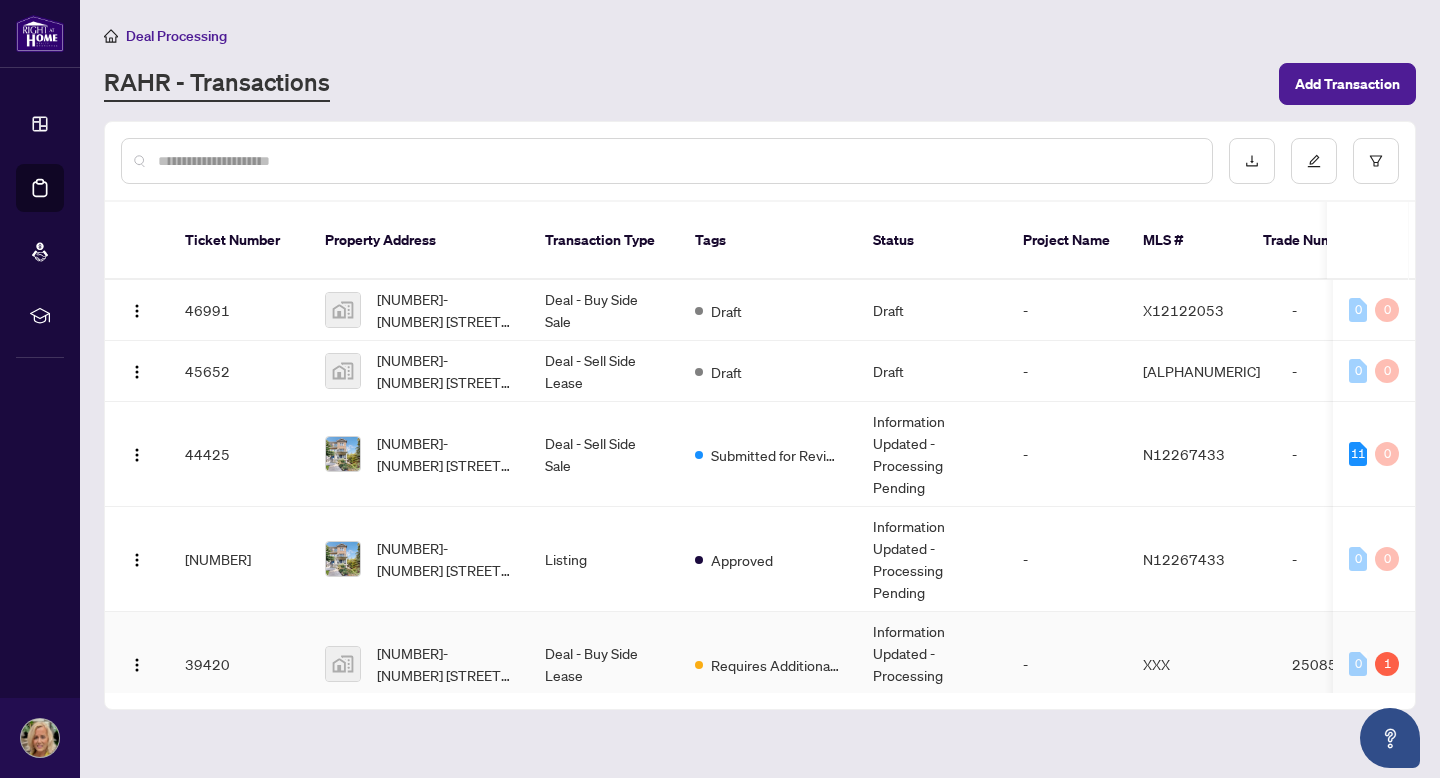 click on "2508587" at bounding box center (1346, 664) 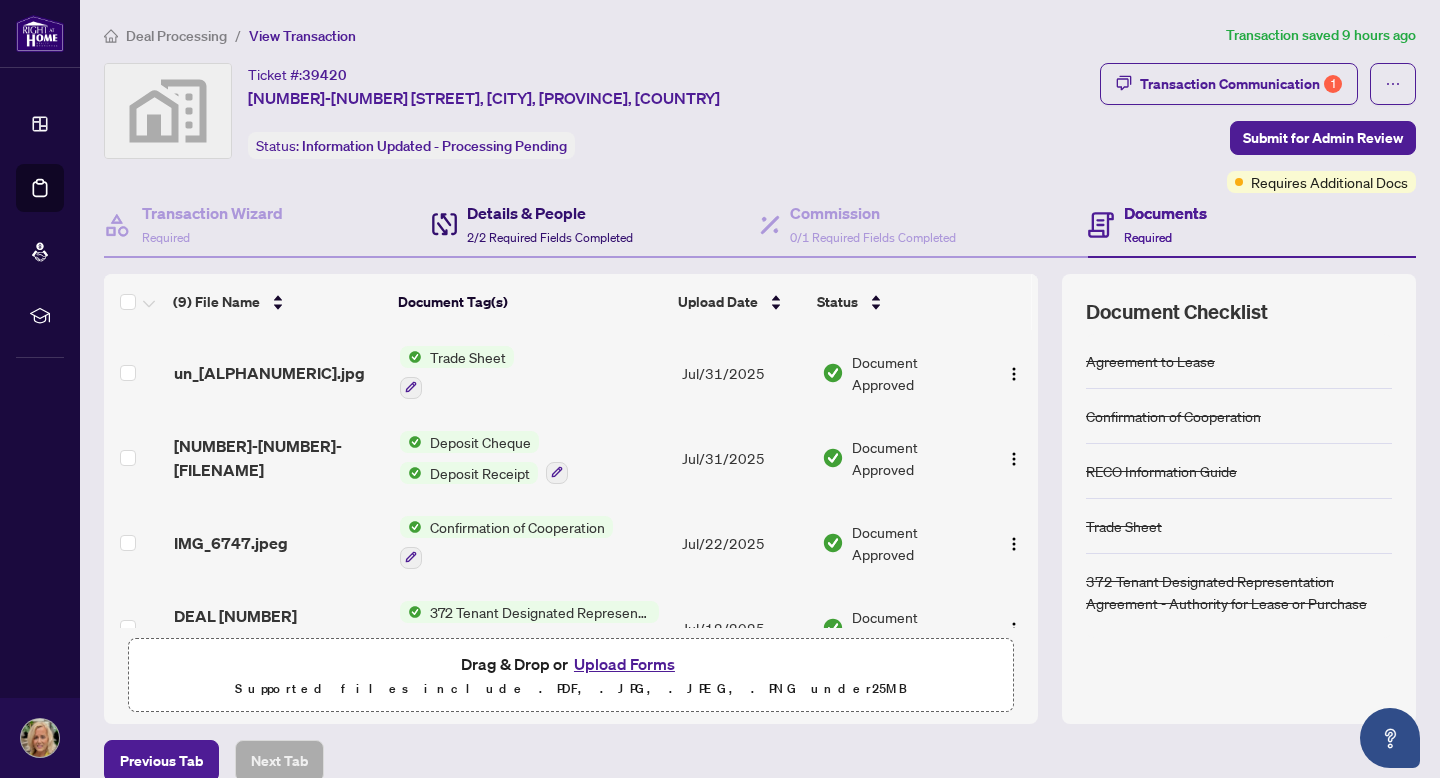 click on "Details & People" at bounding box center (550, 213) 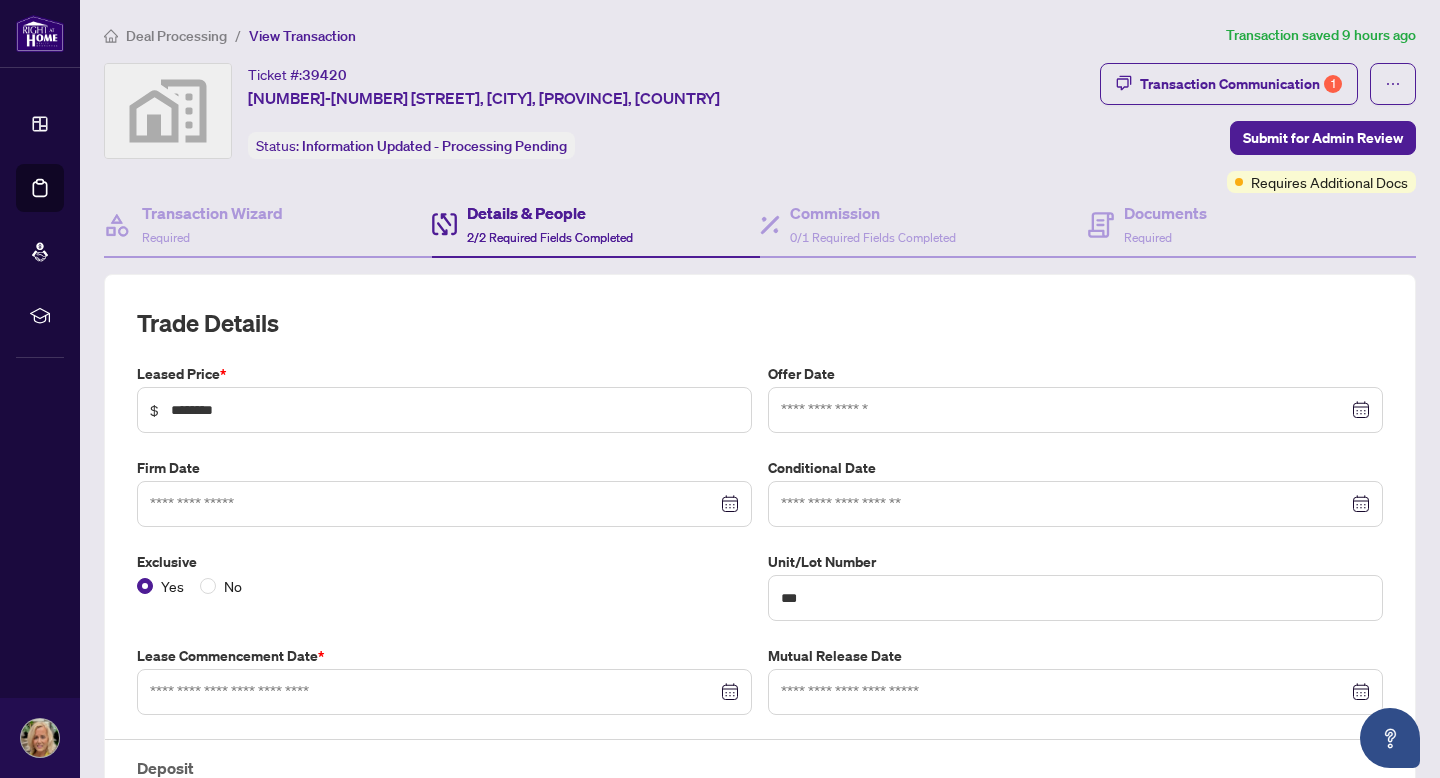type on "**********" 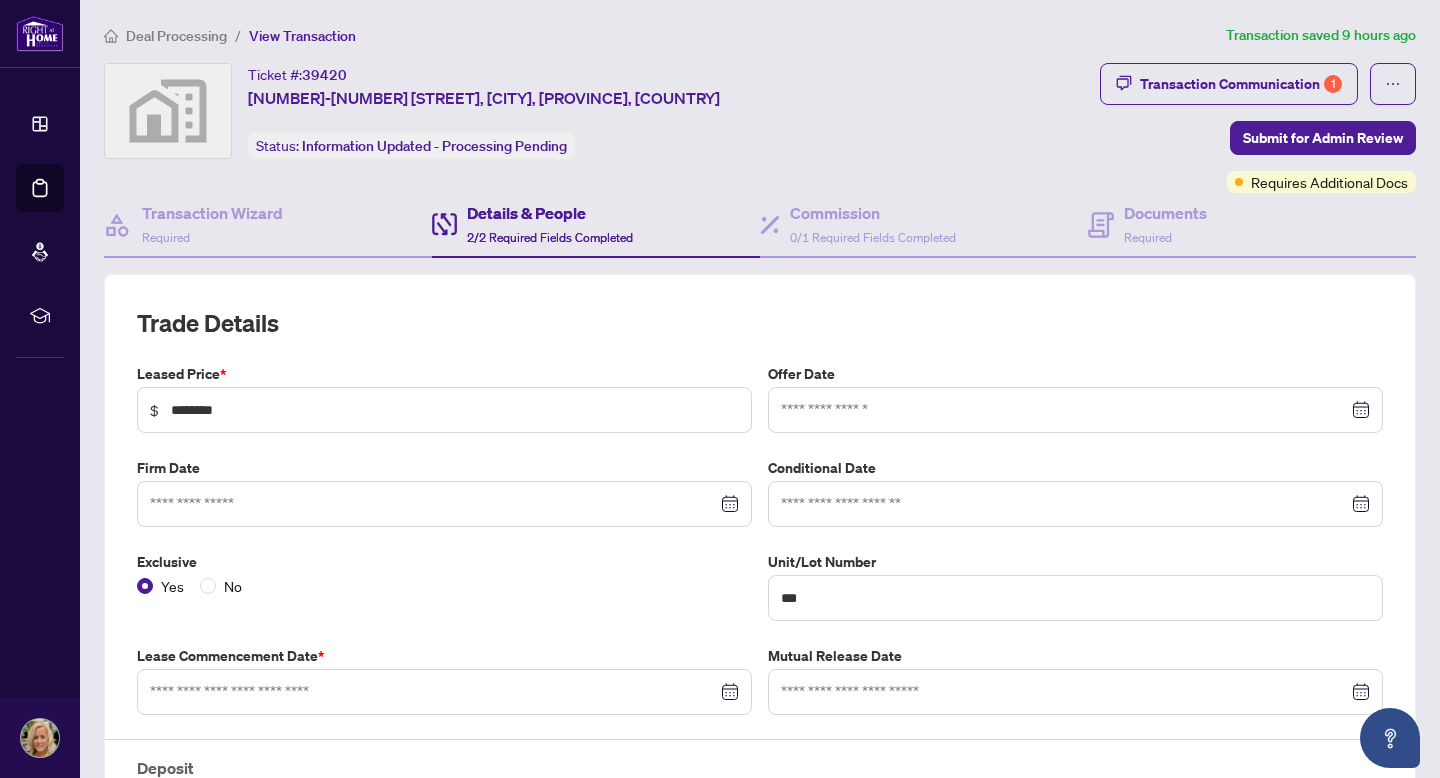 type on "**********" 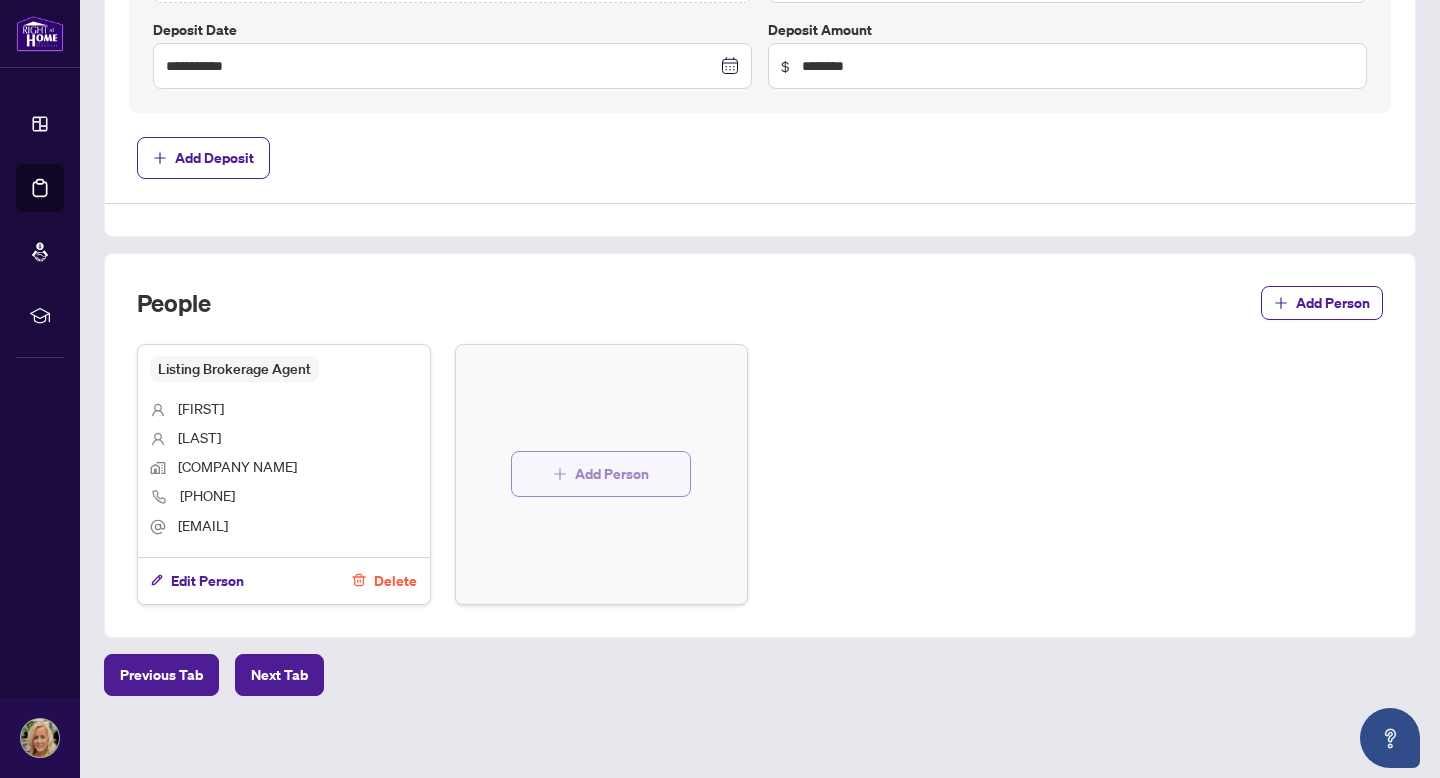 scroll, scrollTop: 948, scrollLeft: 0, axis: vertical 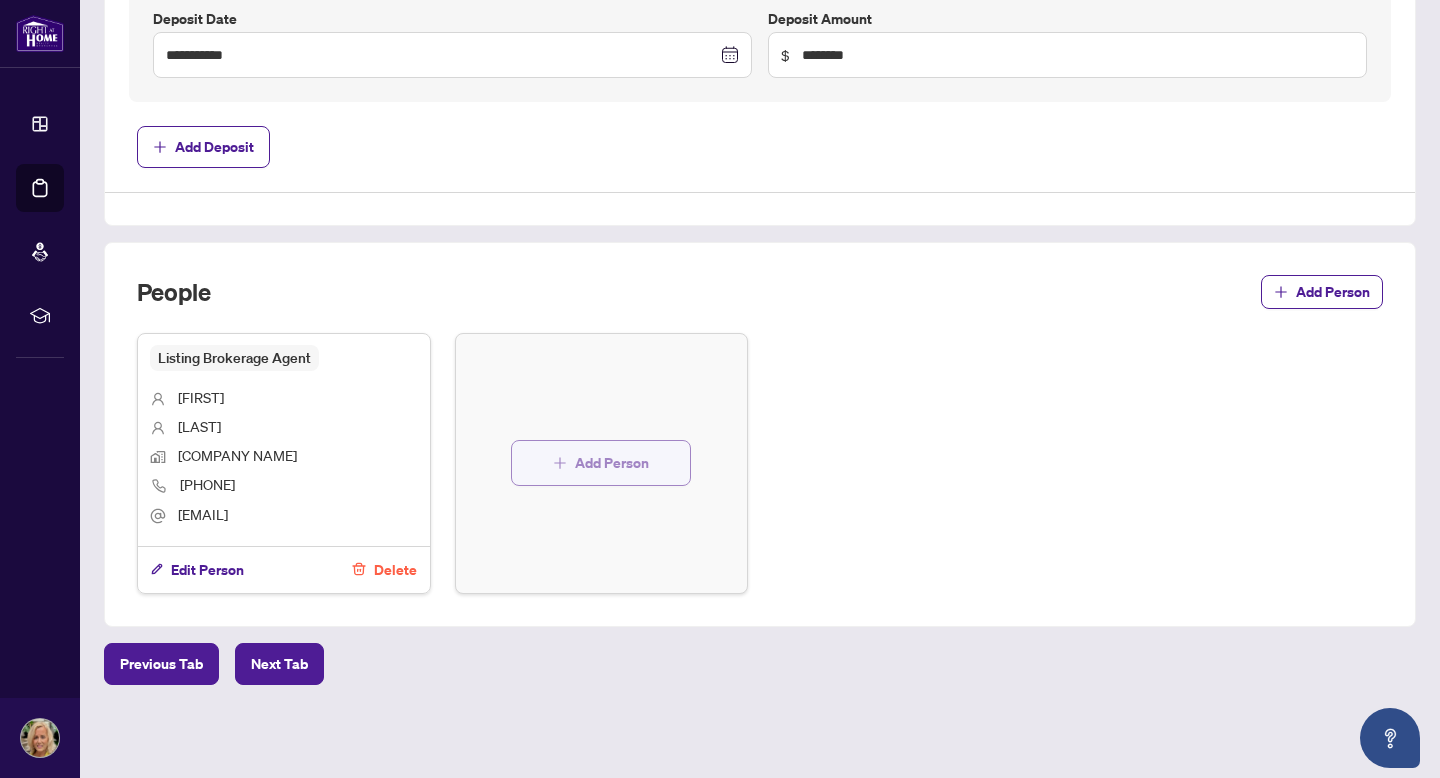 click on "Add Person" at bounding box center (612, 463) 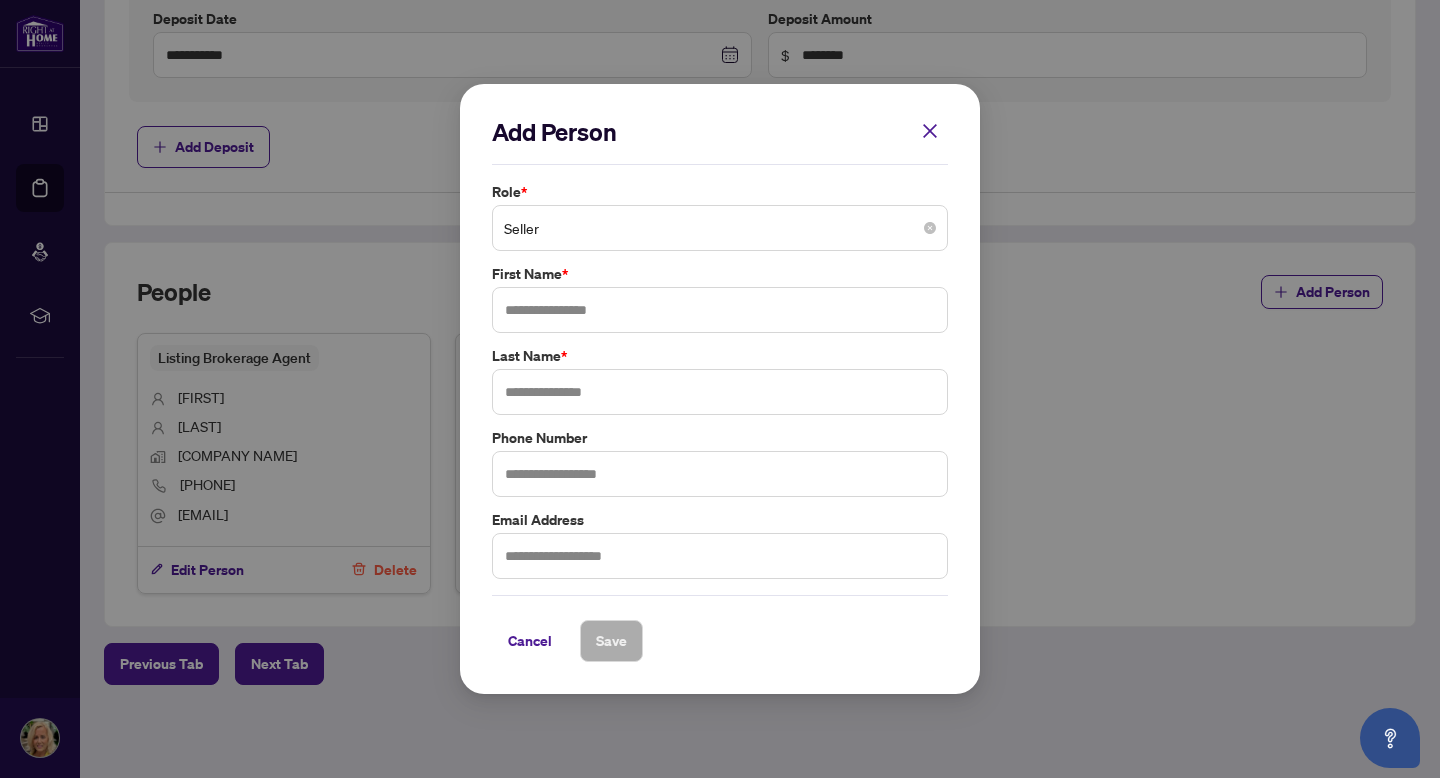 click on "Seller" at bounding box center (720, 228) 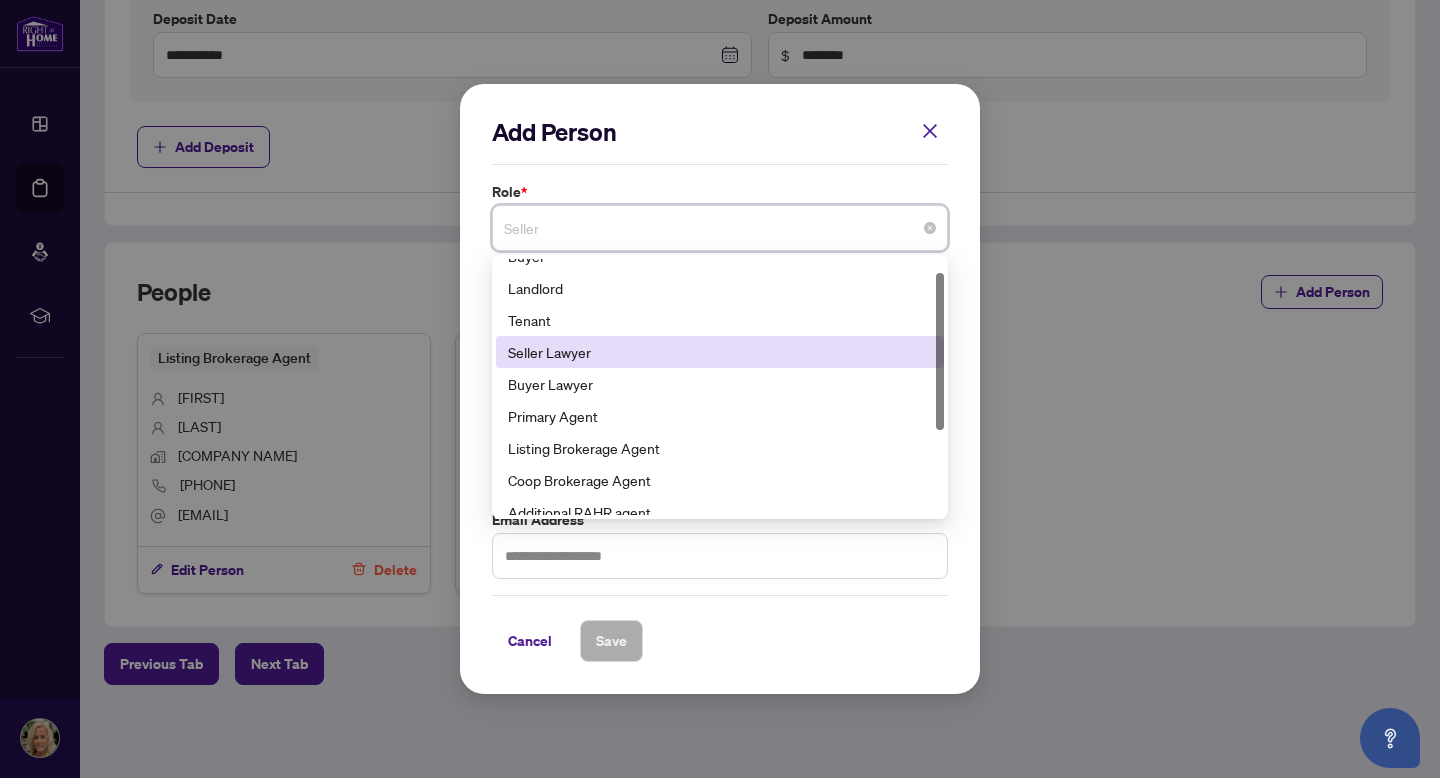 scroll, scrollTop: 53, scrollLeft: 0, axis: vertical 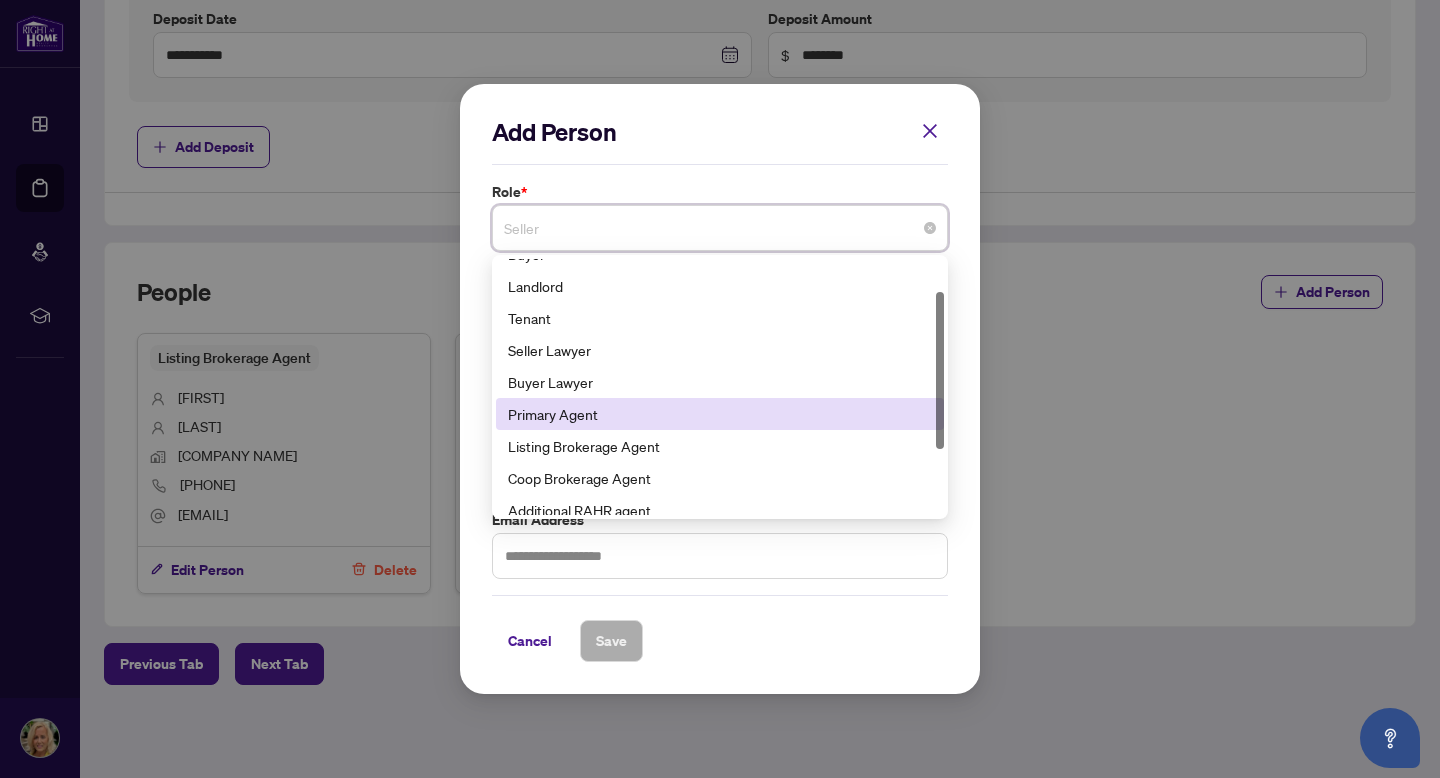 click on "Primary Agent" at bounding box center [720, 414] 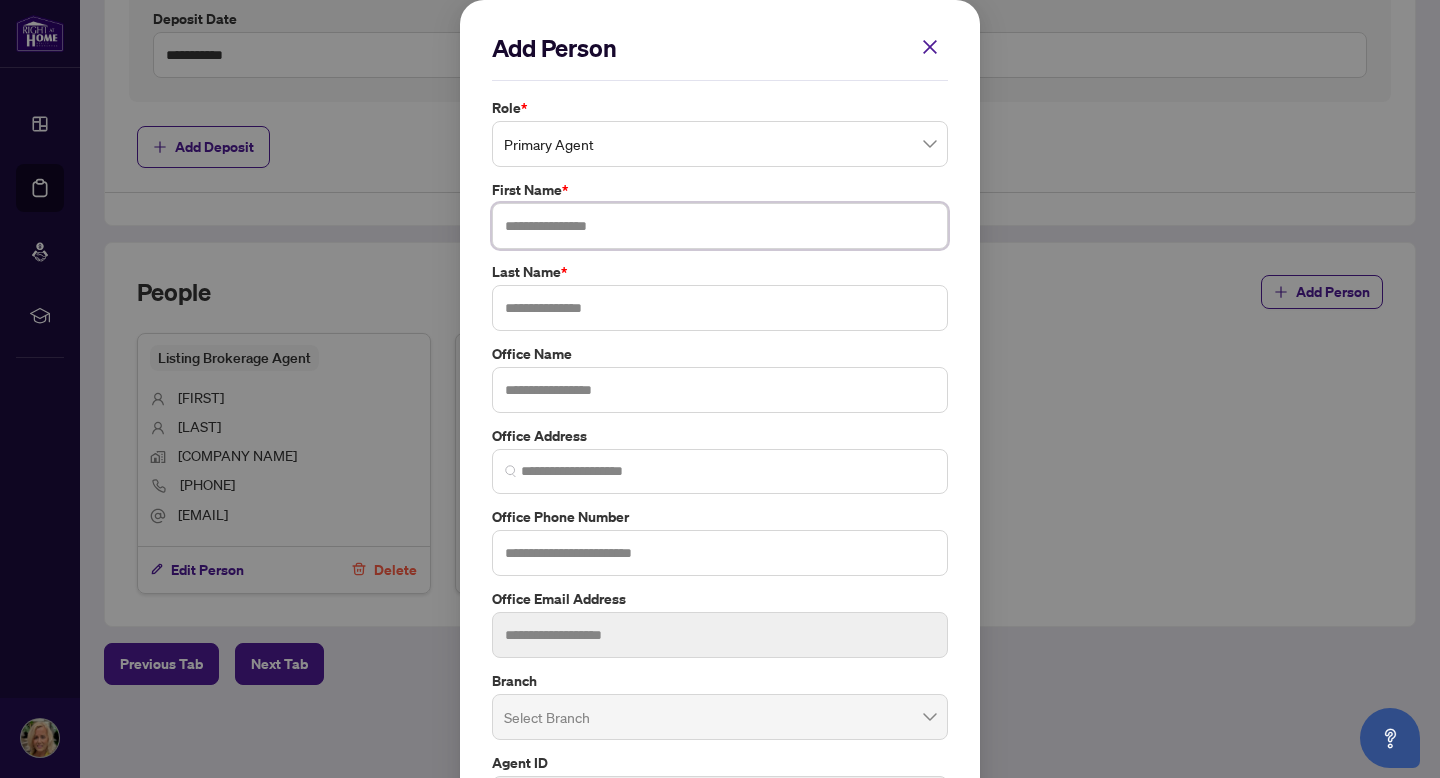 click at bounding box center [720, 226] 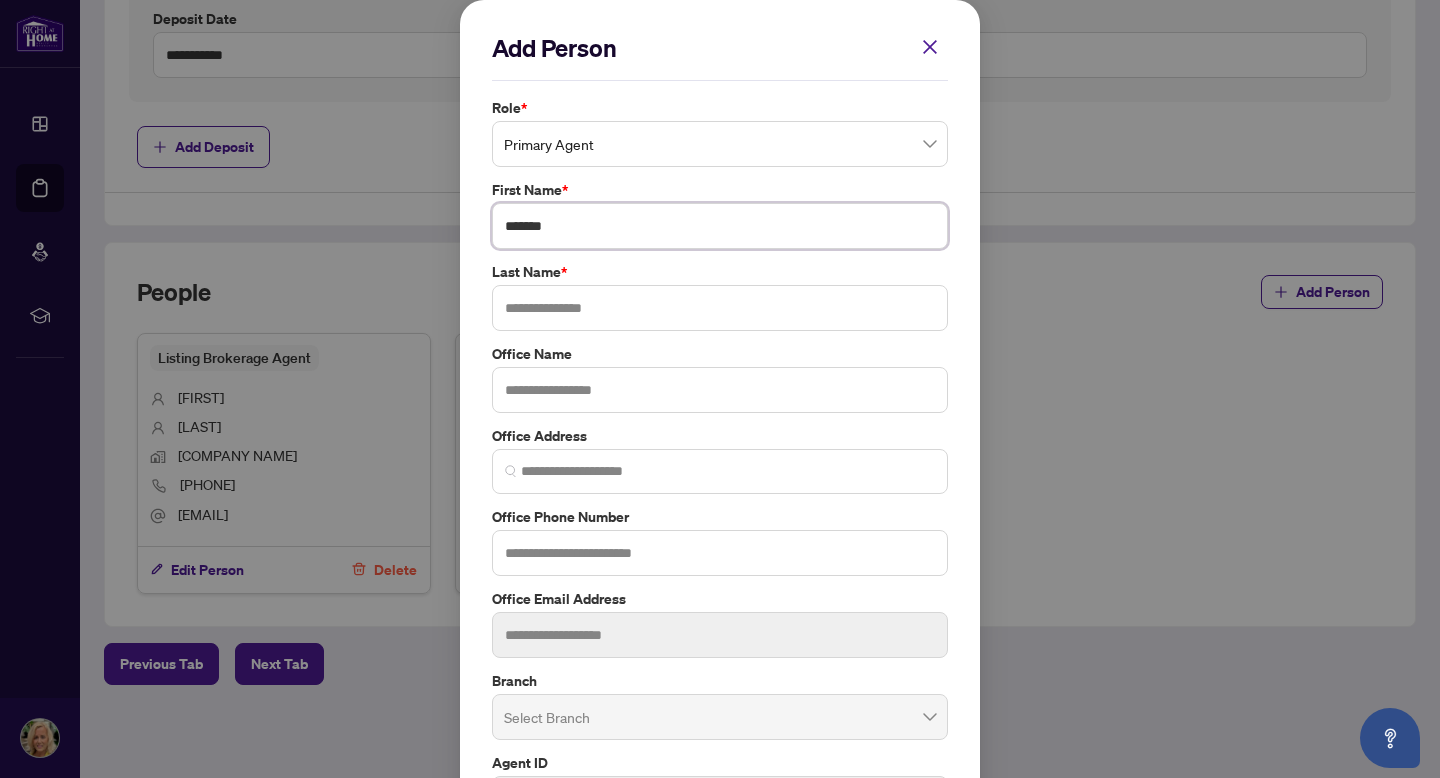 type on "*******" 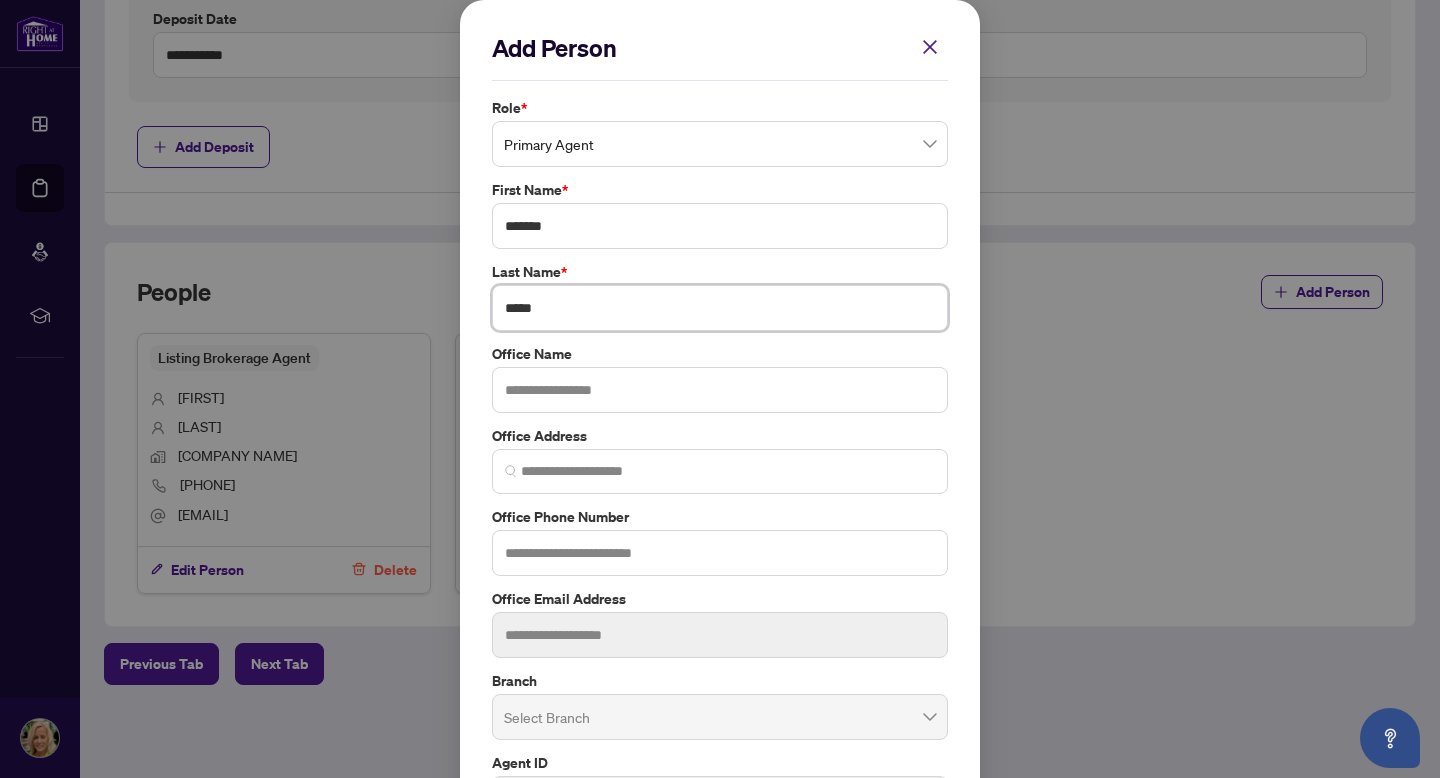 type on "*****" 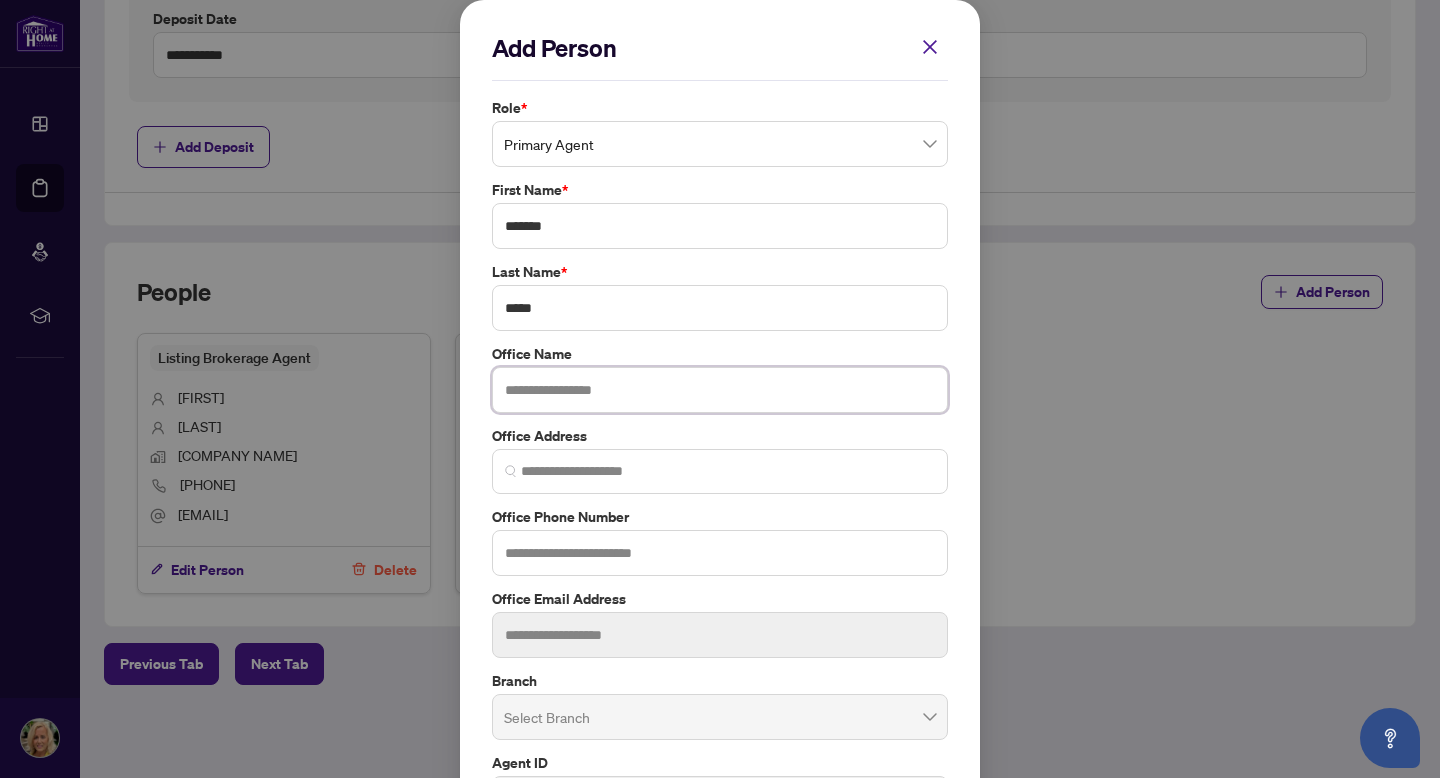 click at bounding box center [720, 390] 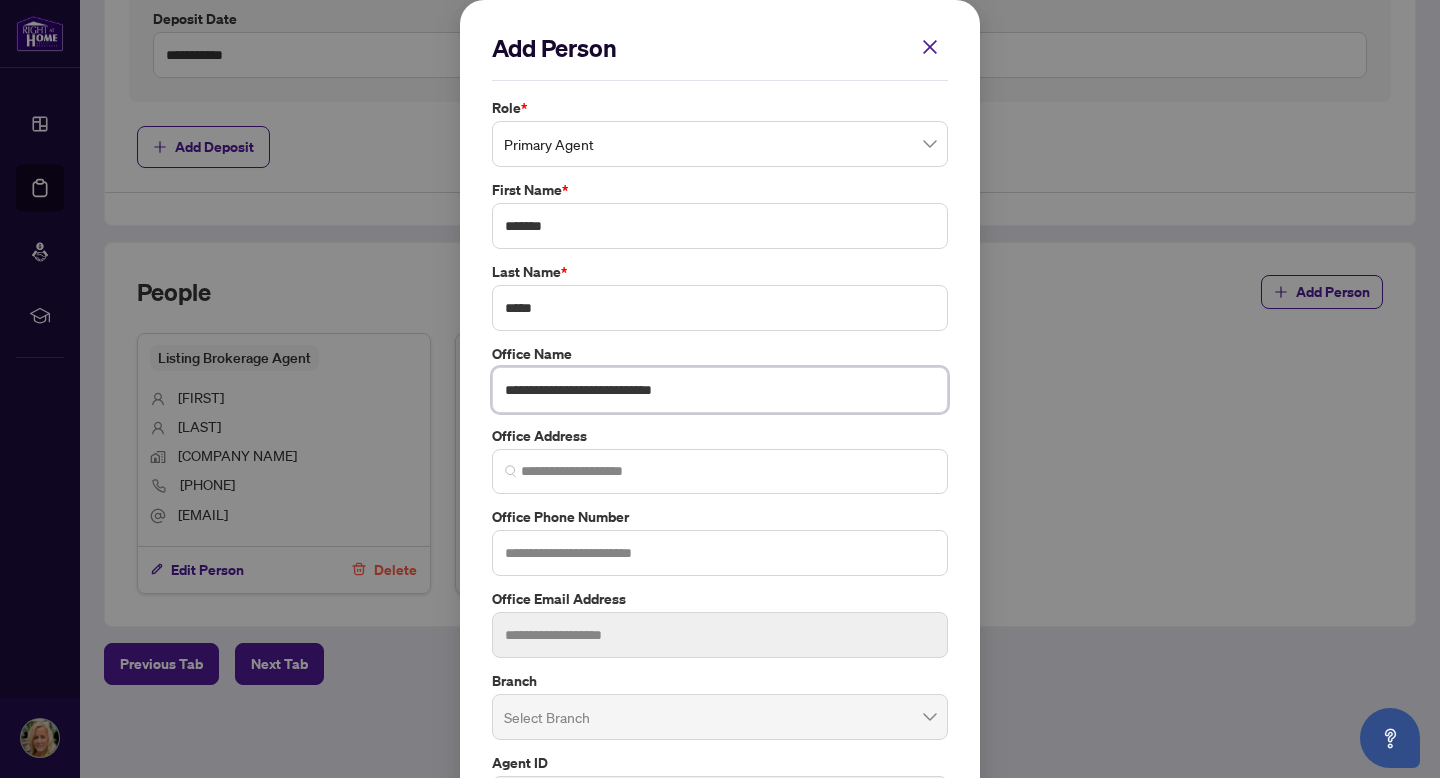 type on "**********" 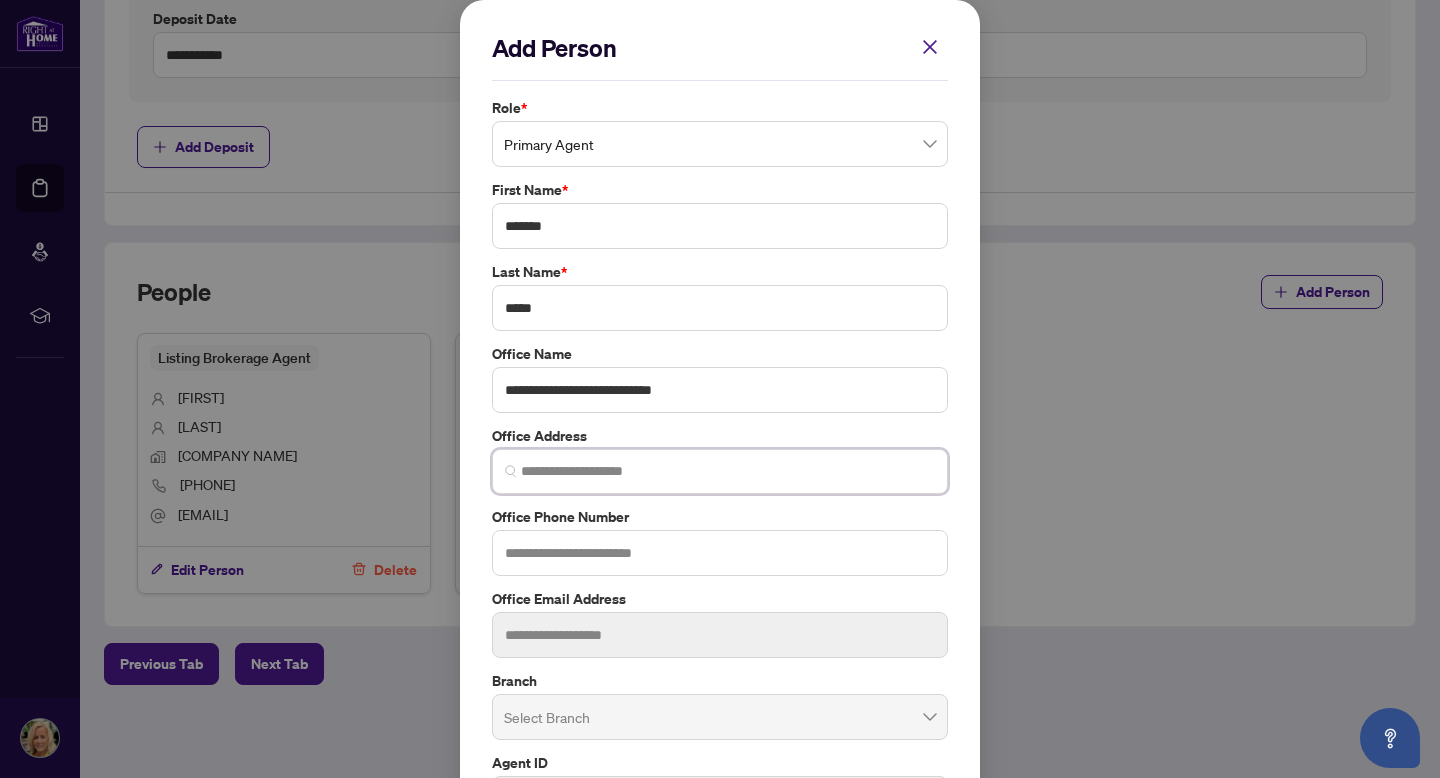 click at bounding box center [728, 471] 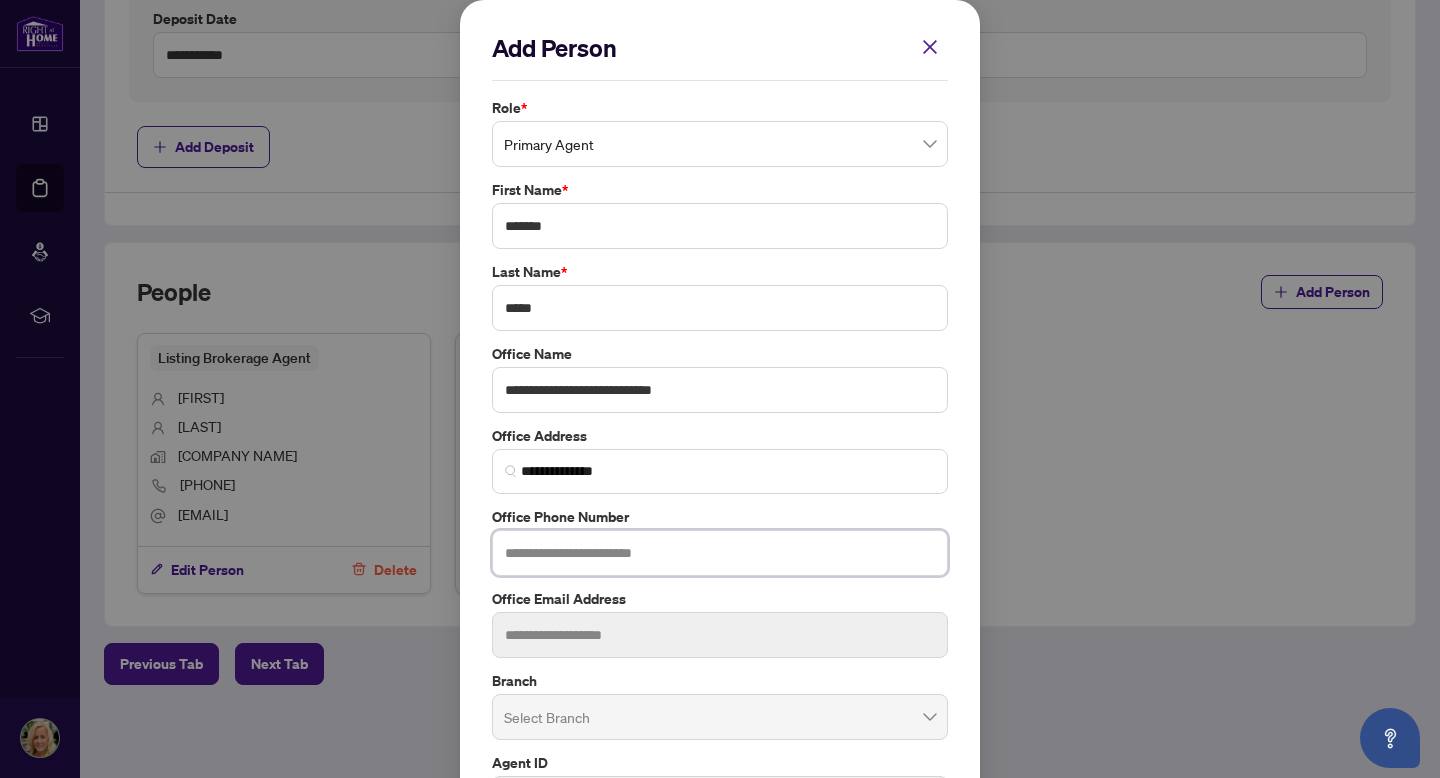 type on "**********" 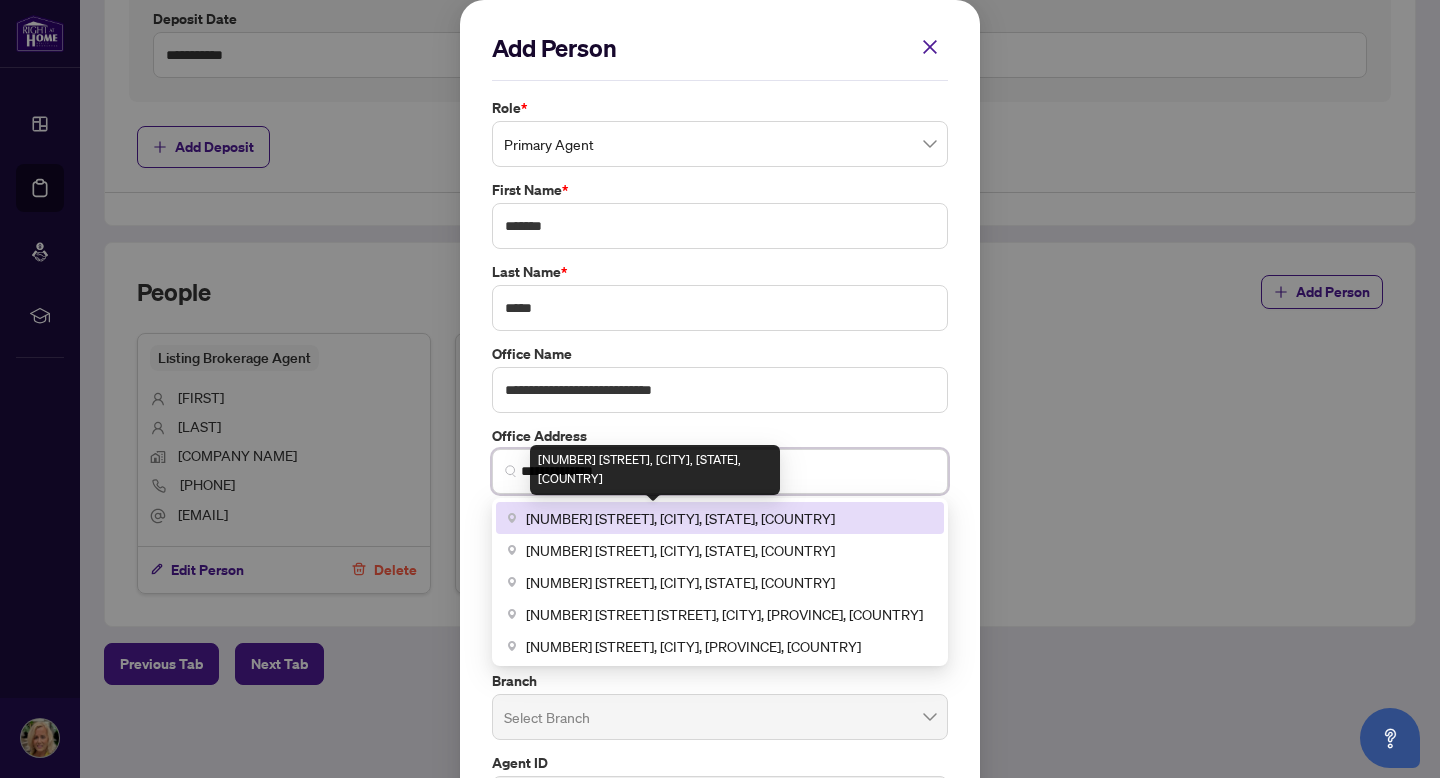 click on "[NUMBER] [STREET], [CITY], [STATE], [COUNTRY]" at bounding box center (680, 518) 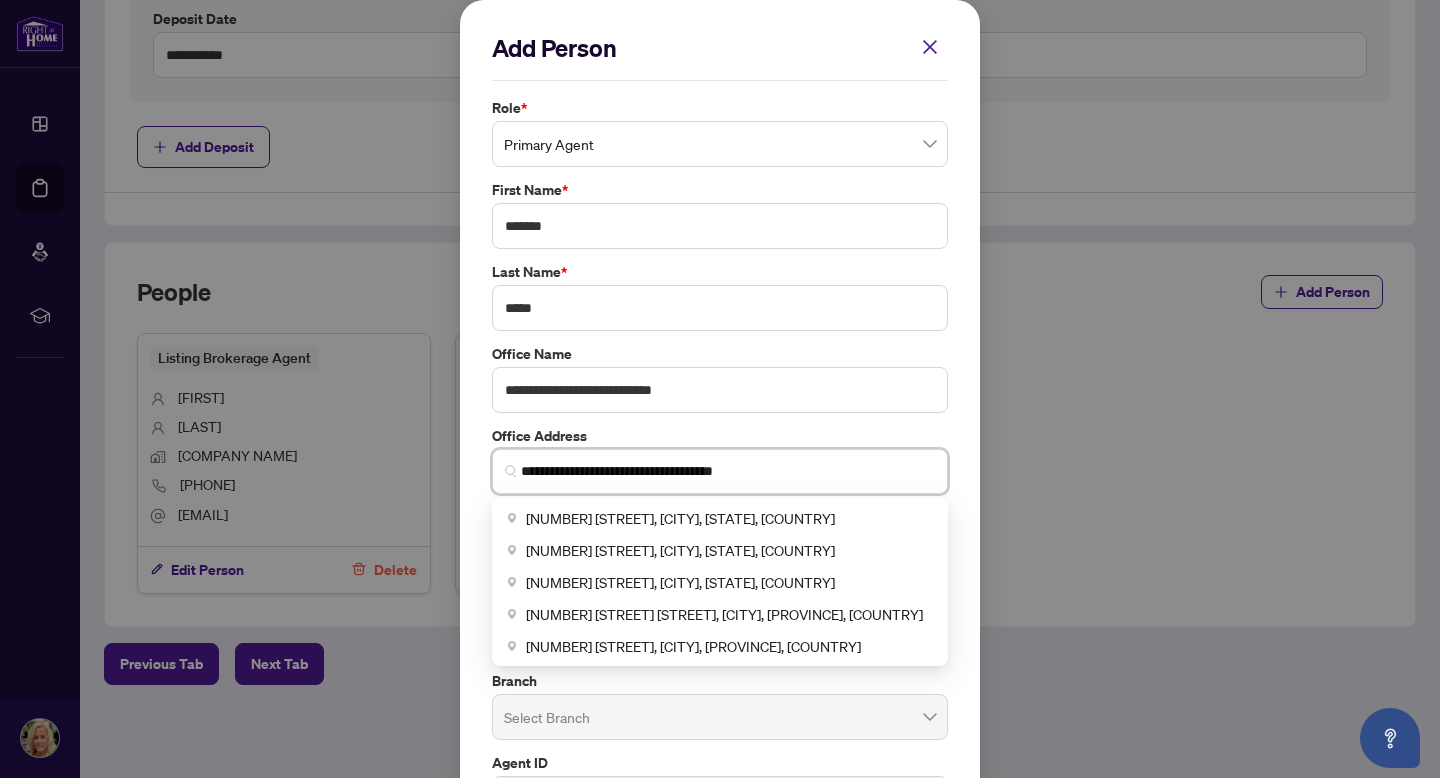 click on "**********" at bounding box center [728, 471] 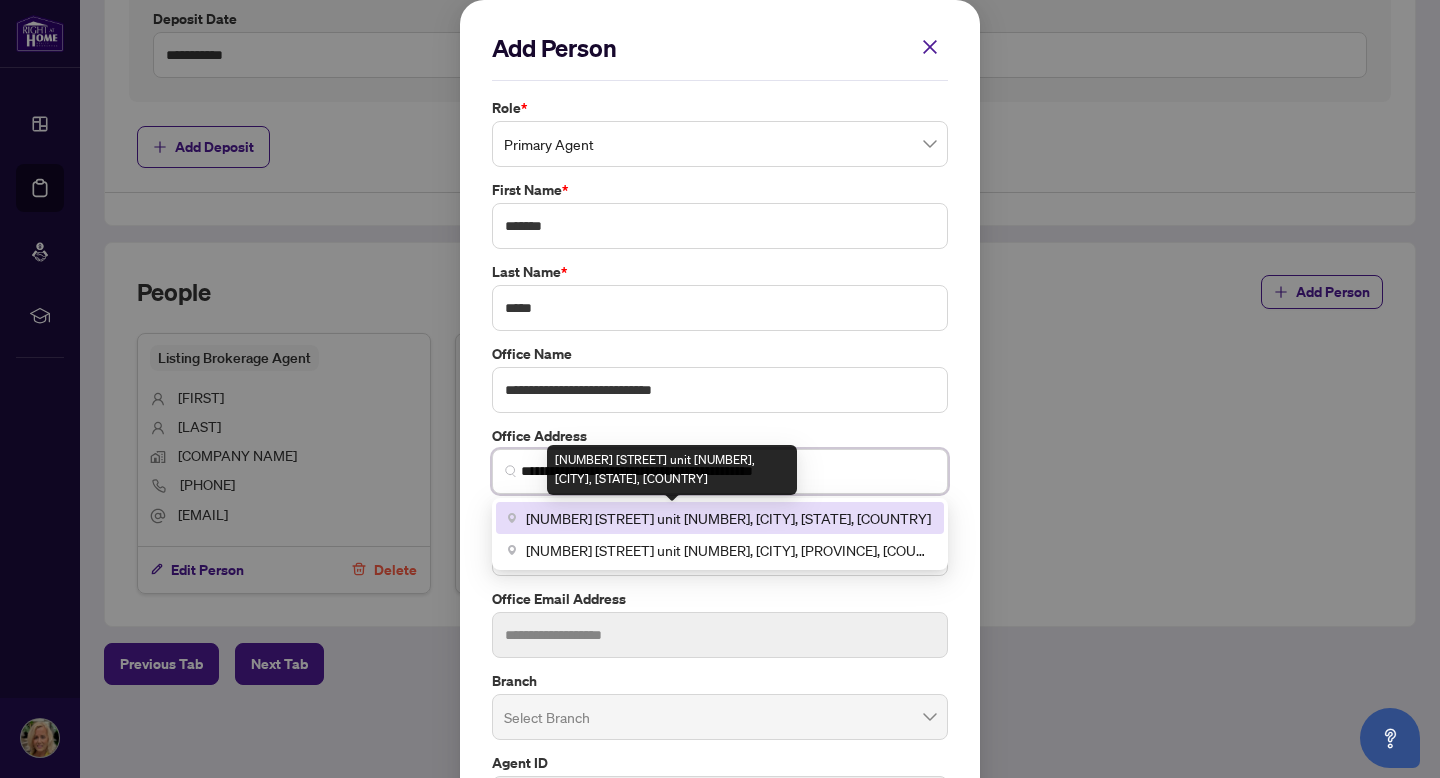 click on "[NUMBER] [STREET] unit [NUMBER], [CITY], [STATE], [COUNTRY]" at bounding box center [728, 518] 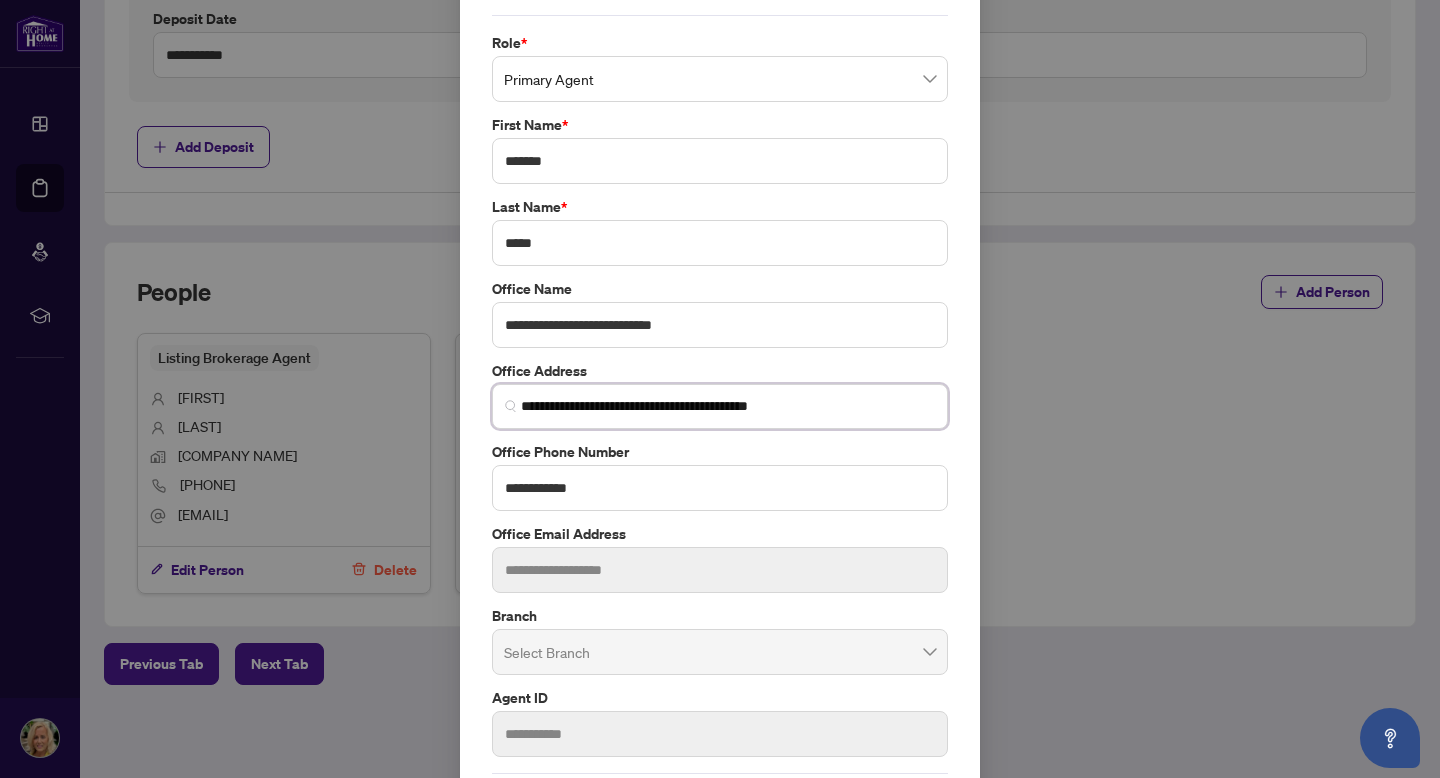scroll, scrollTop: 84, scrollLeft: 0, axis: vertical 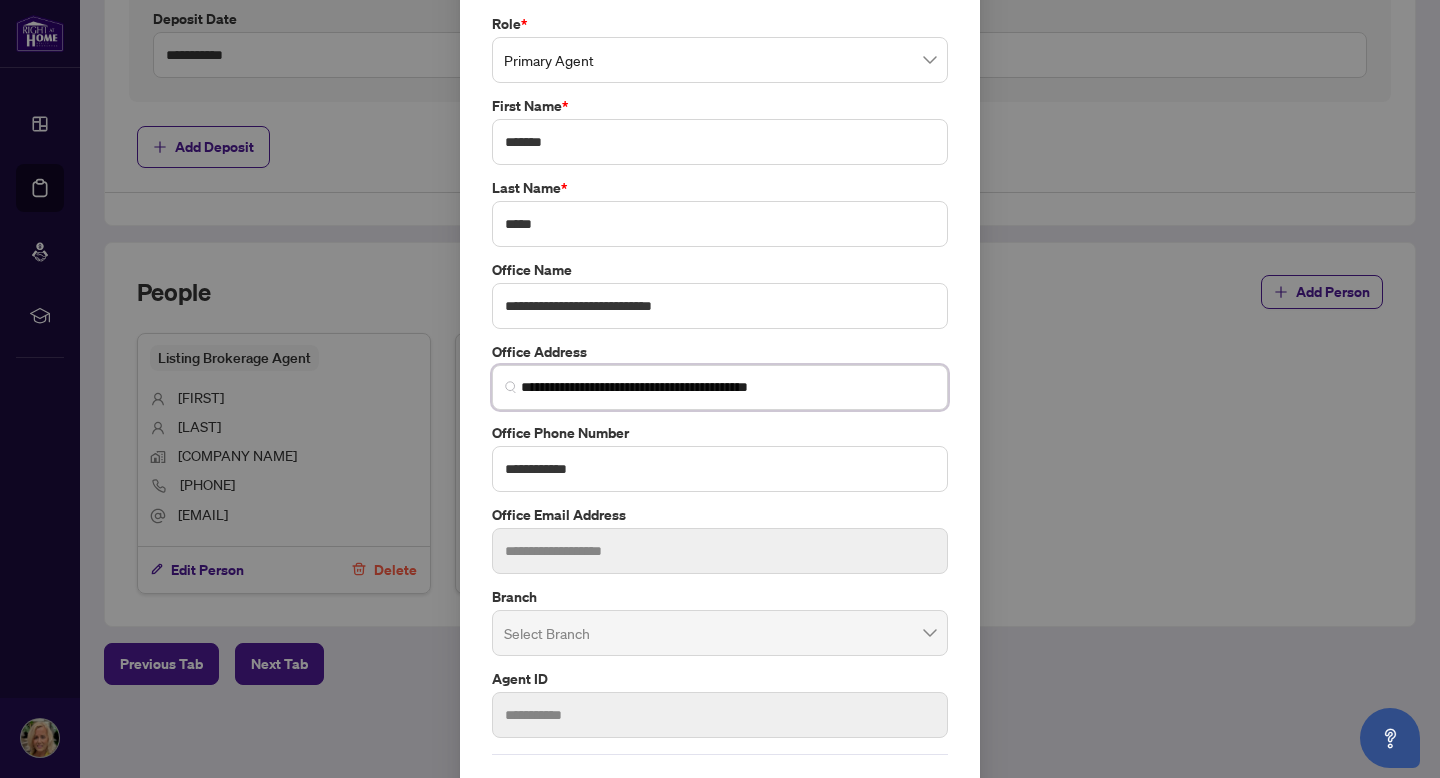 click on "**********" at bounding box center [728, 387] 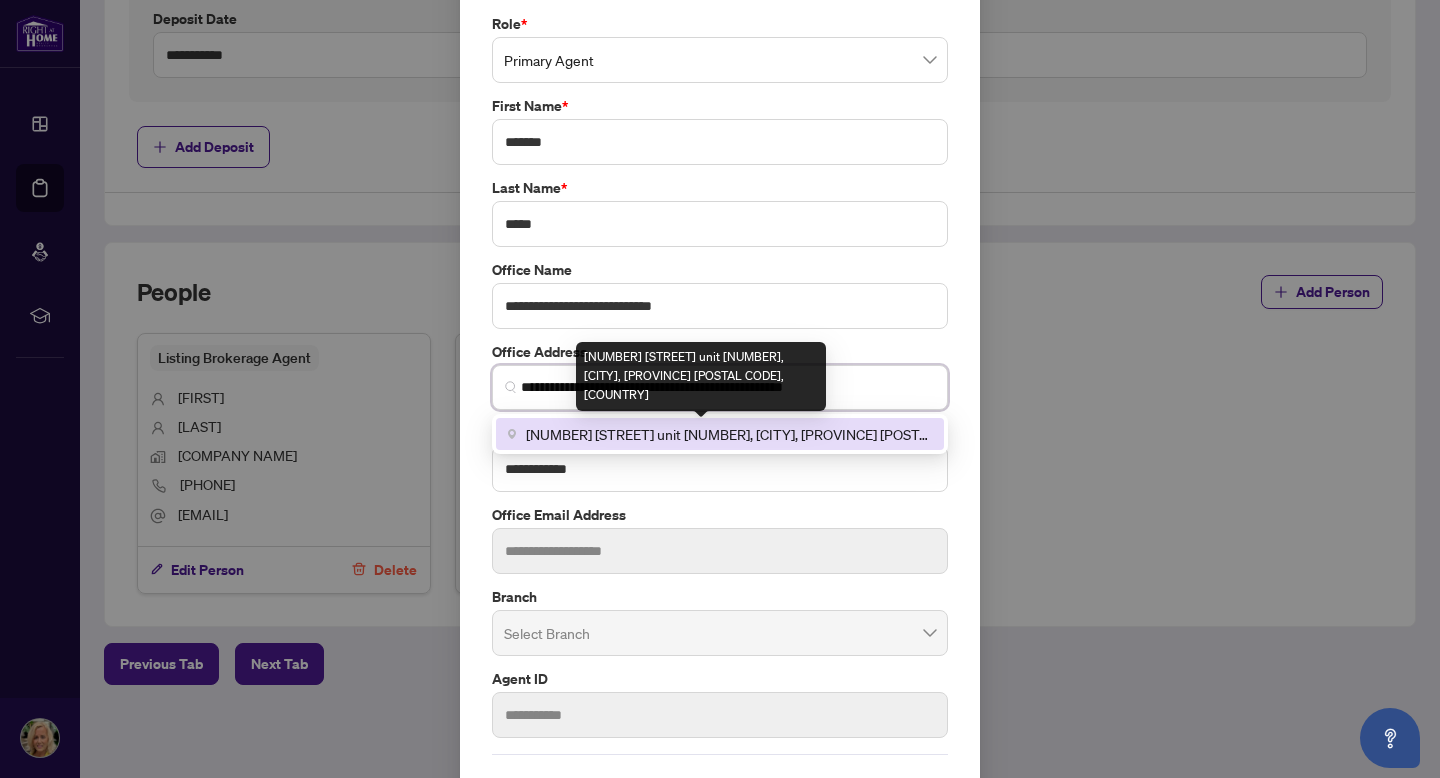 click on "[NUMBER] [STREET] unit [NUMBER], [CITY], [PROVINCE] [POSTAL CODE], [COUNTRY]" at bounding box center (729, 434) 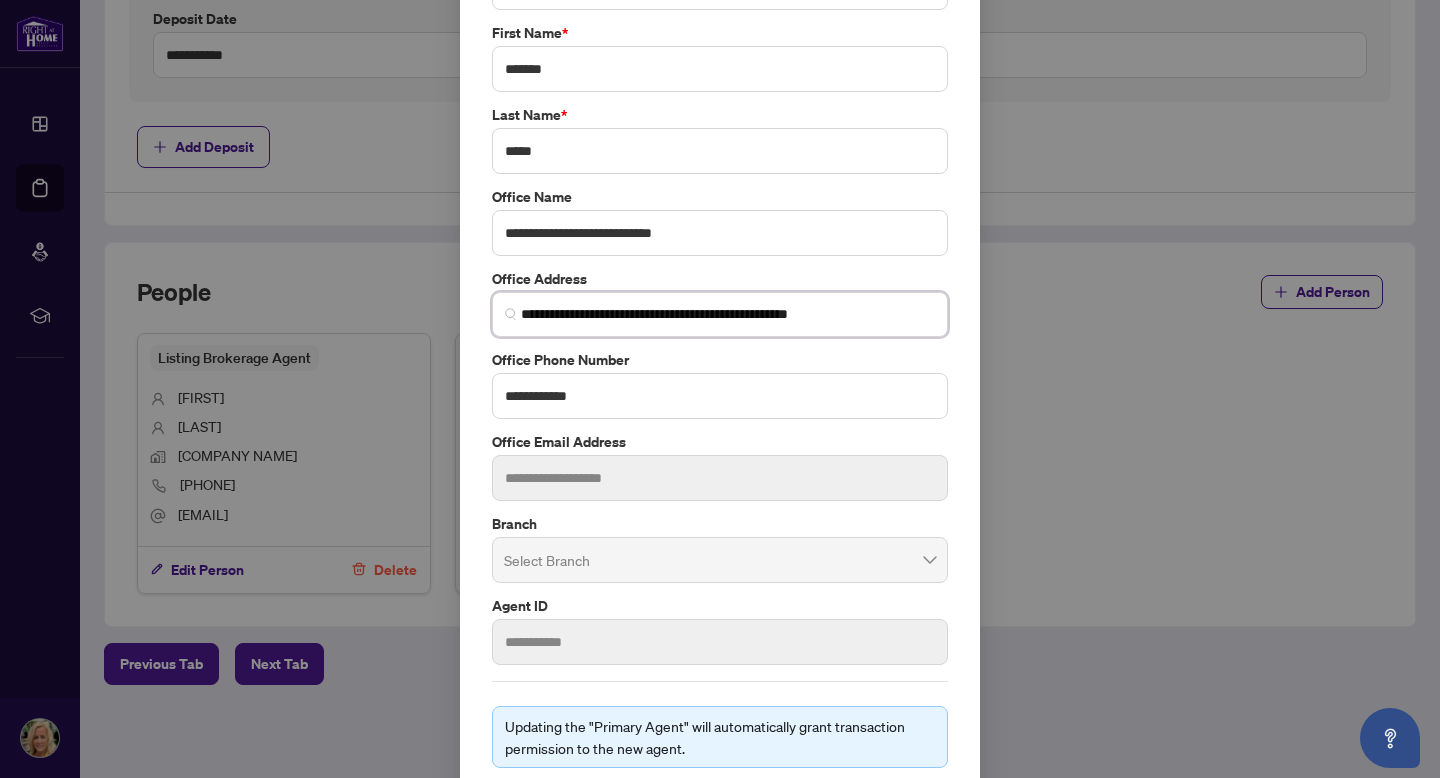 scroll, scrollTop: 161, scrollLeft: 0, axis: vertical 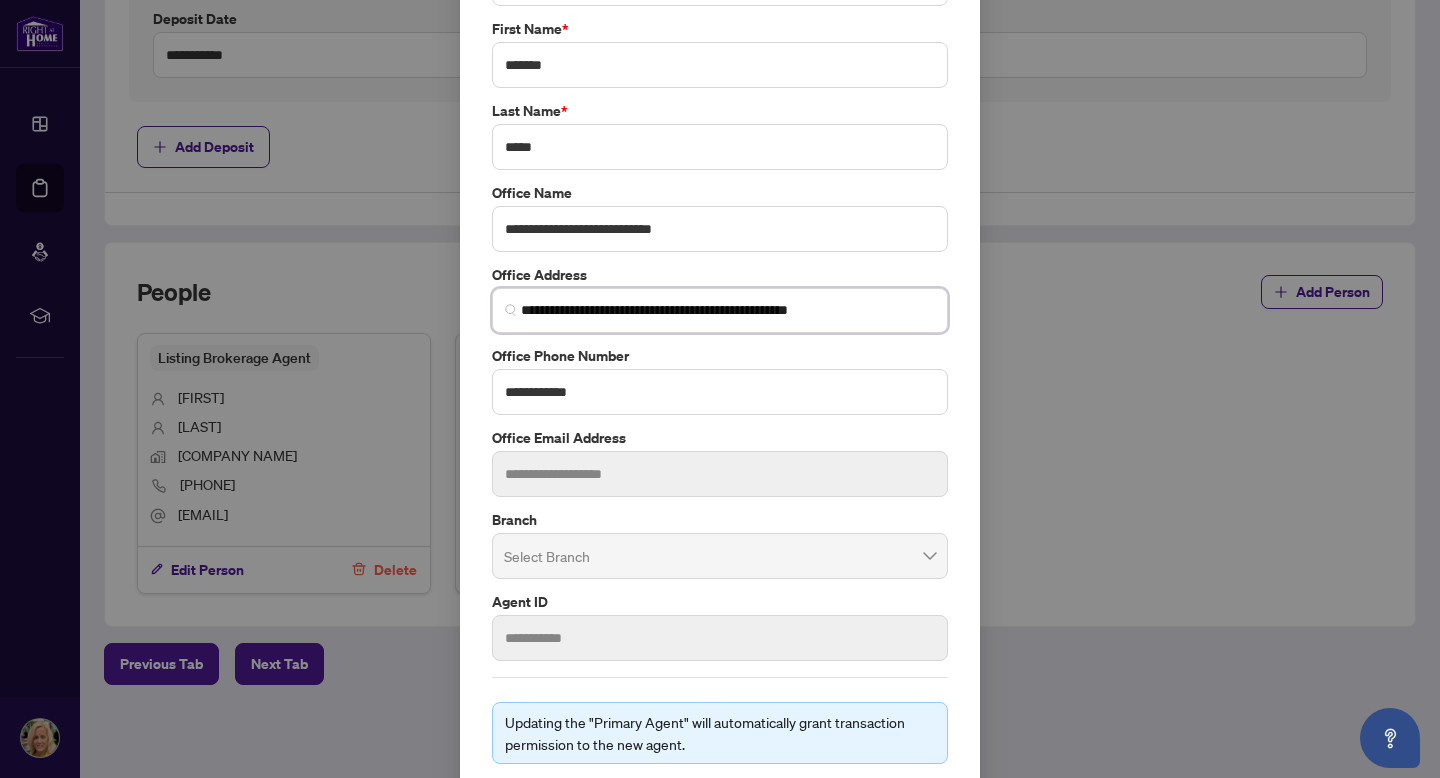 type on "**********" 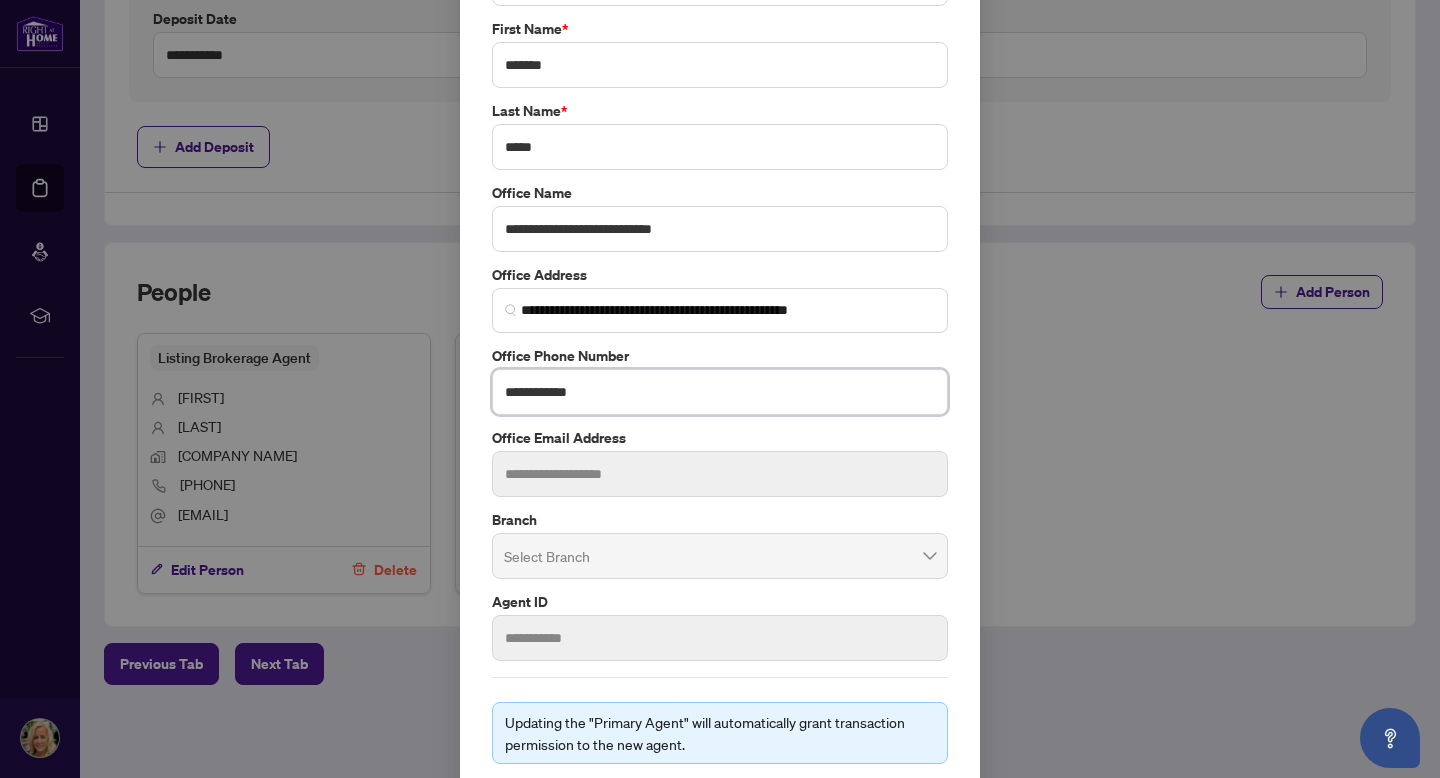 click on "**********" at bounding box center [720, 392] 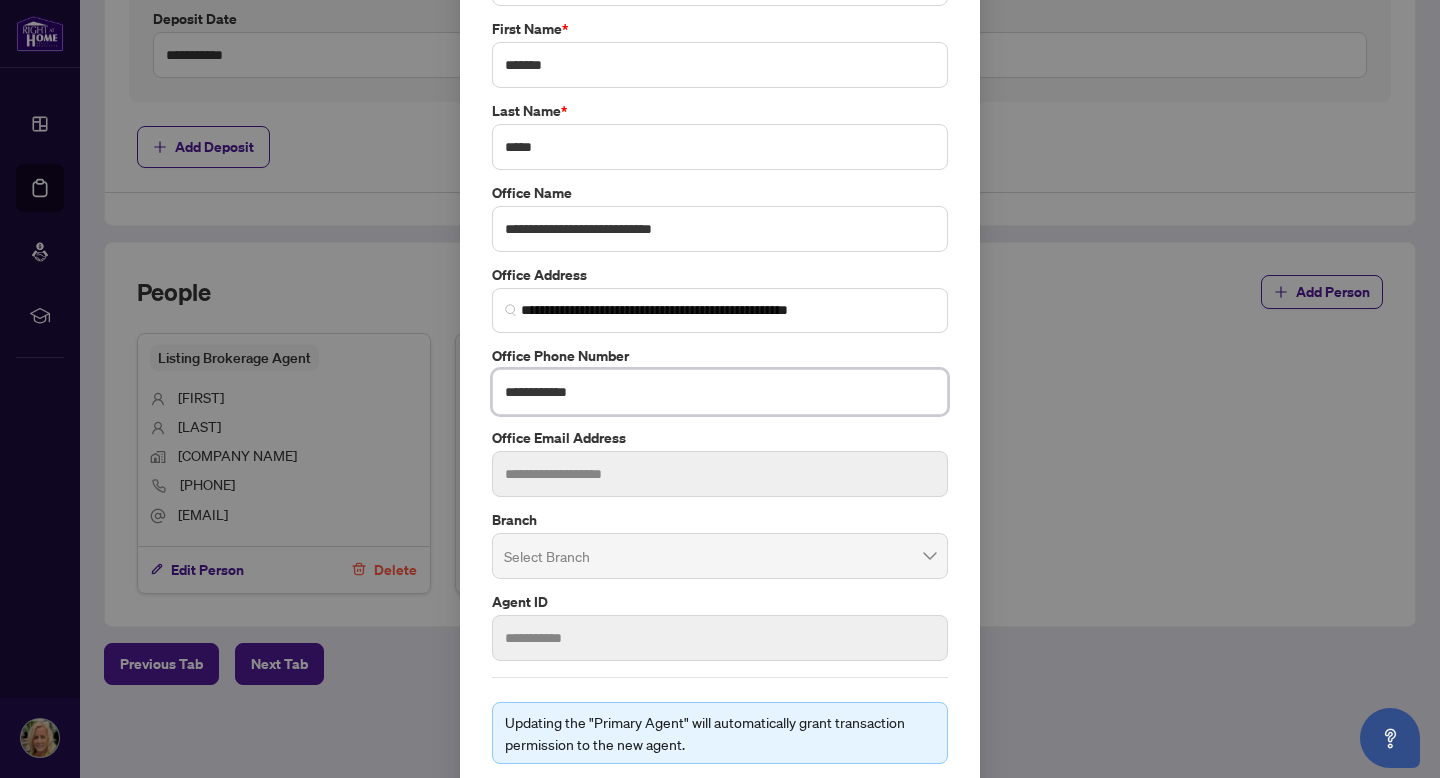 click on "**********" at bounding box center (720, 392) 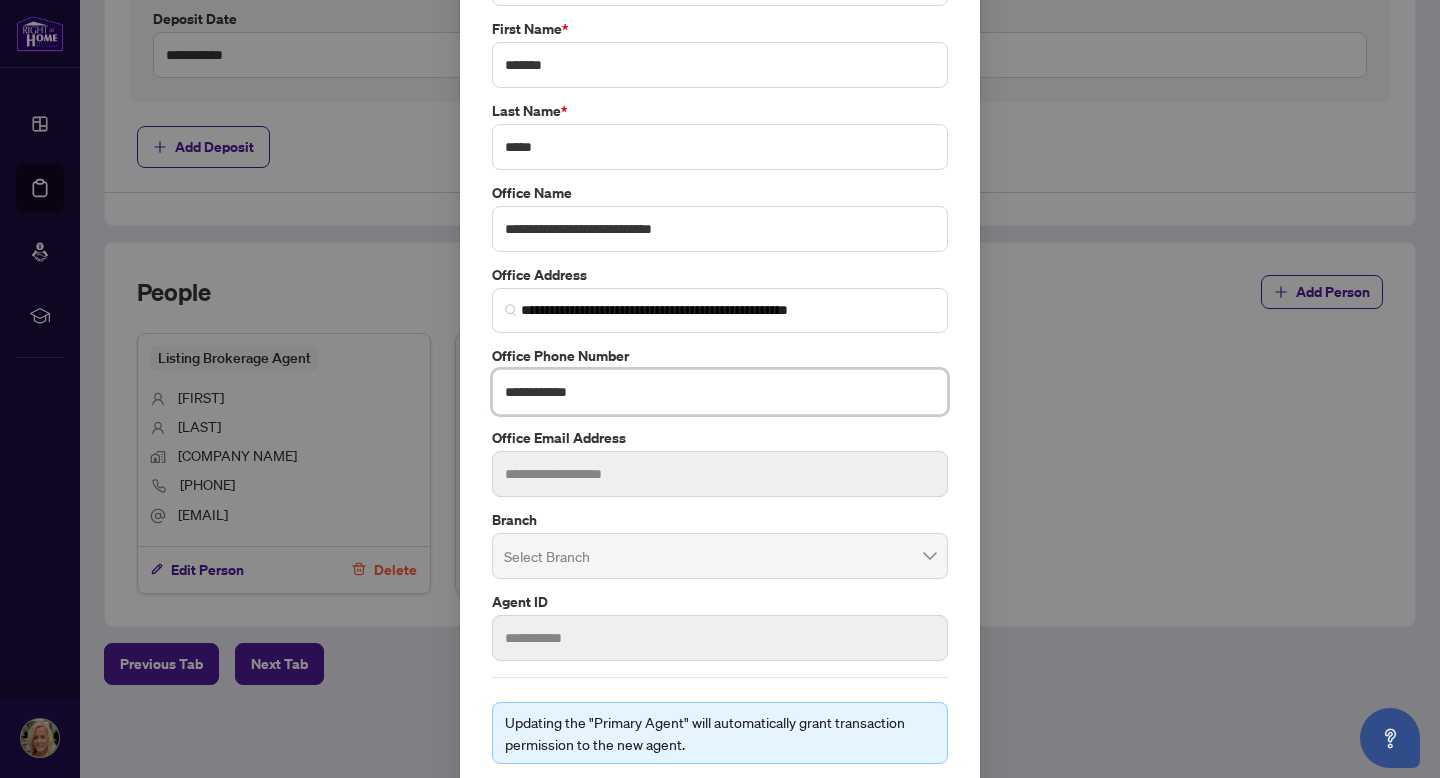 type on "**********" 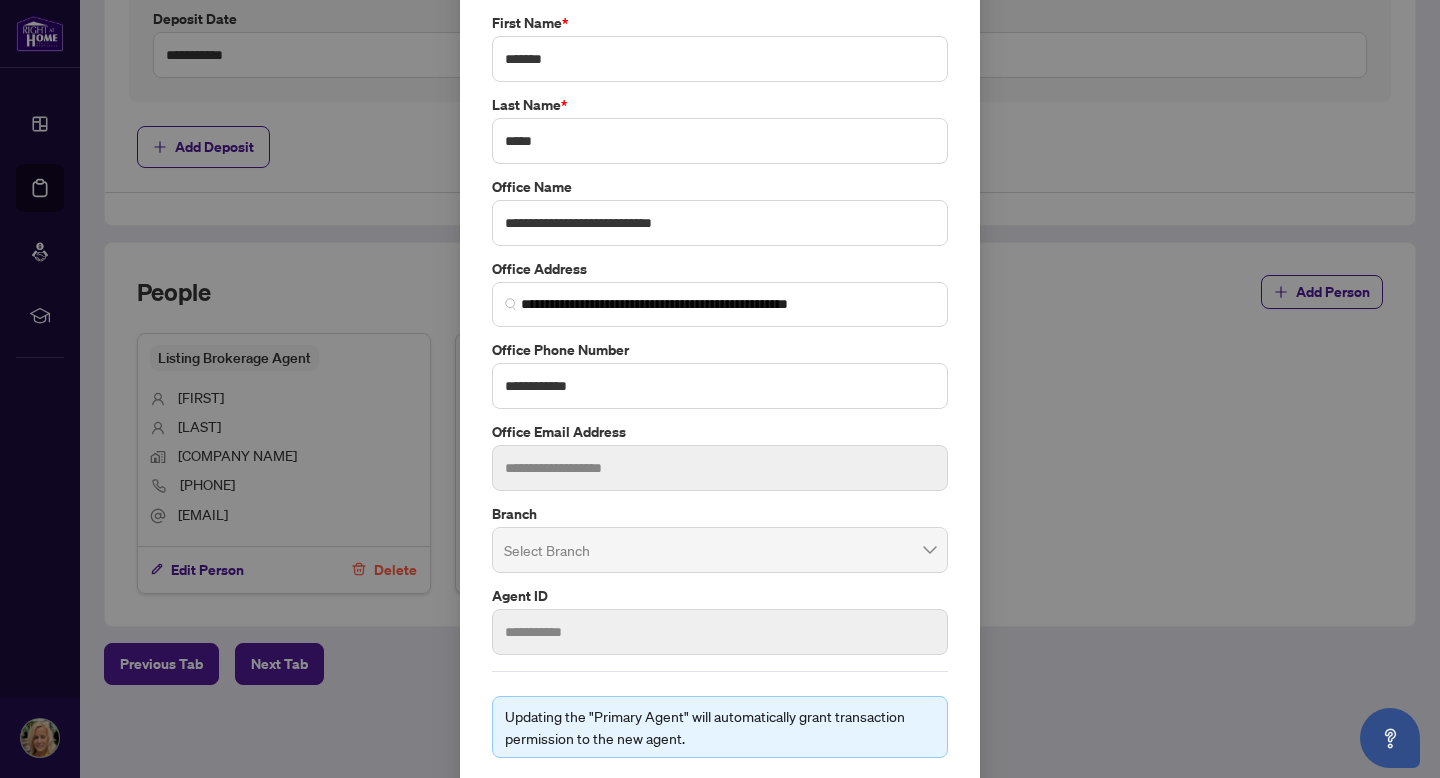 scroll, scrollTop: 245, scrollLeft: 0, axis: vertical 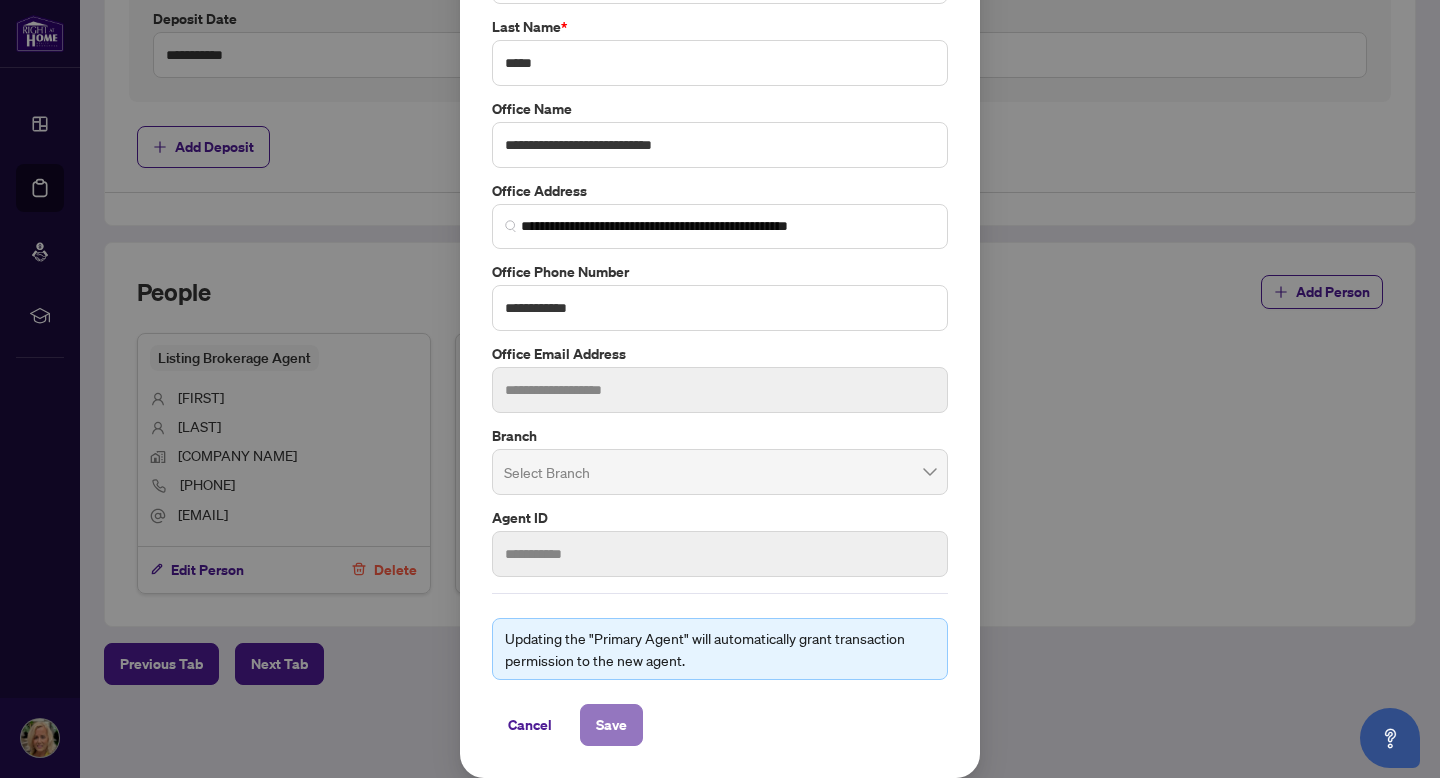click on "Save" at bounding box center (611, 725) 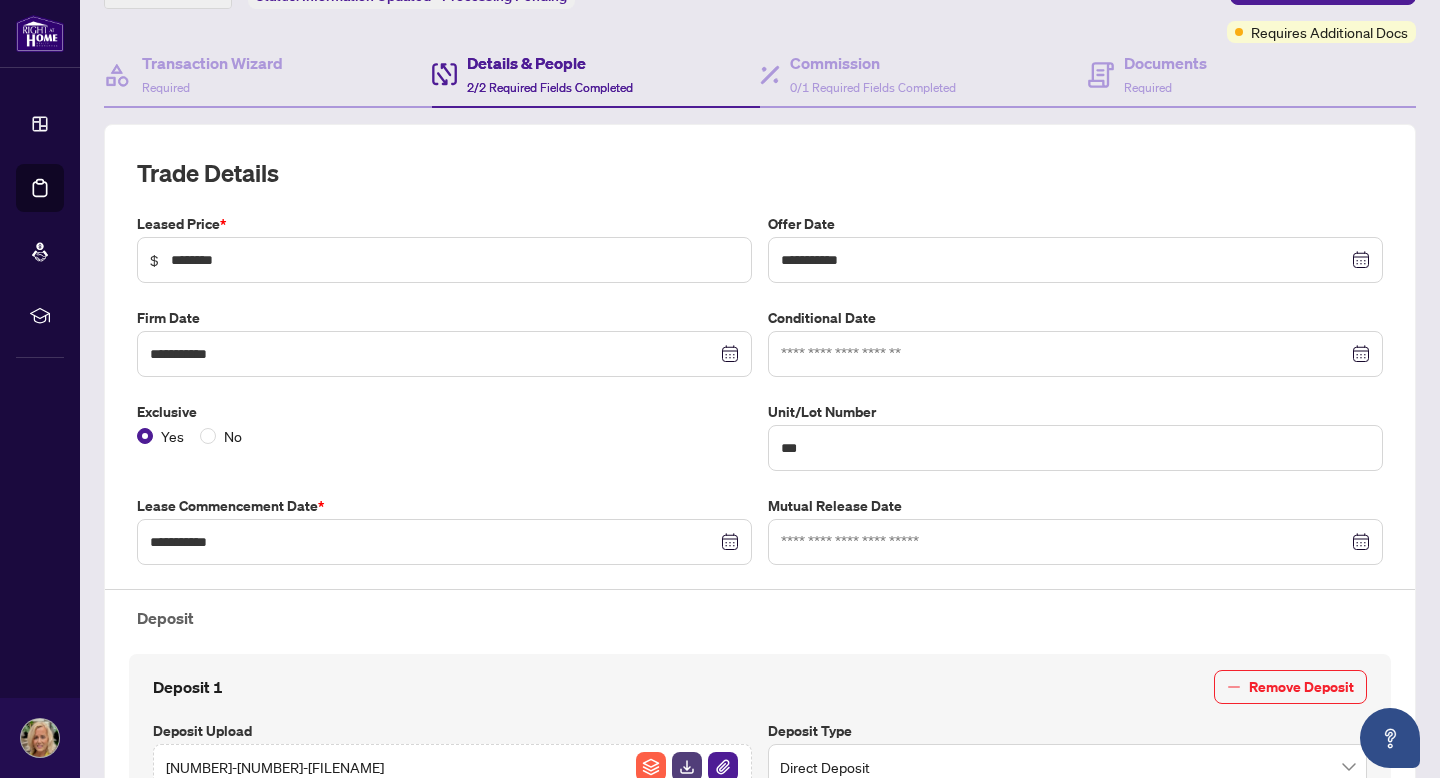 scroll, scrollTop: 0, scrollLeft: 0, axis: both 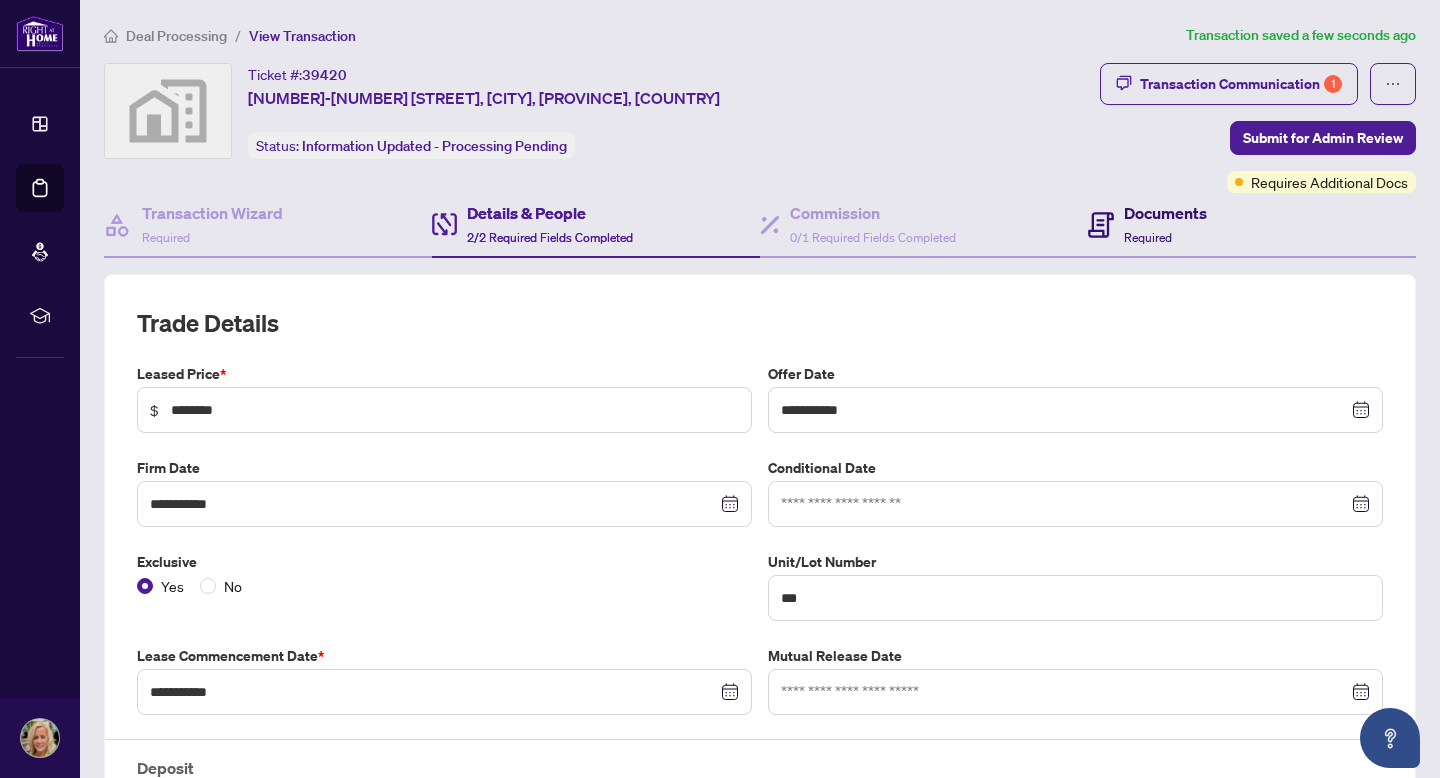 click on "Documents Required" at bounding box center (1165, 224) 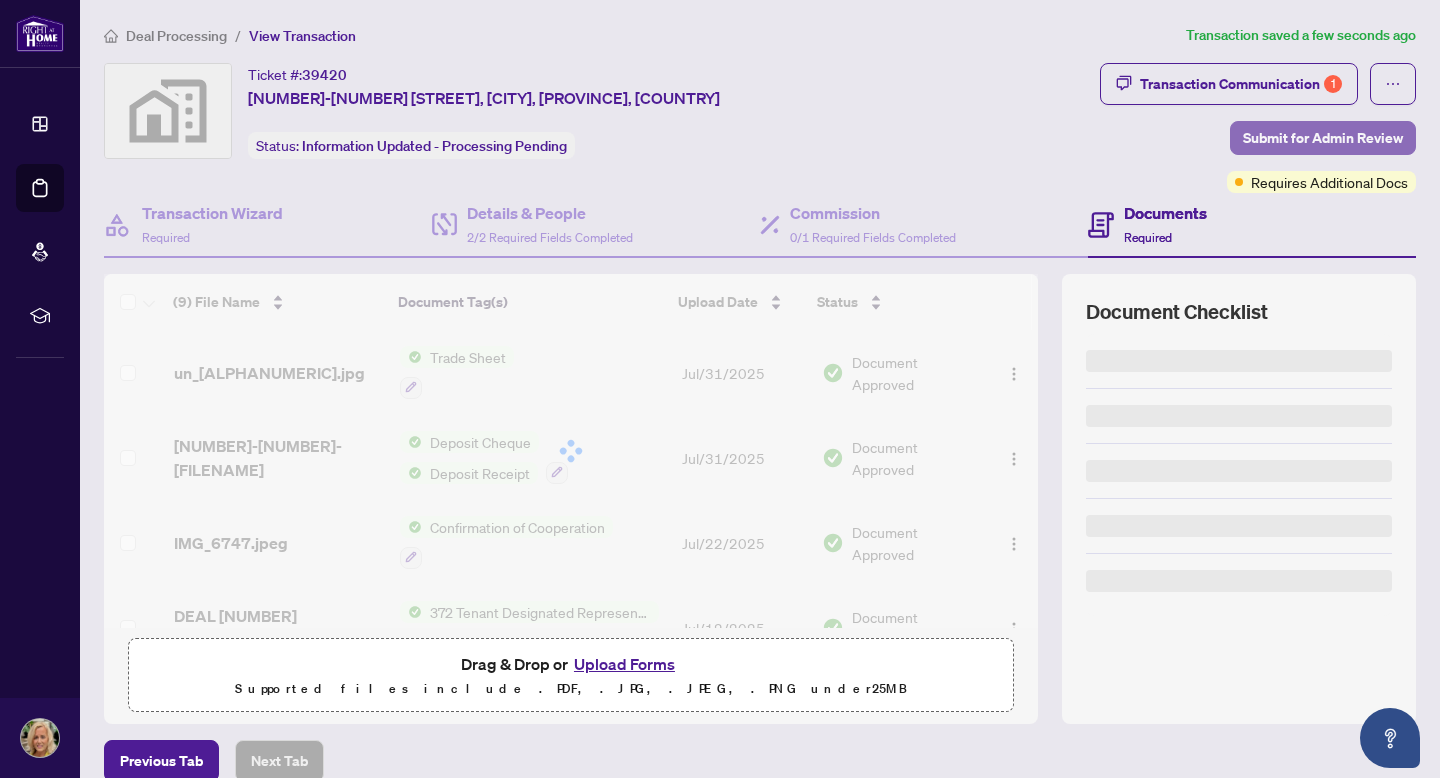 click on "Submit for Admin Review" at bounding box center [1323, 138] 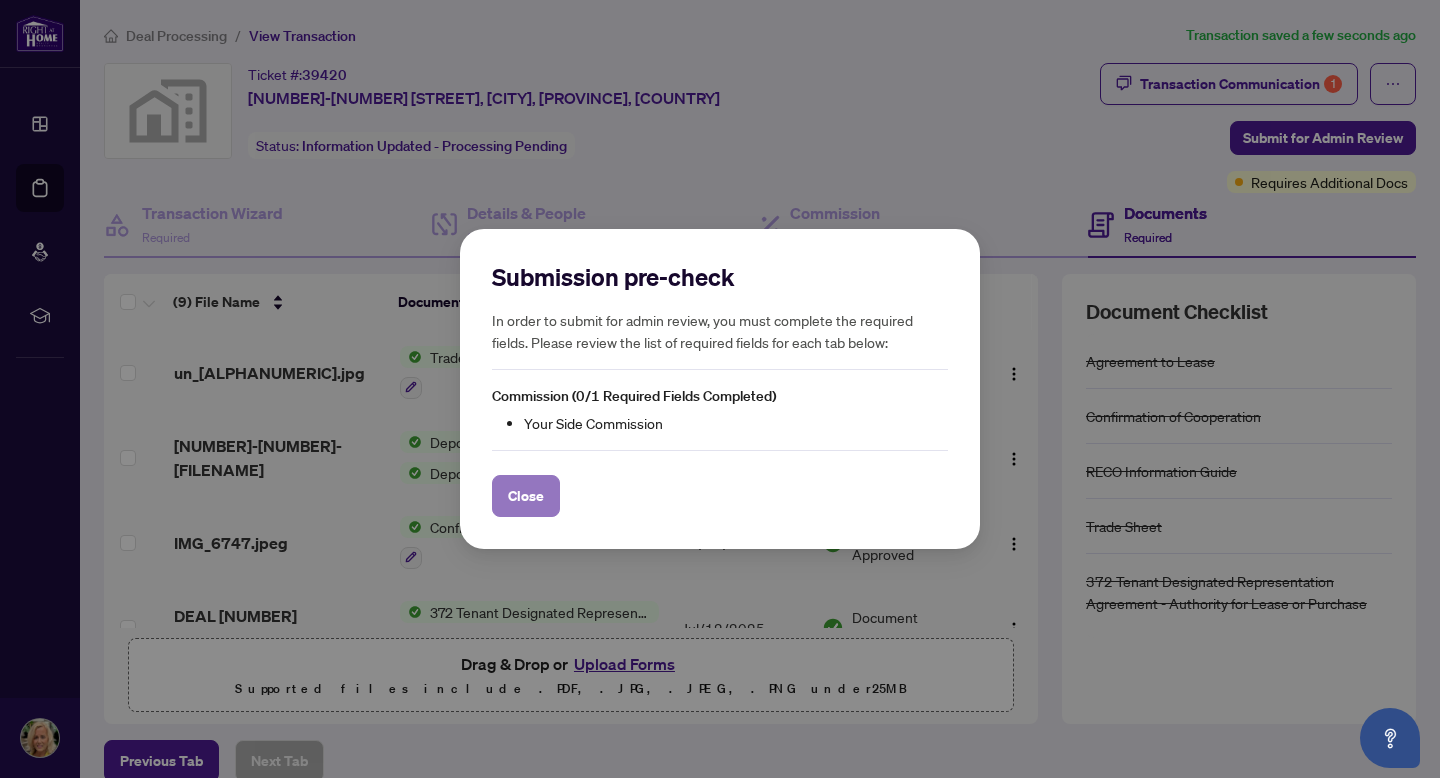 click on "Close" at bounding box center [526, 496] 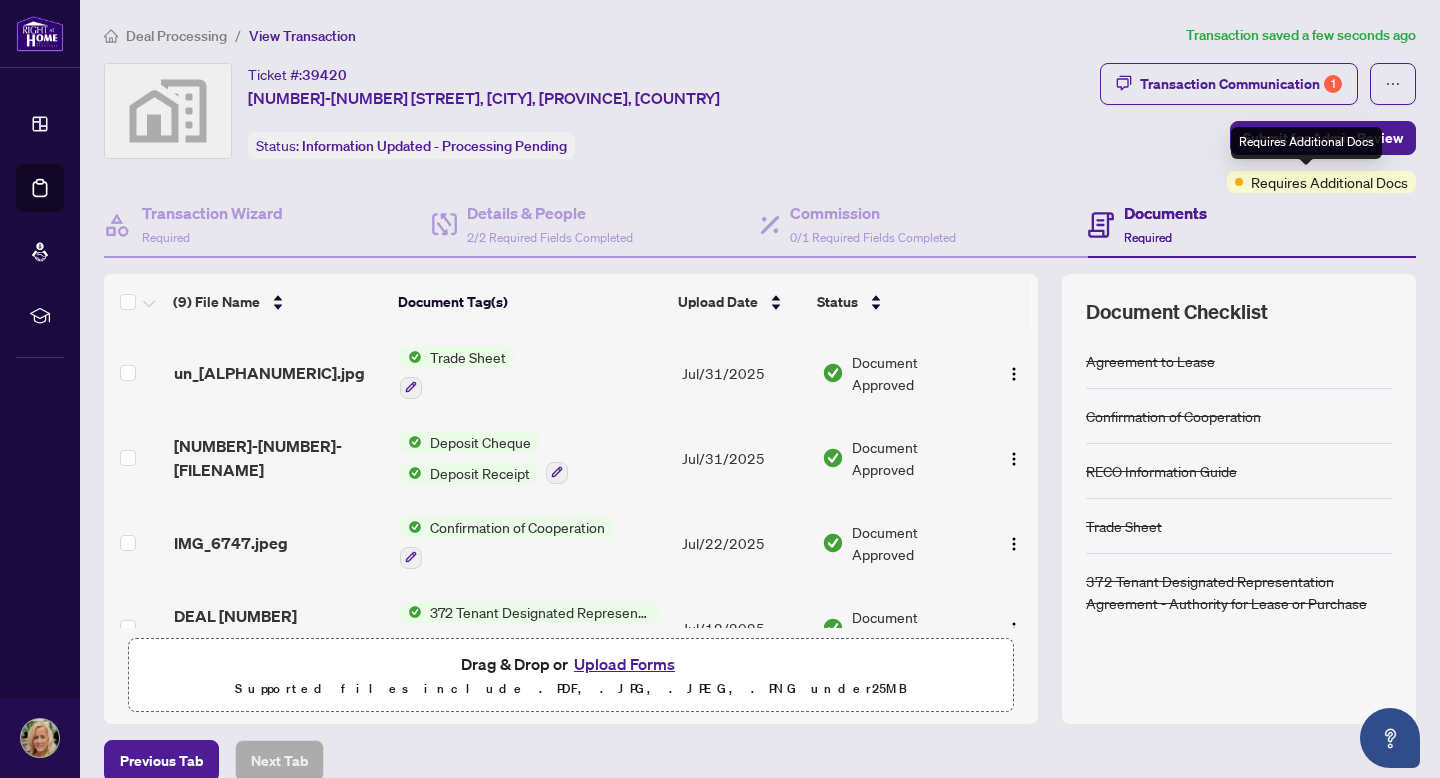 click on "Requires Additional Docs" at bounding box center (1306, 143) 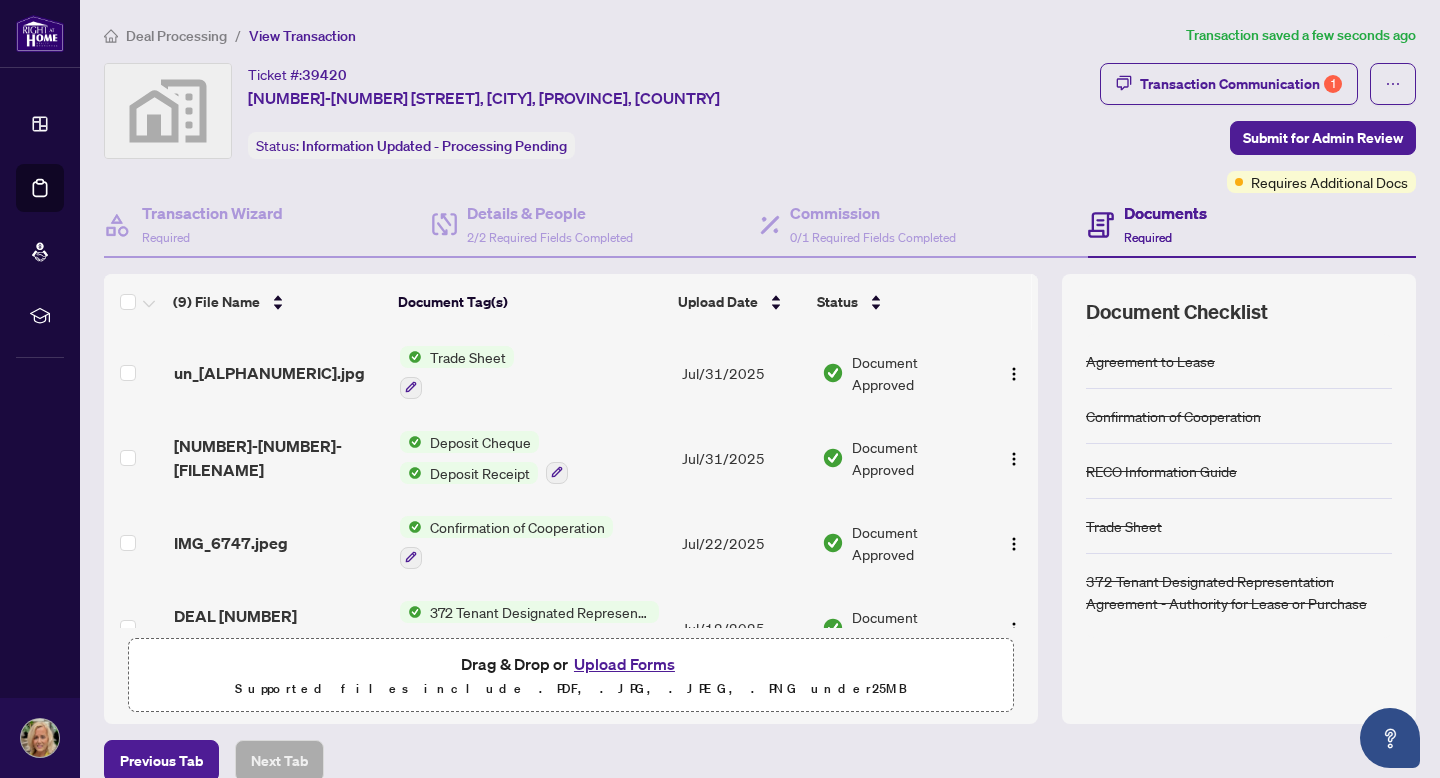 click on "Transaction Communication 1 Submit for Admin Review Requires Additional Docs" at bounding box center [1258, 128] 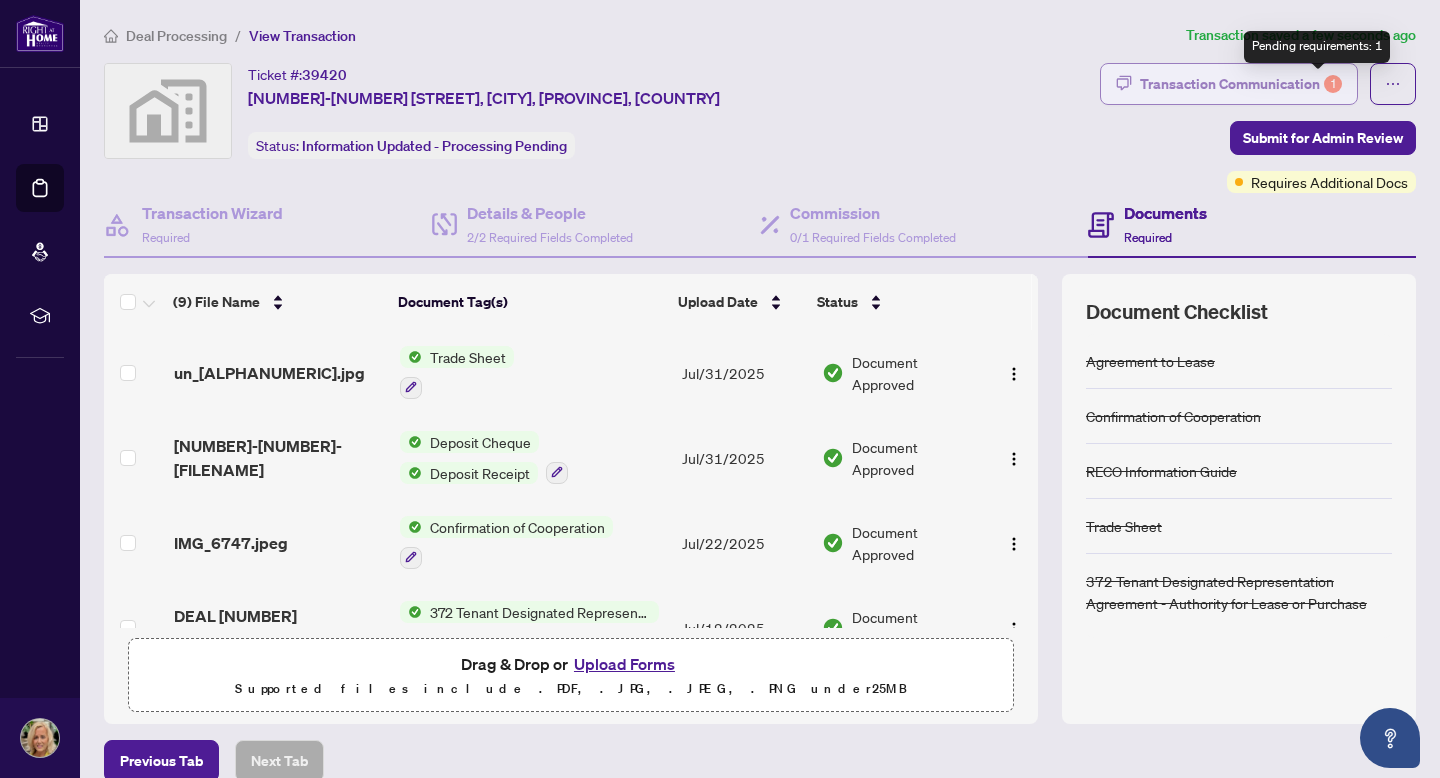 click on "1" at bounding box center (1333, 84) 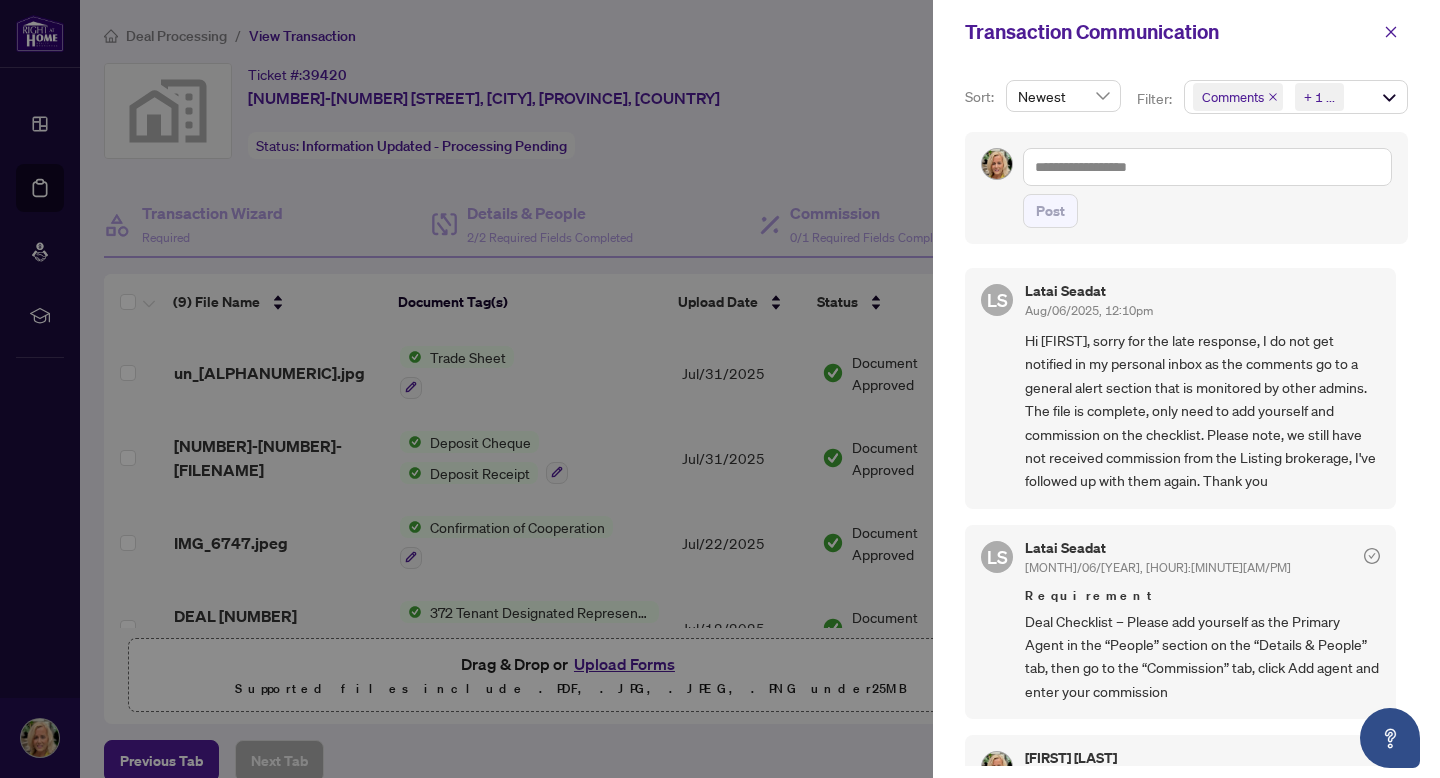click on "Post" at bounding box center [1207, 188] 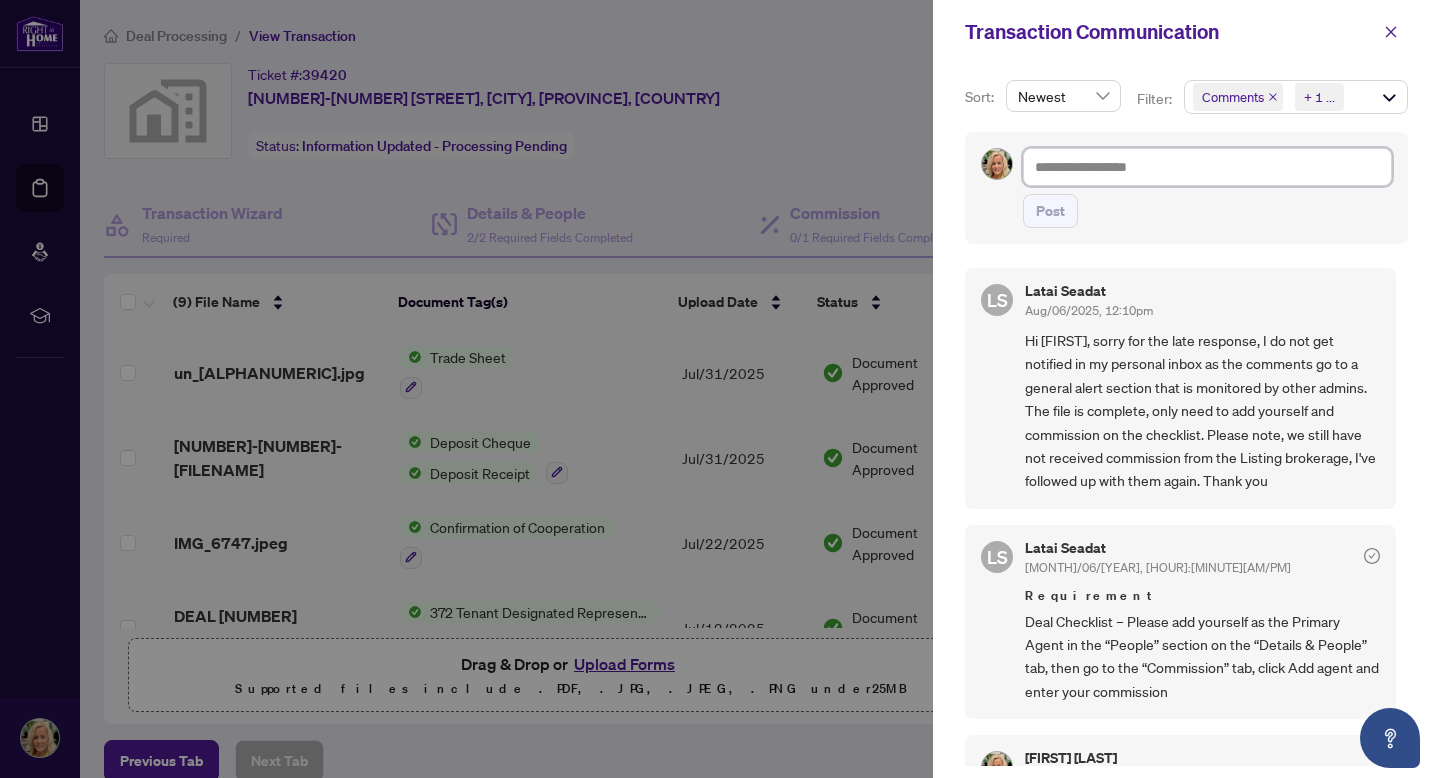 click at bounding box center (1207, 167) 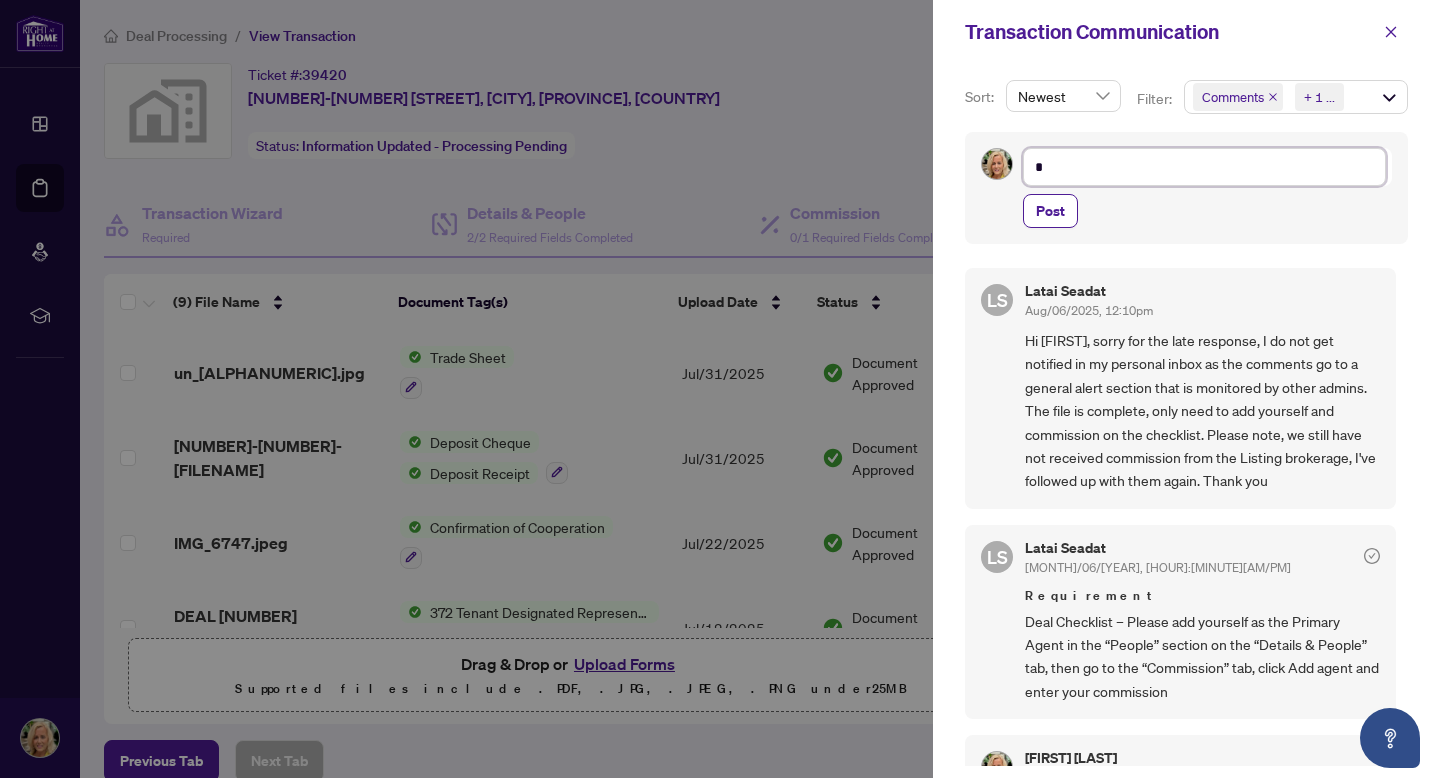 type on "**" 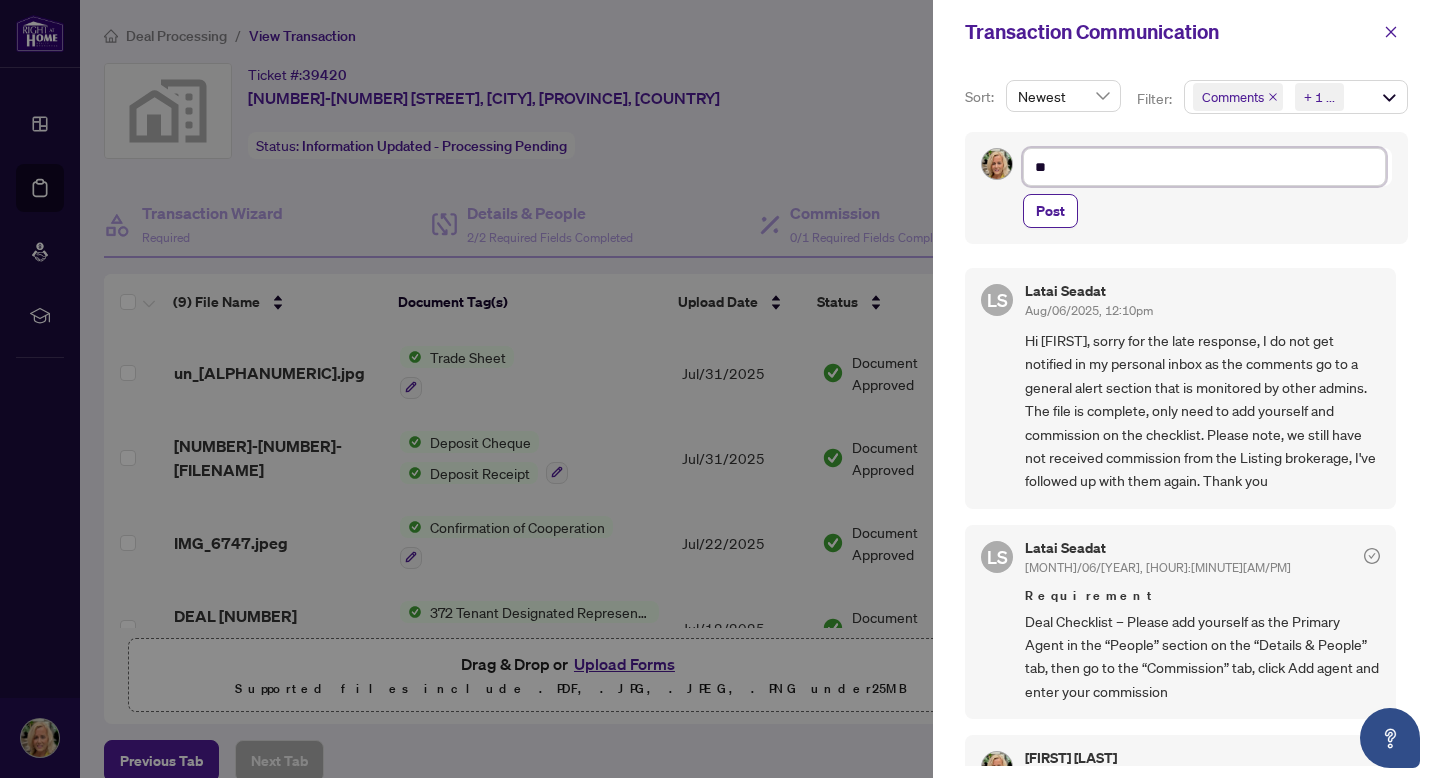 type on "***" 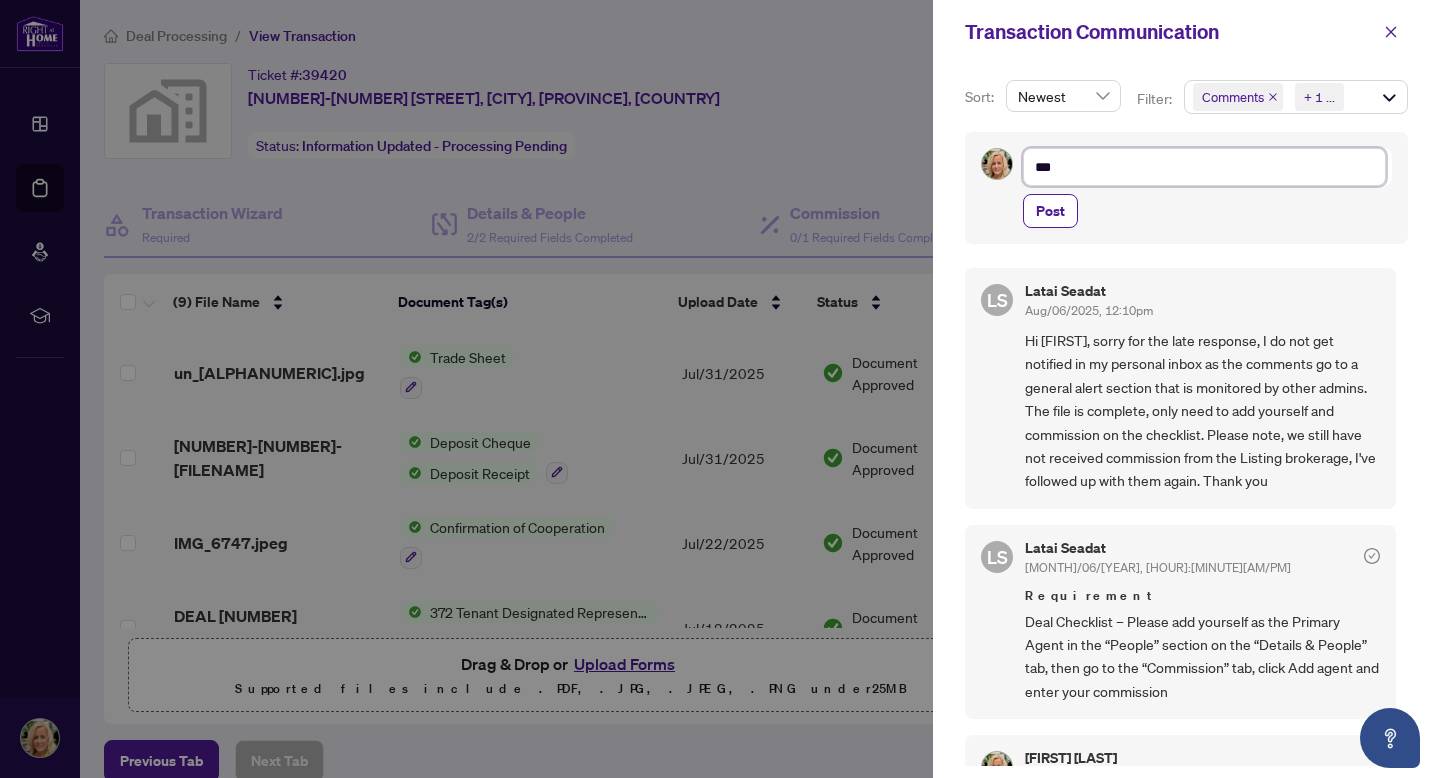 type on "***" 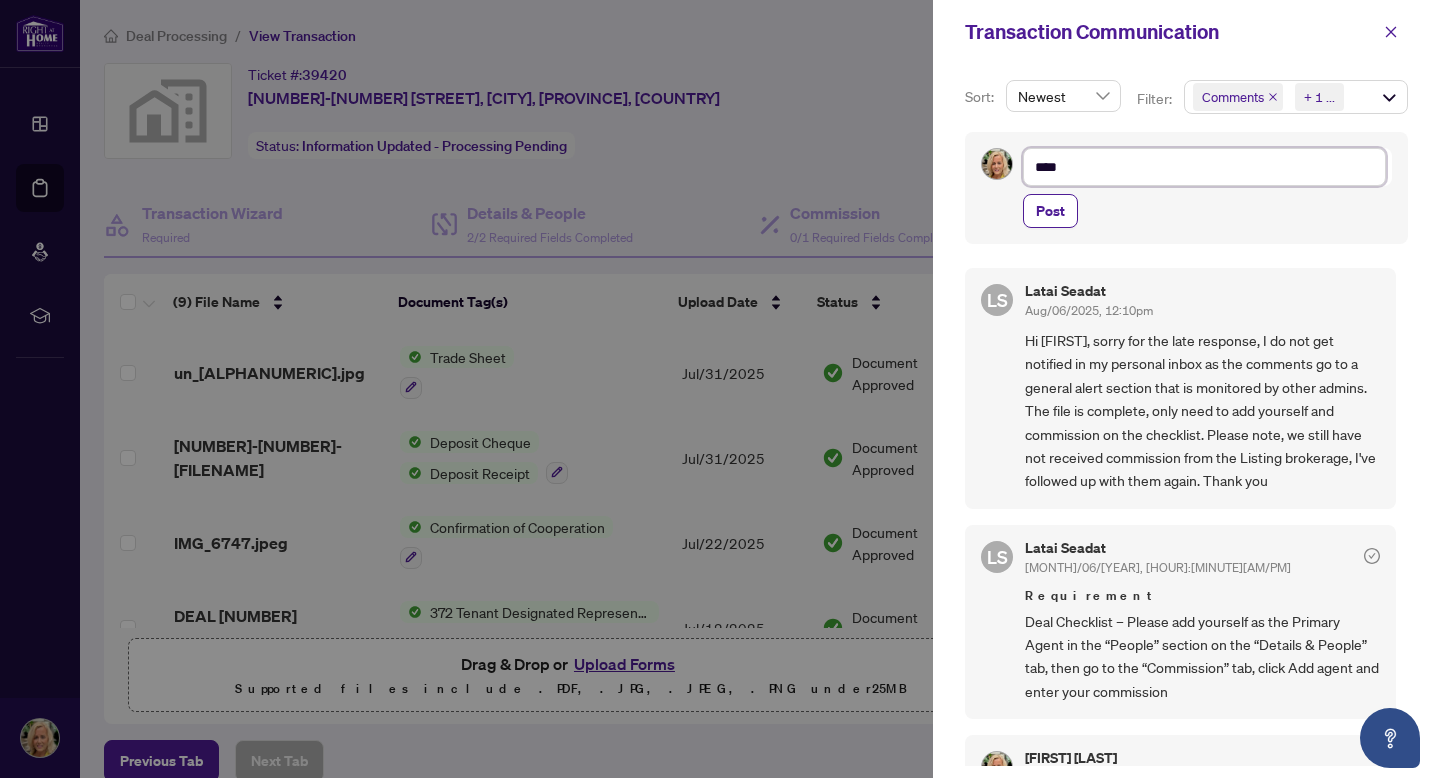 type on "*****" 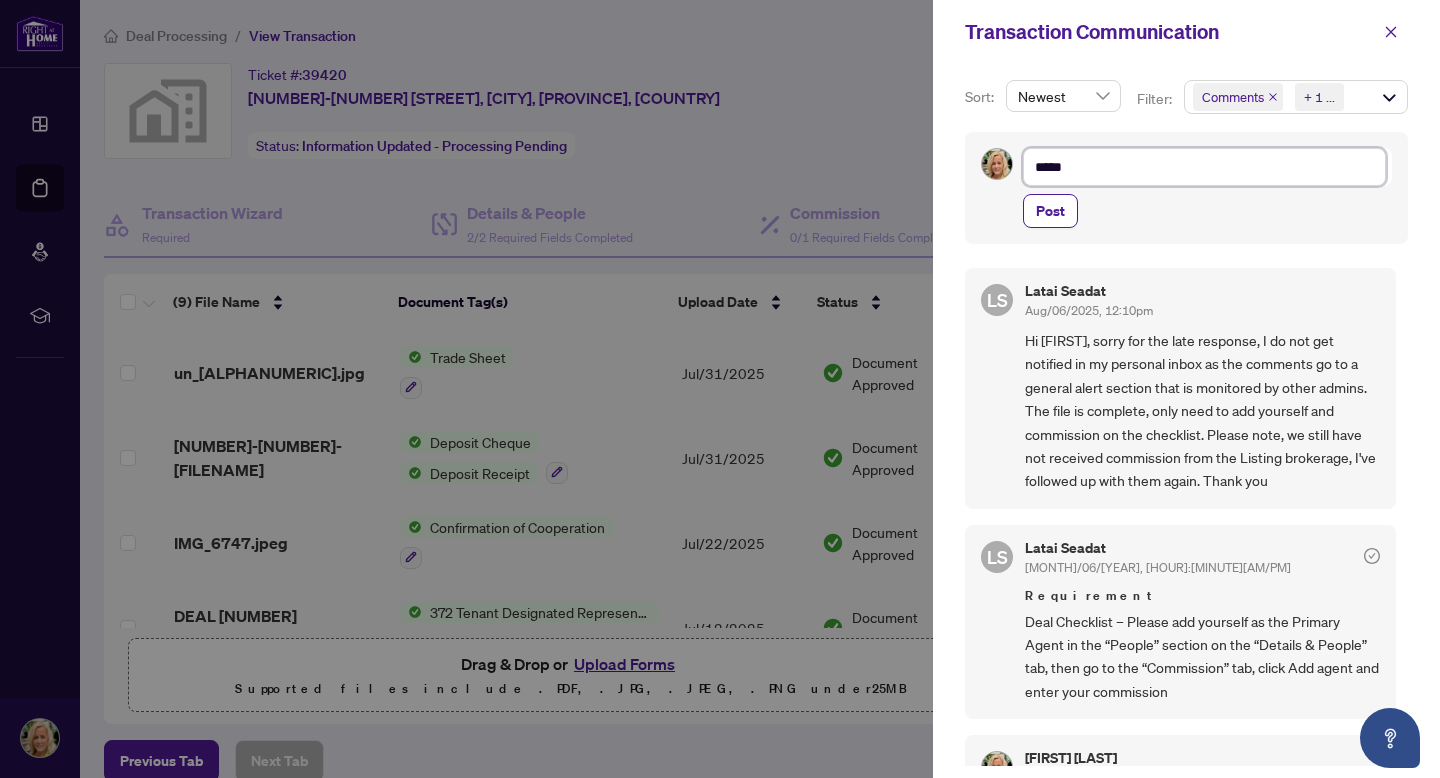 type on "******" 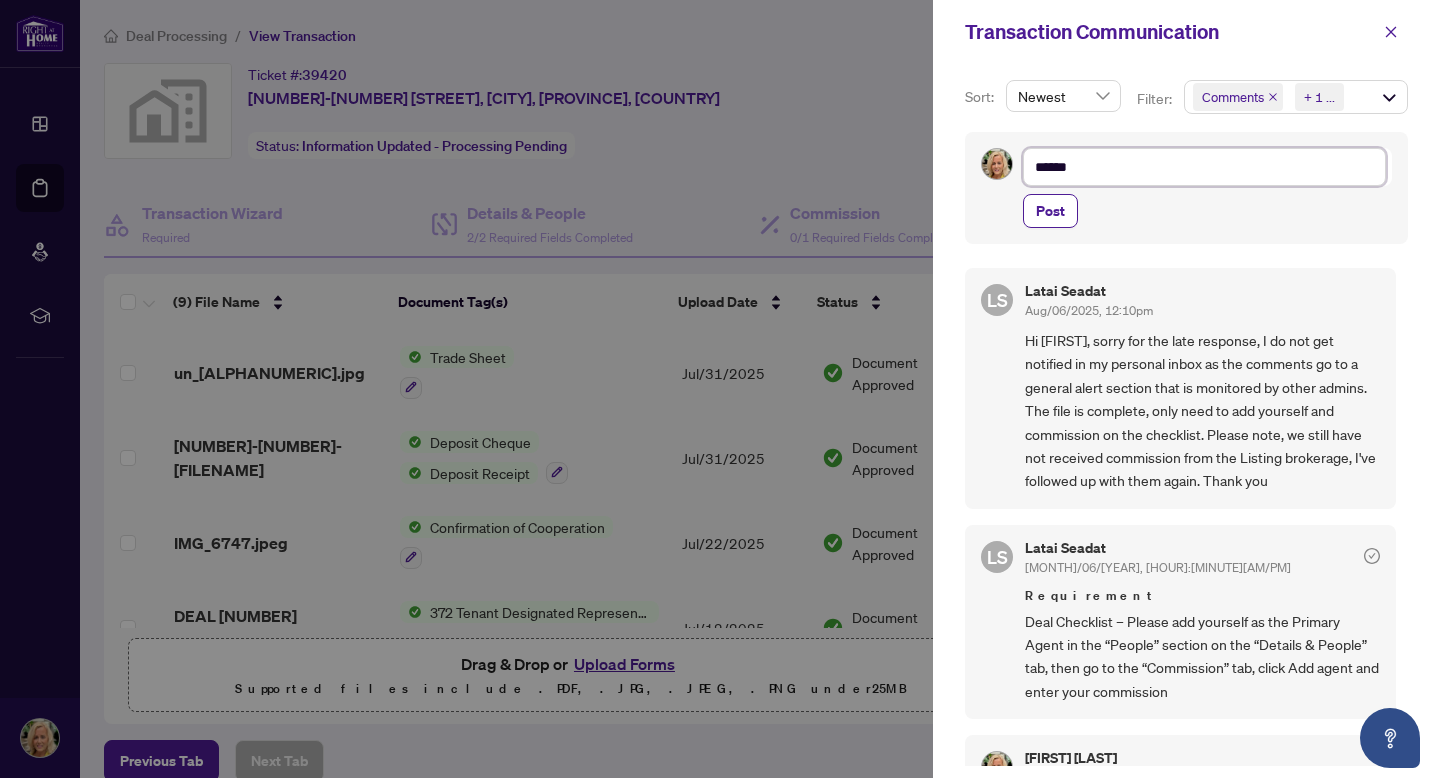 type on "*******" 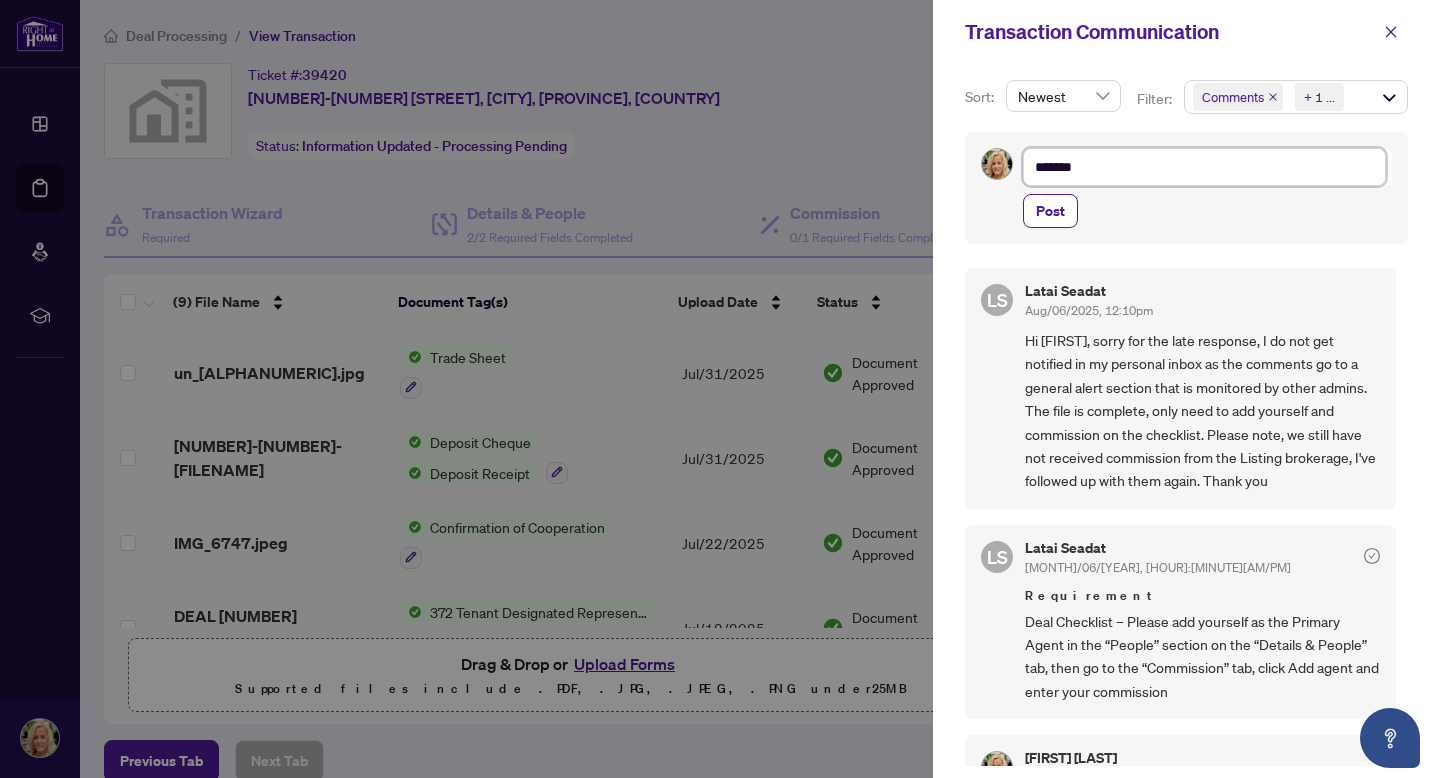 type on "********" 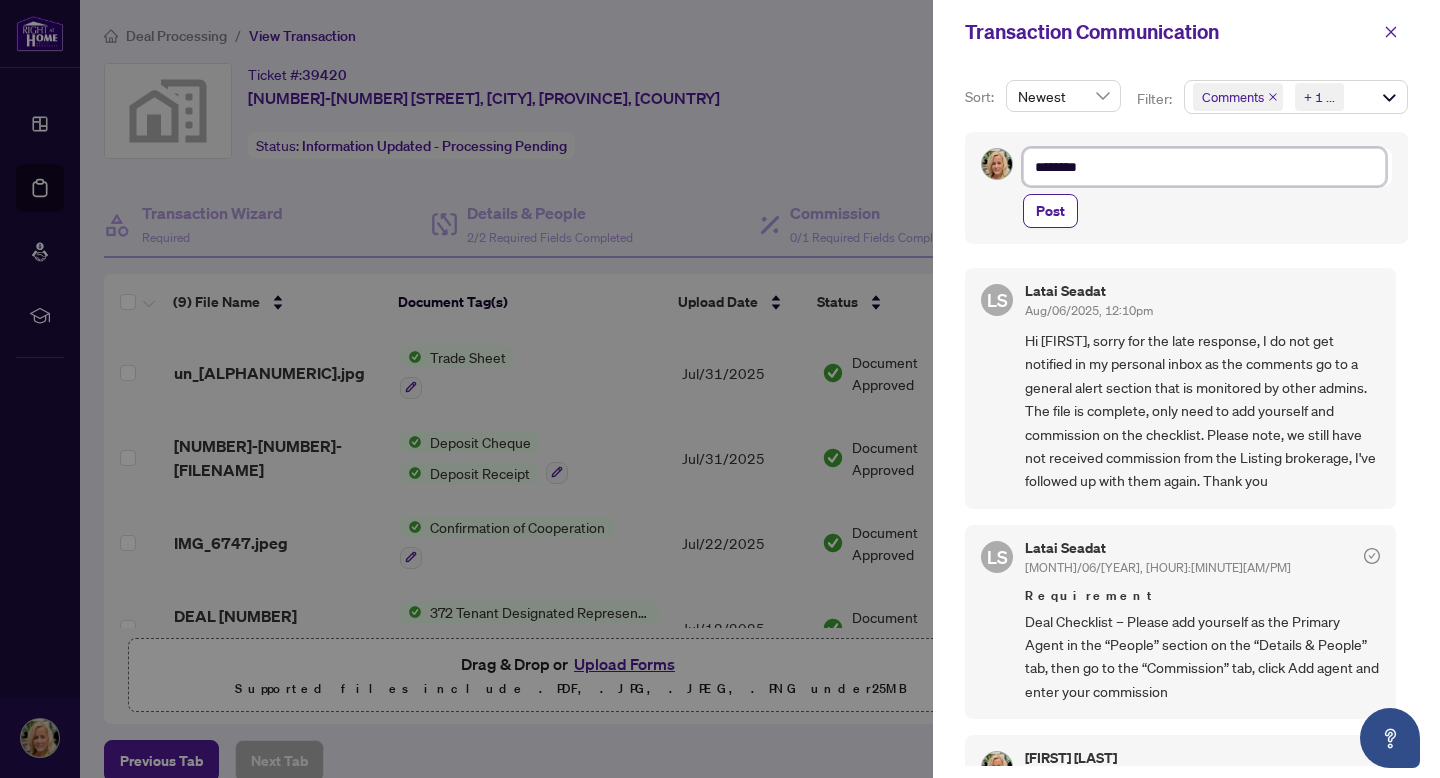 type on "*********" 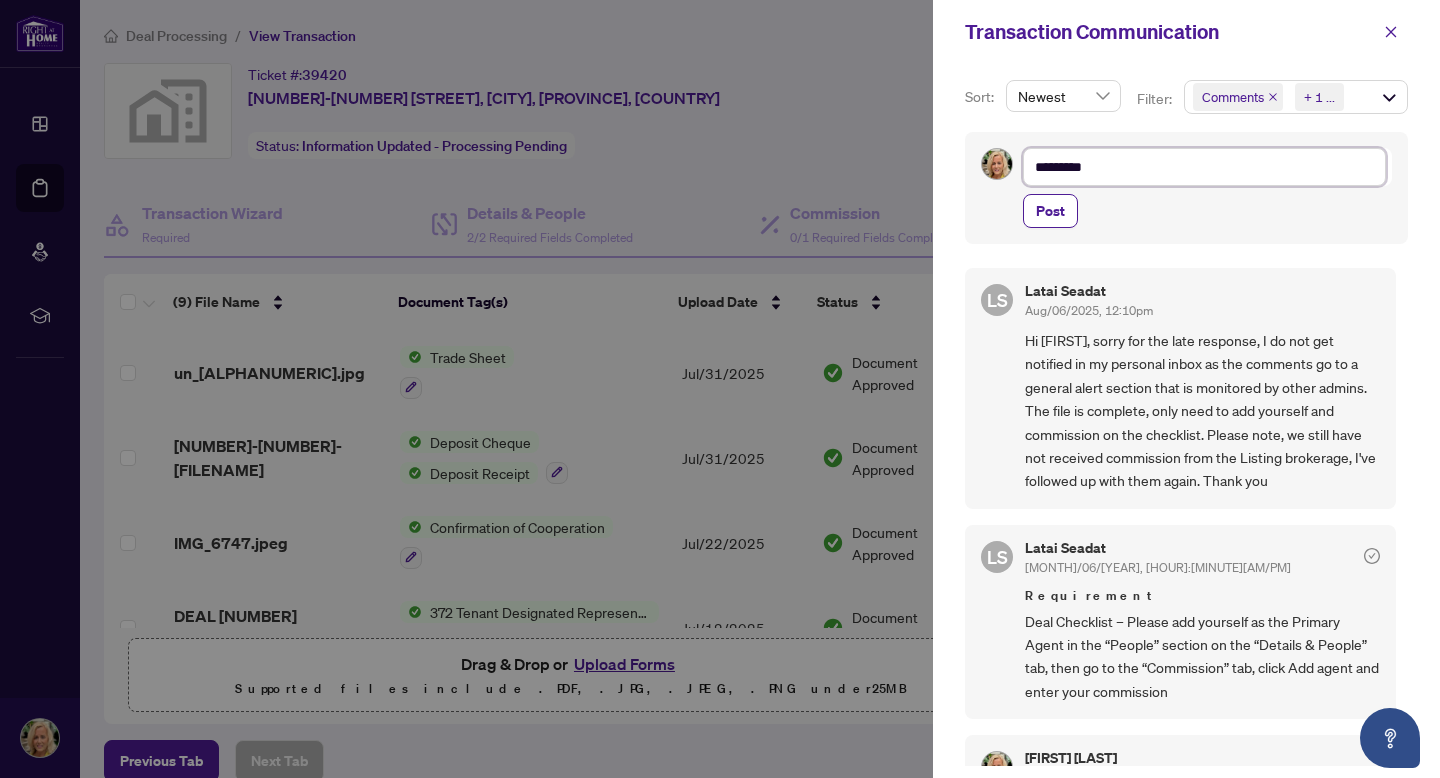 type on "*********" 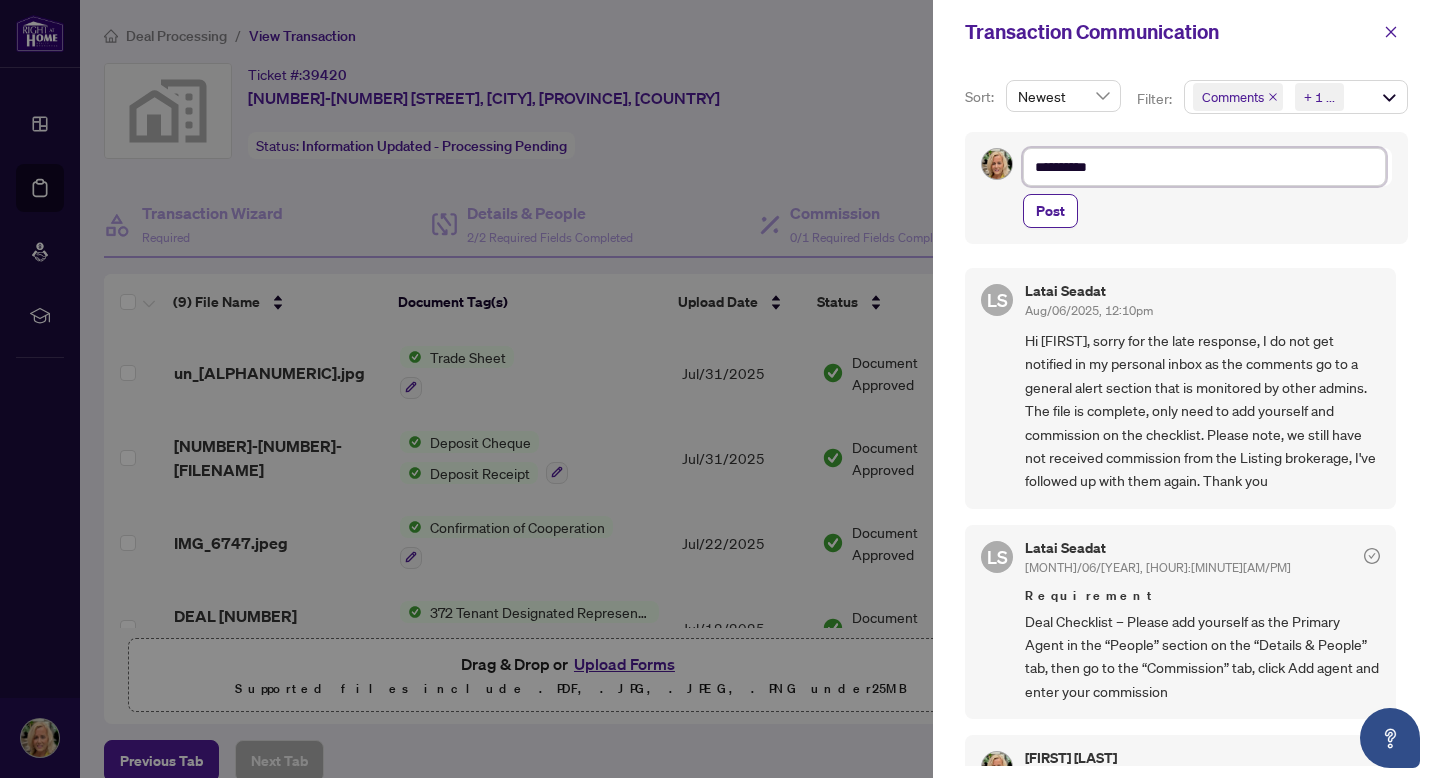 type on "**********" 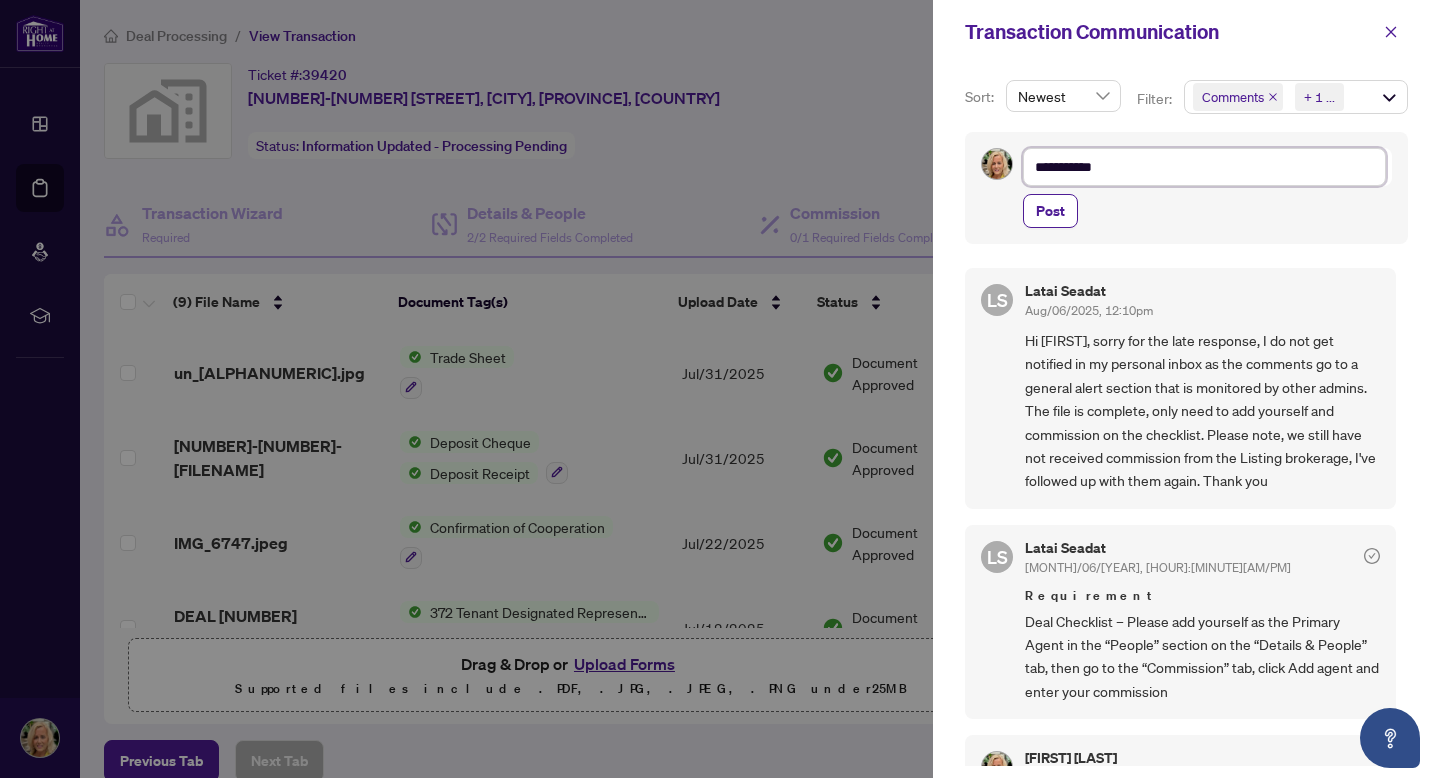 type on "**********" 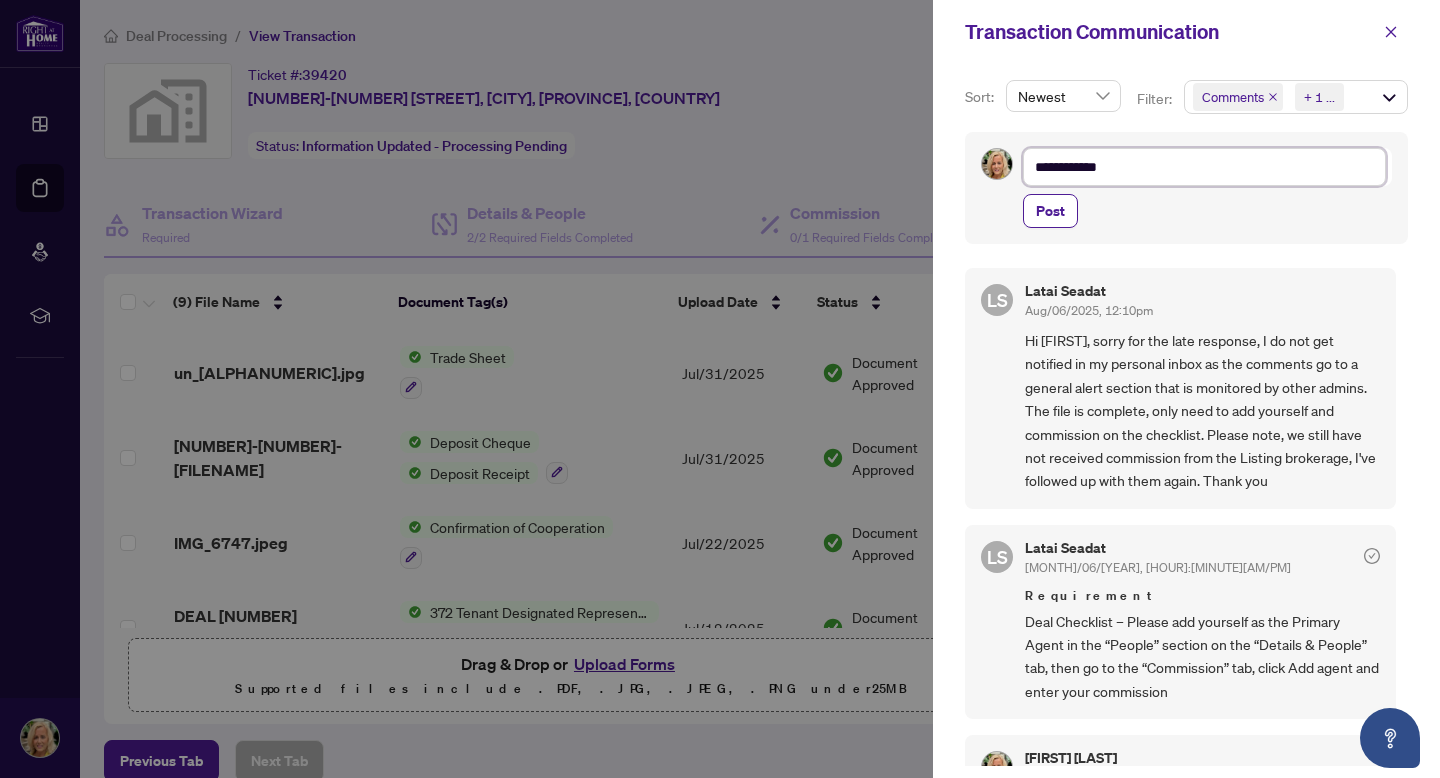 type on "**********" 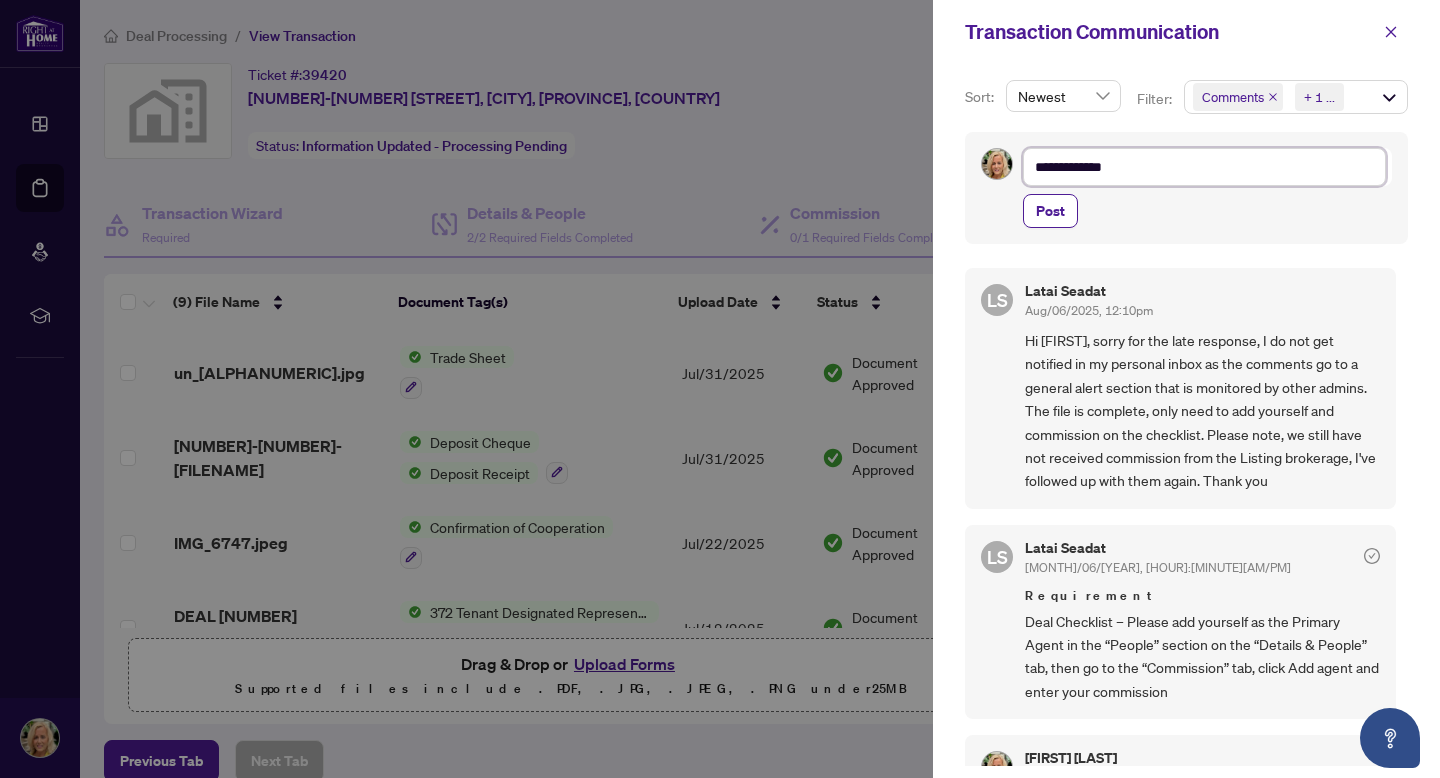 type on "**********" 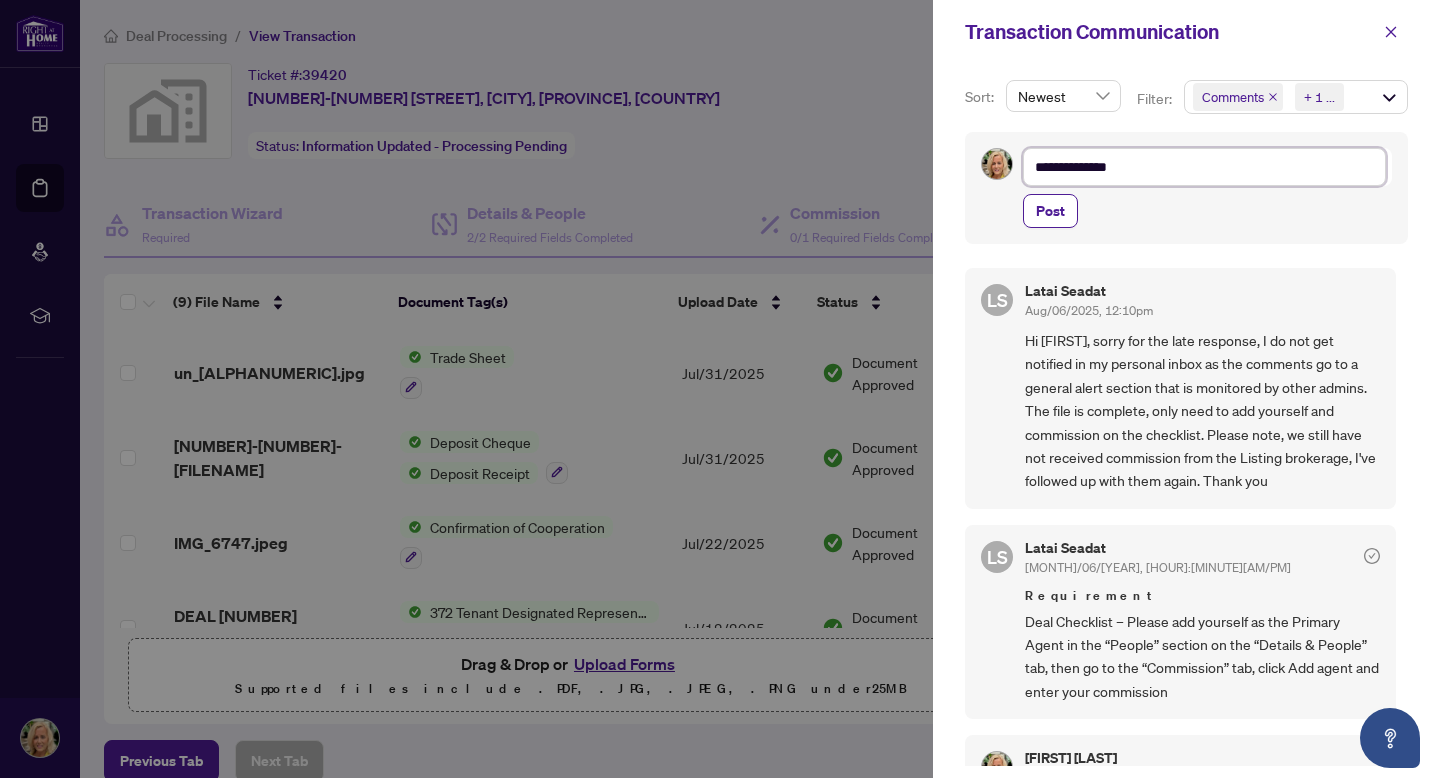 type on "**********" 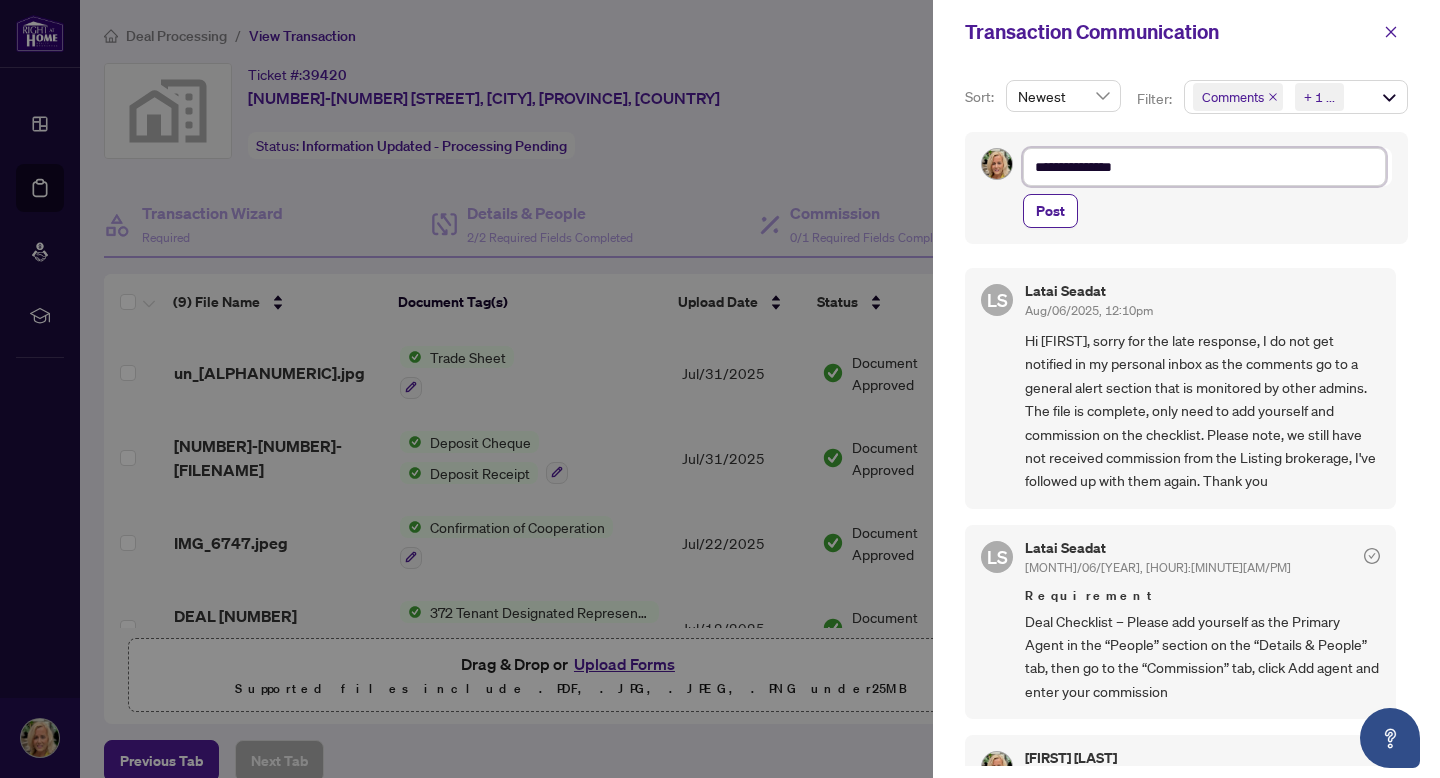 type on "**********" 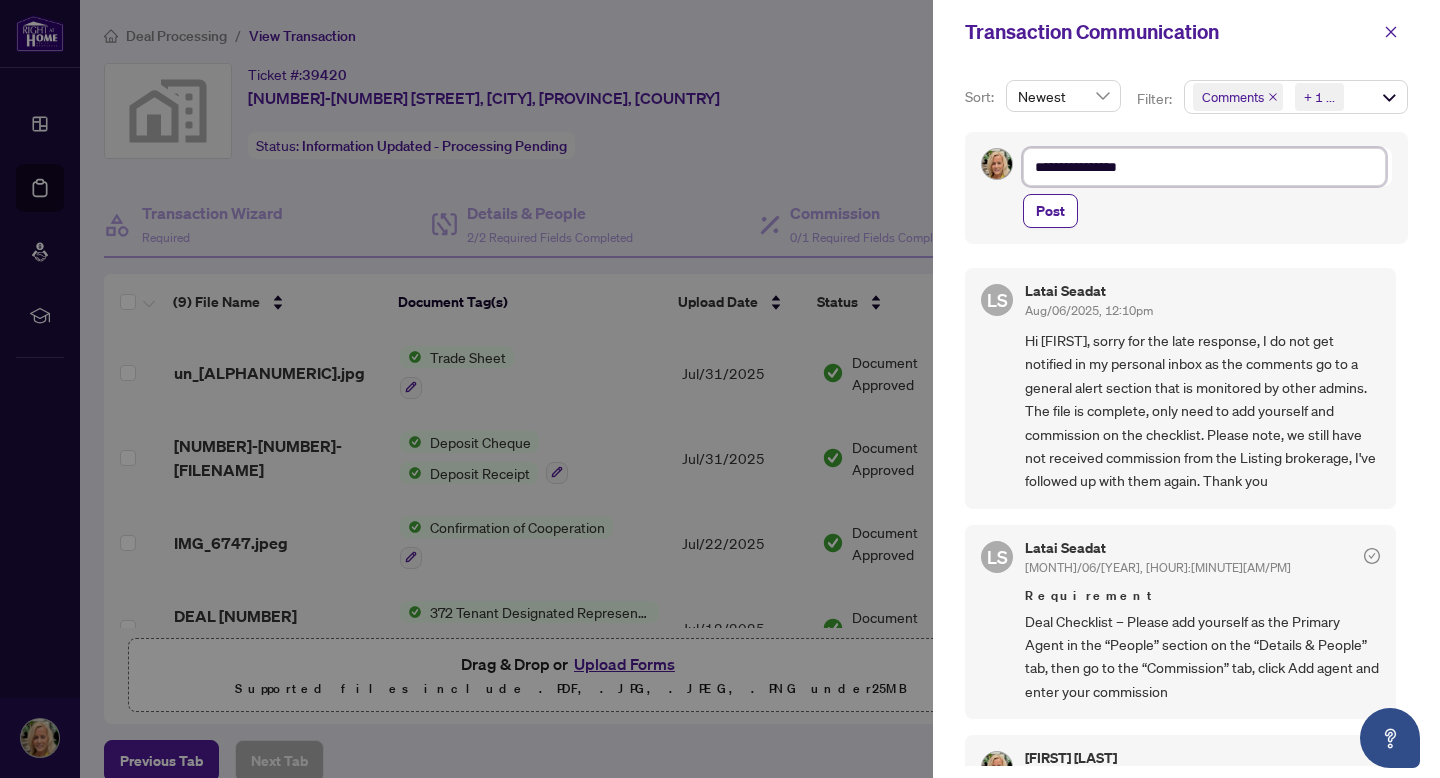 type on "**********" 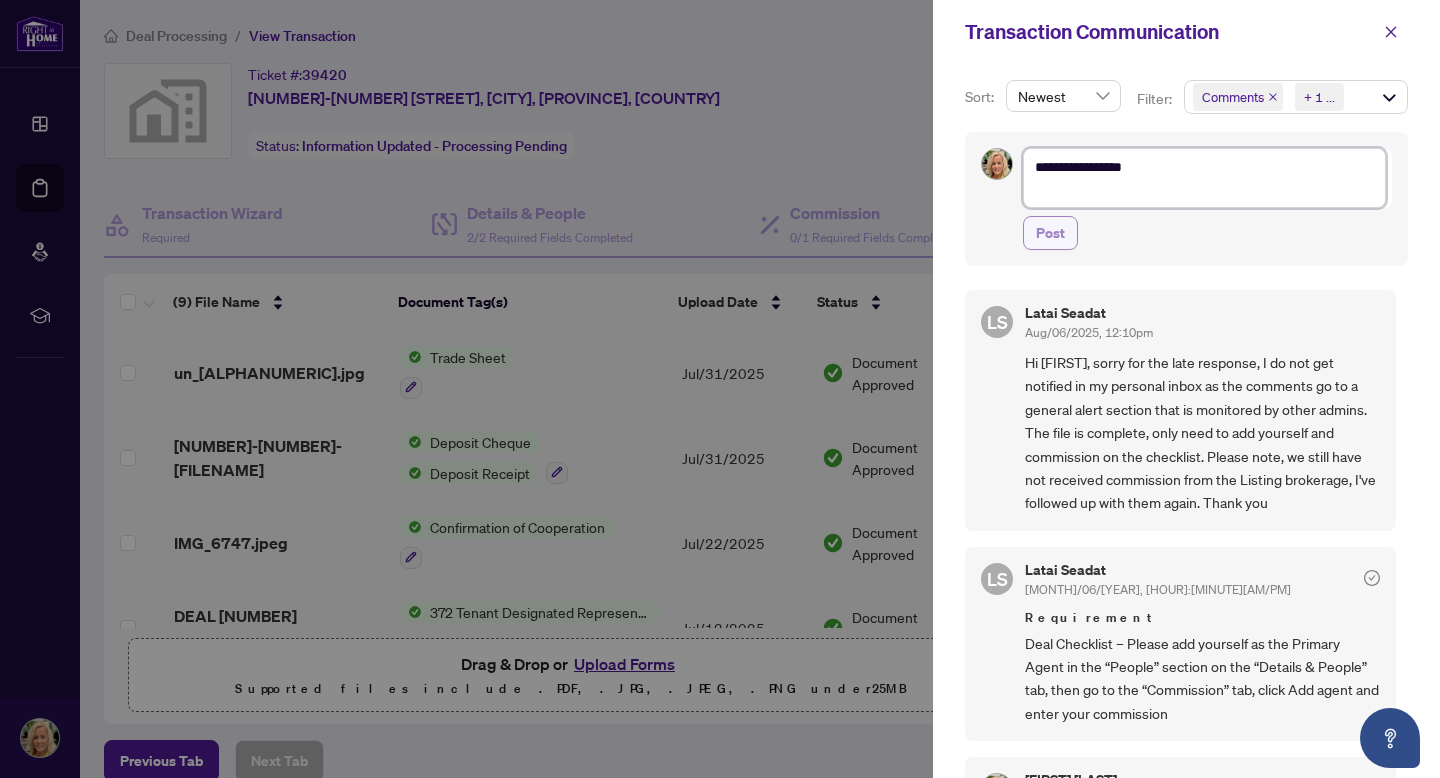 type on "**********" 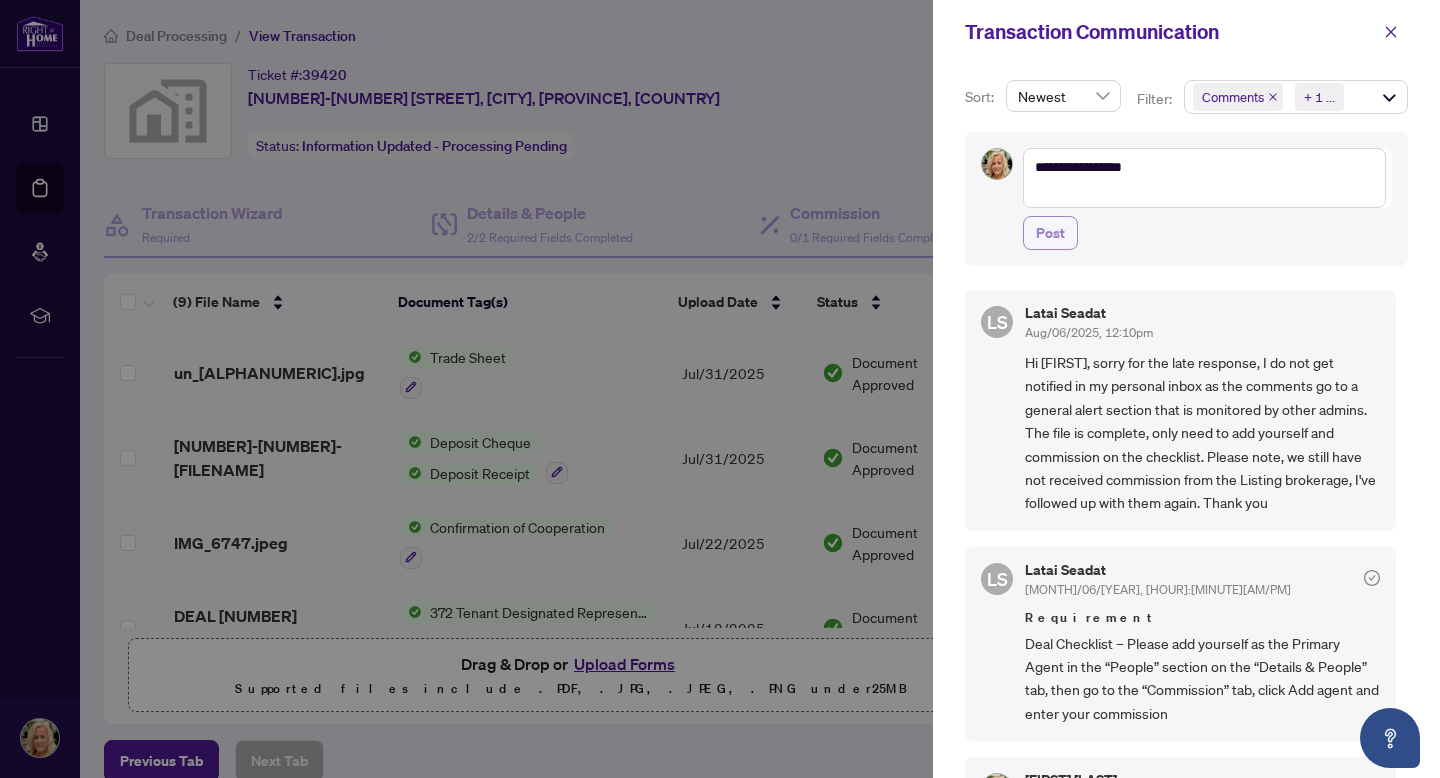 click on "Post" at bounding box center (1050, 233) 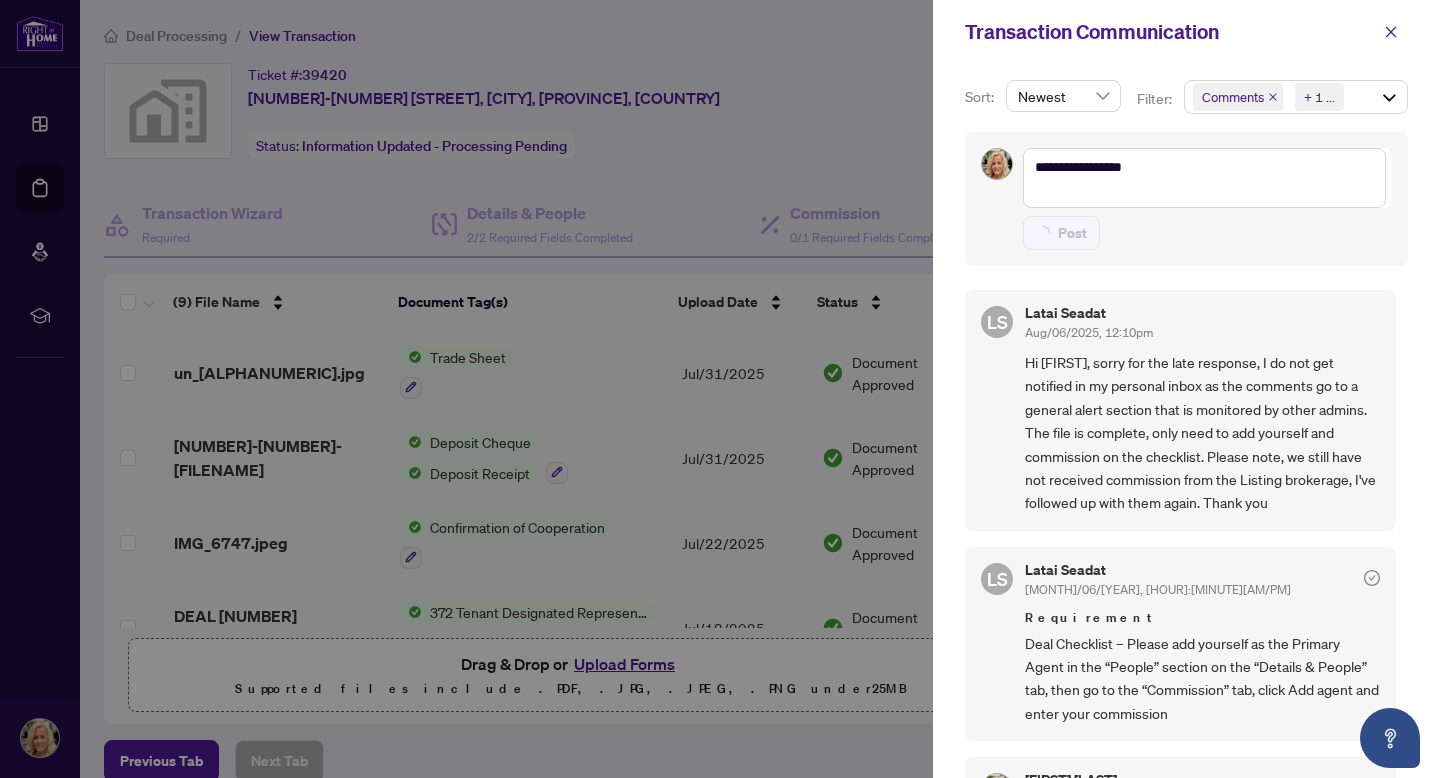 type on "**********" 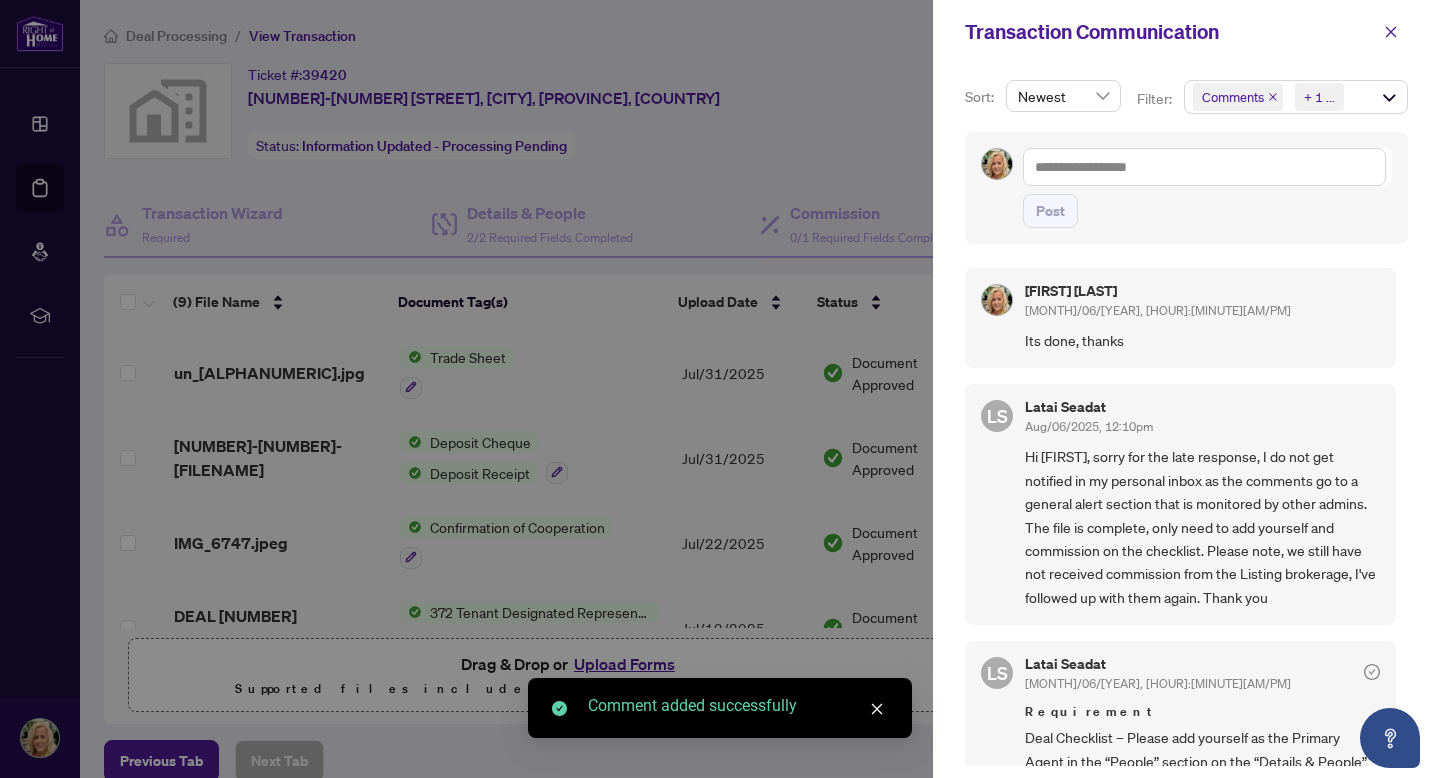 click at bounding box center (720, 389) 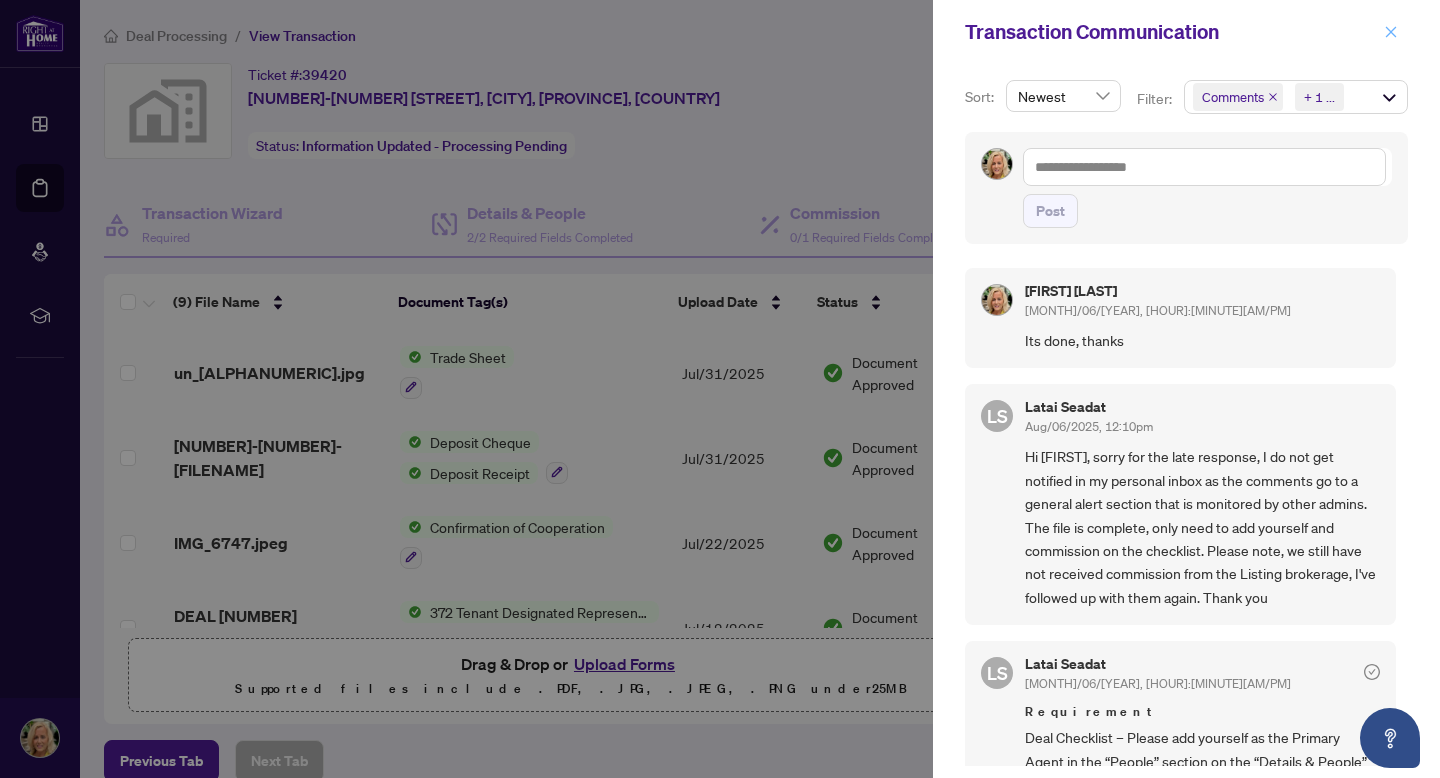 click 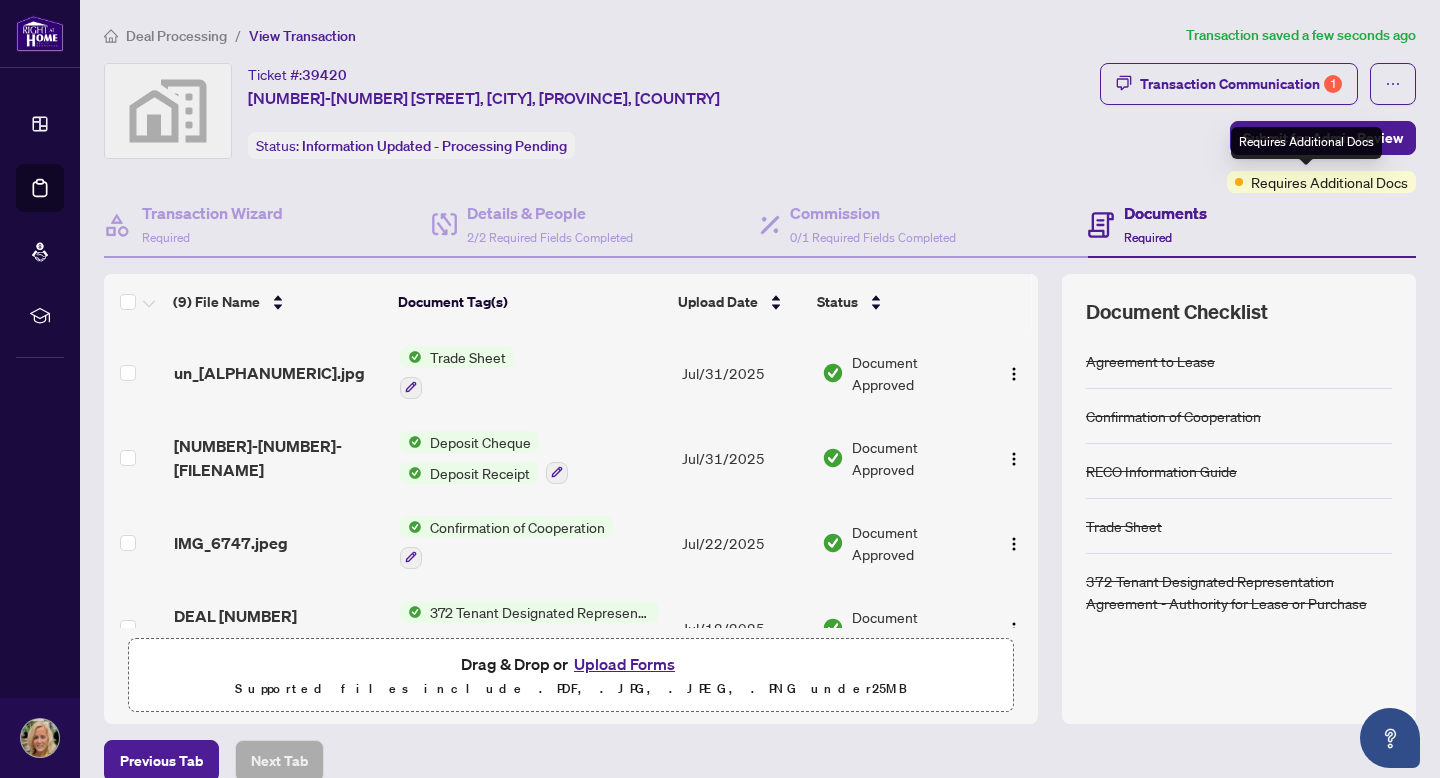 click on "Requires Additional Docs" at bounding box center (1306, 143) 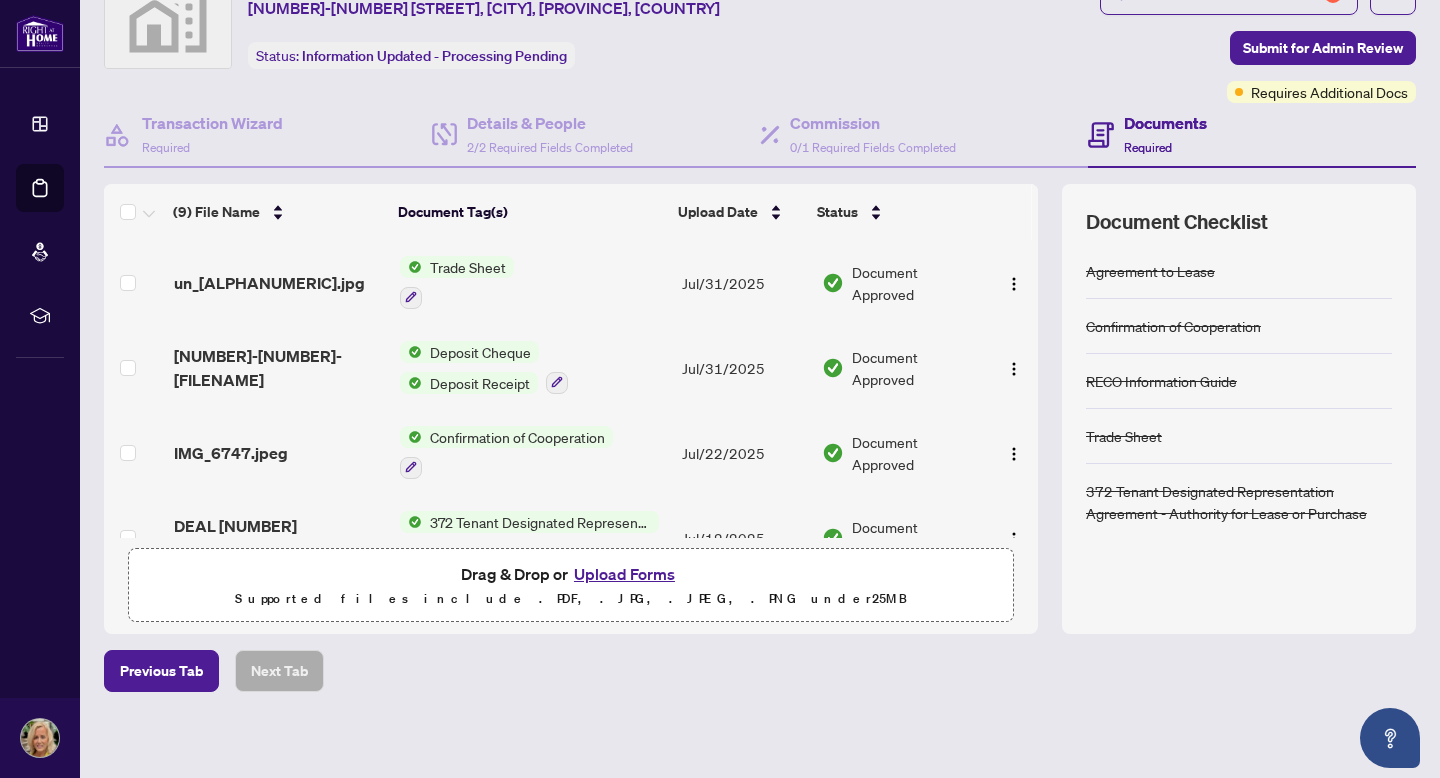scroll, scrollTop: 98, scrollLeft: 0, axis: vertical 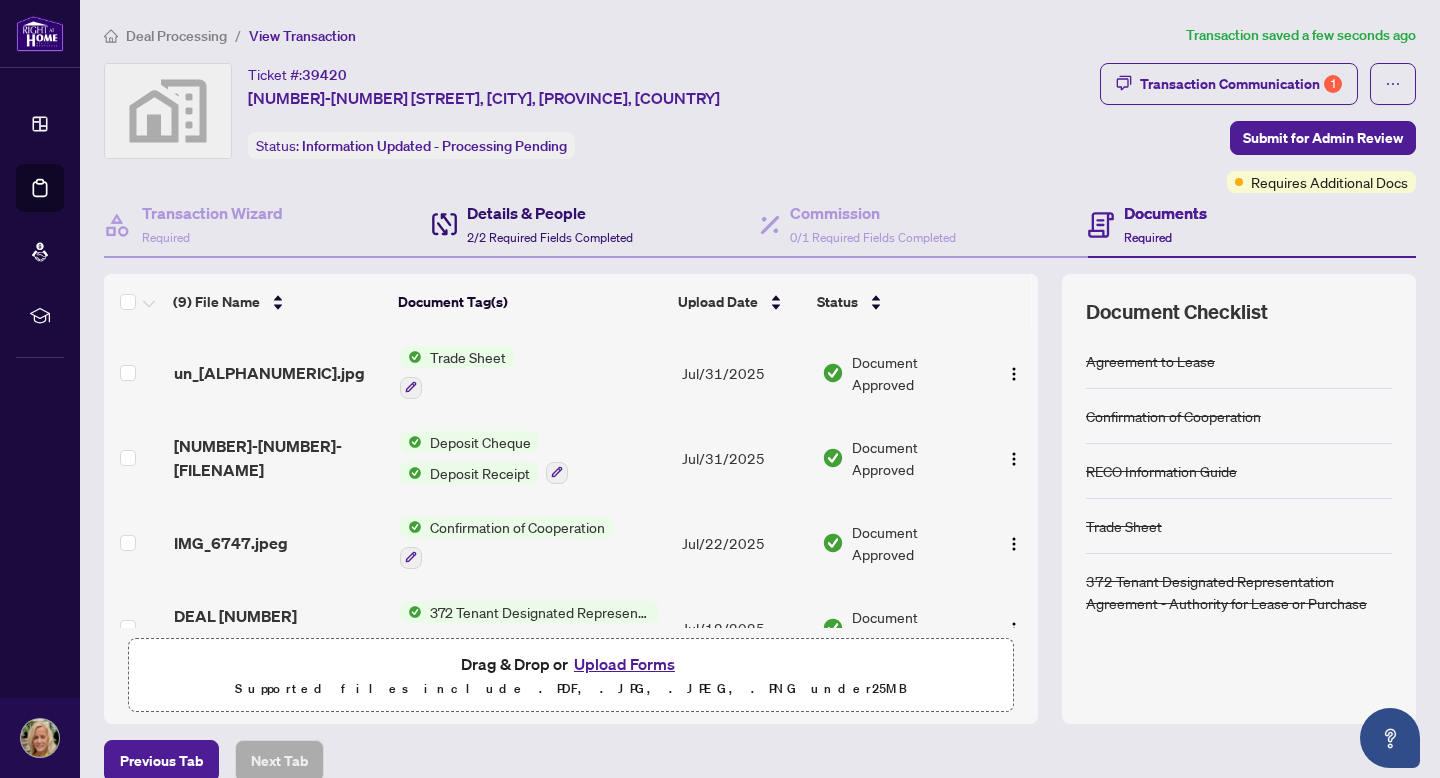 click on "Details & People" at bounding box center (550, 213) 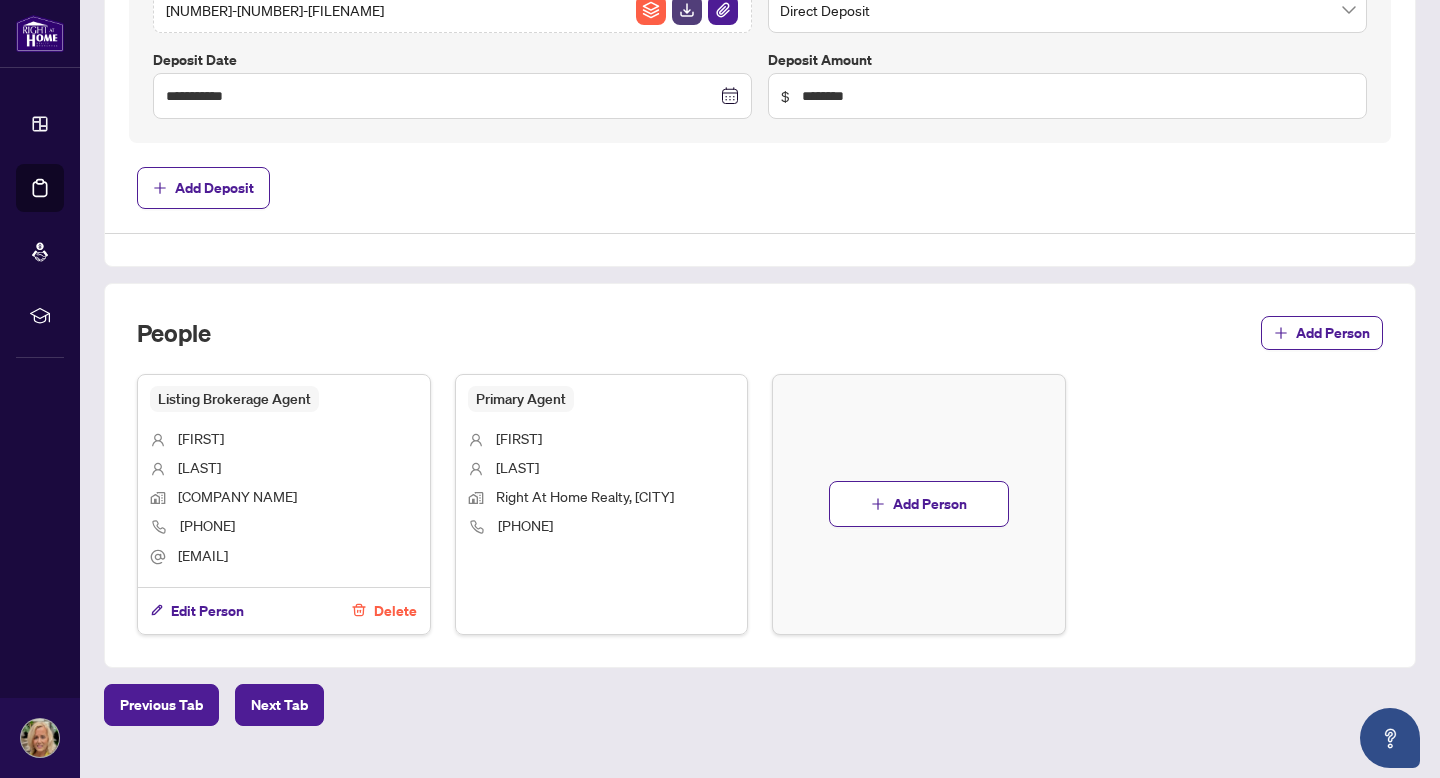 scroll, scrollTop: 948, scrollLeft: 0, axis: vertical 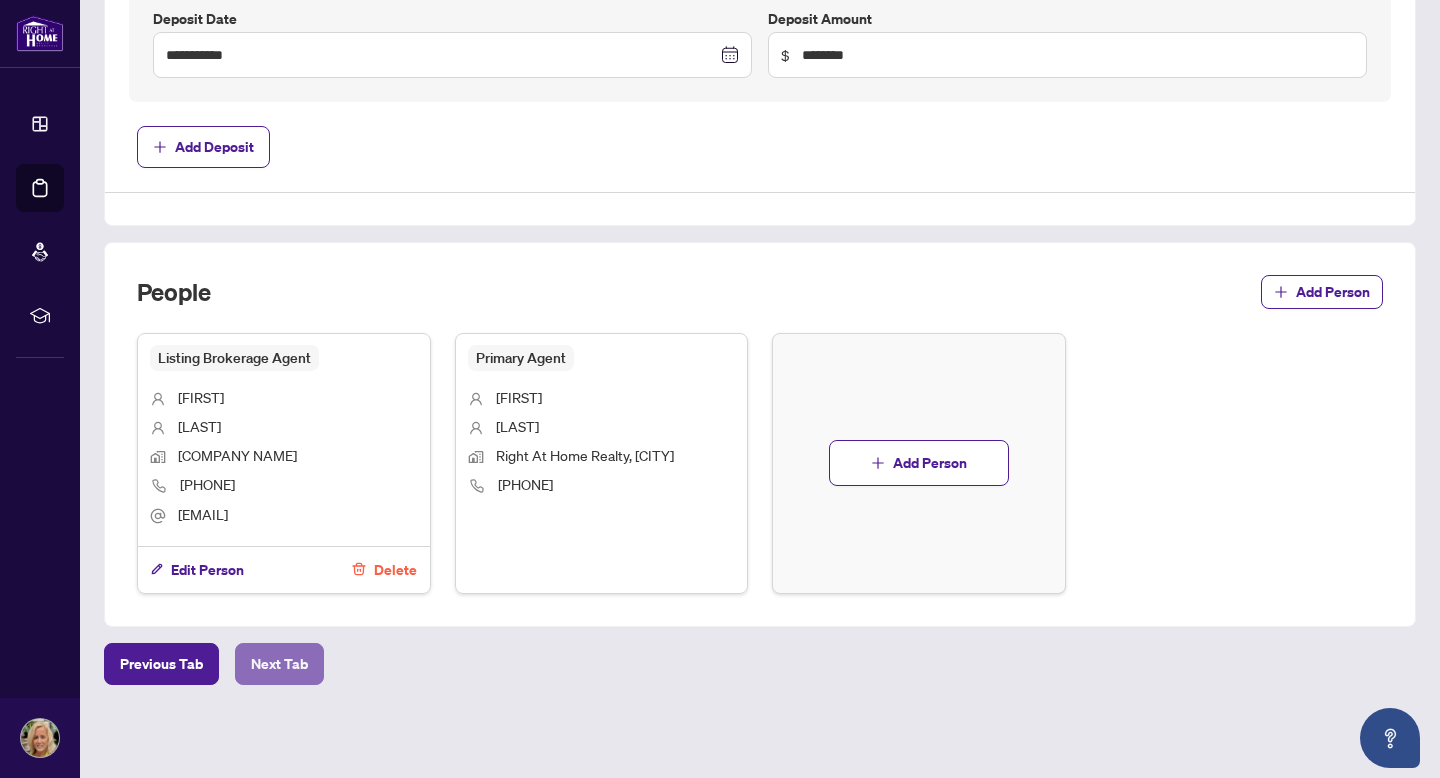 click on "Next Tab" at bounding box center (279, 664) 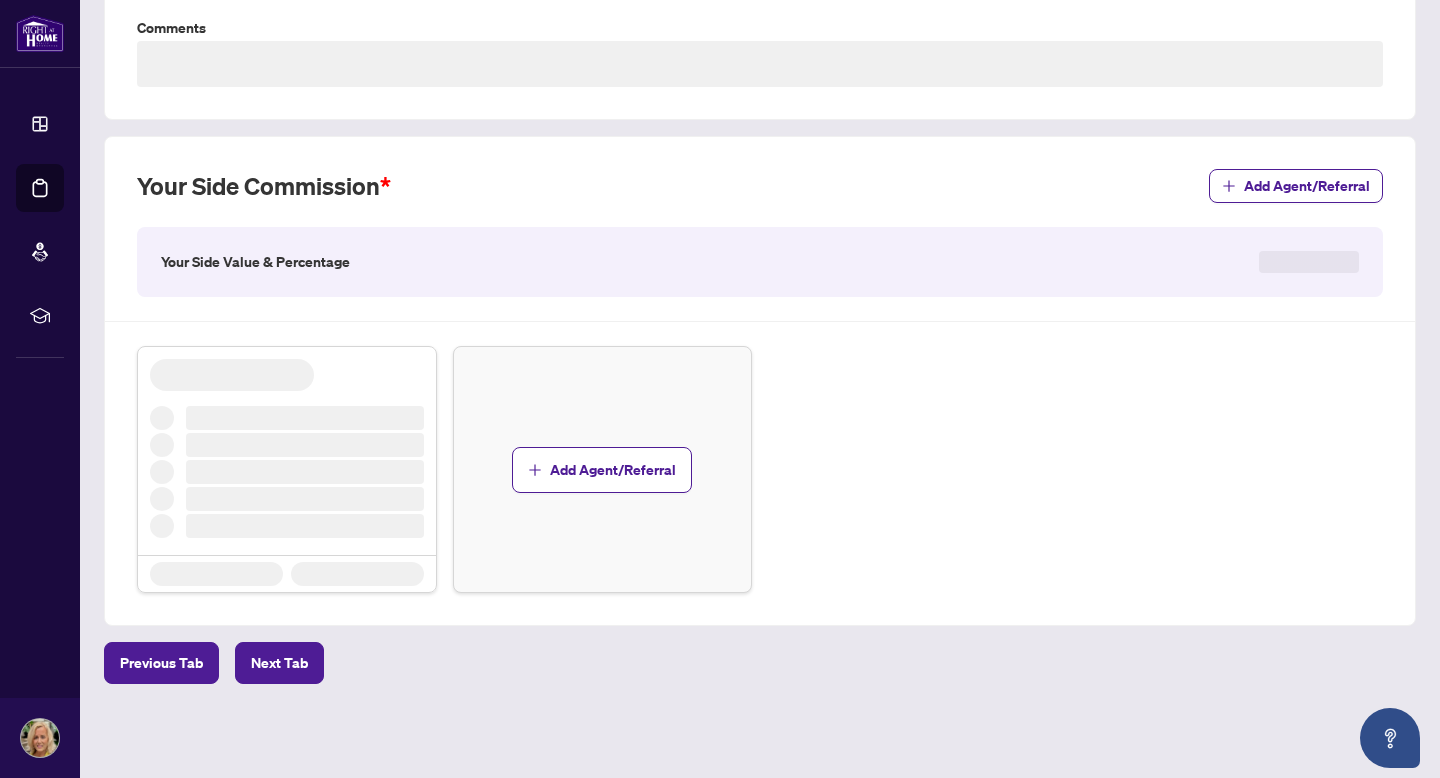 type on "**********" 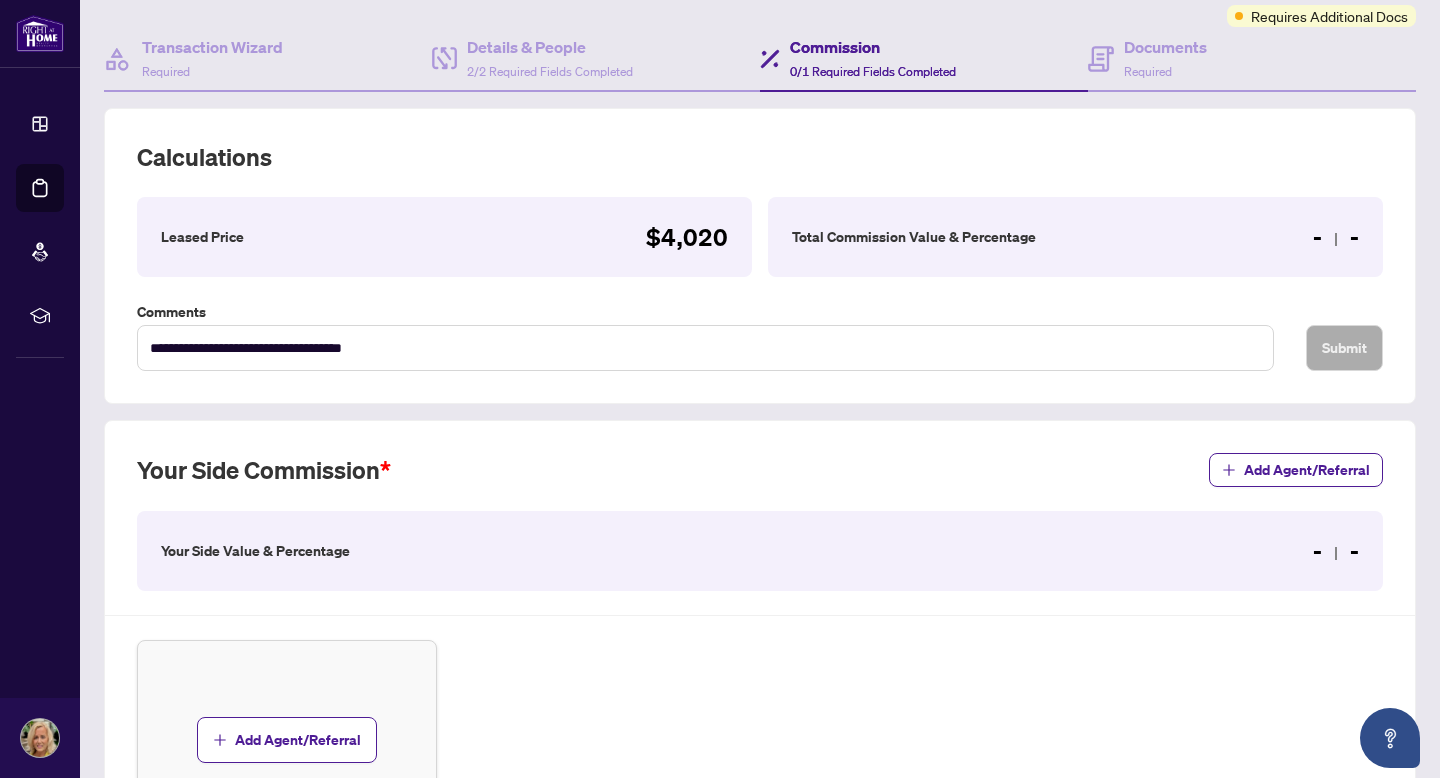 scroll, scrollTop: 174, scrollLeft: 0, axis: vertical 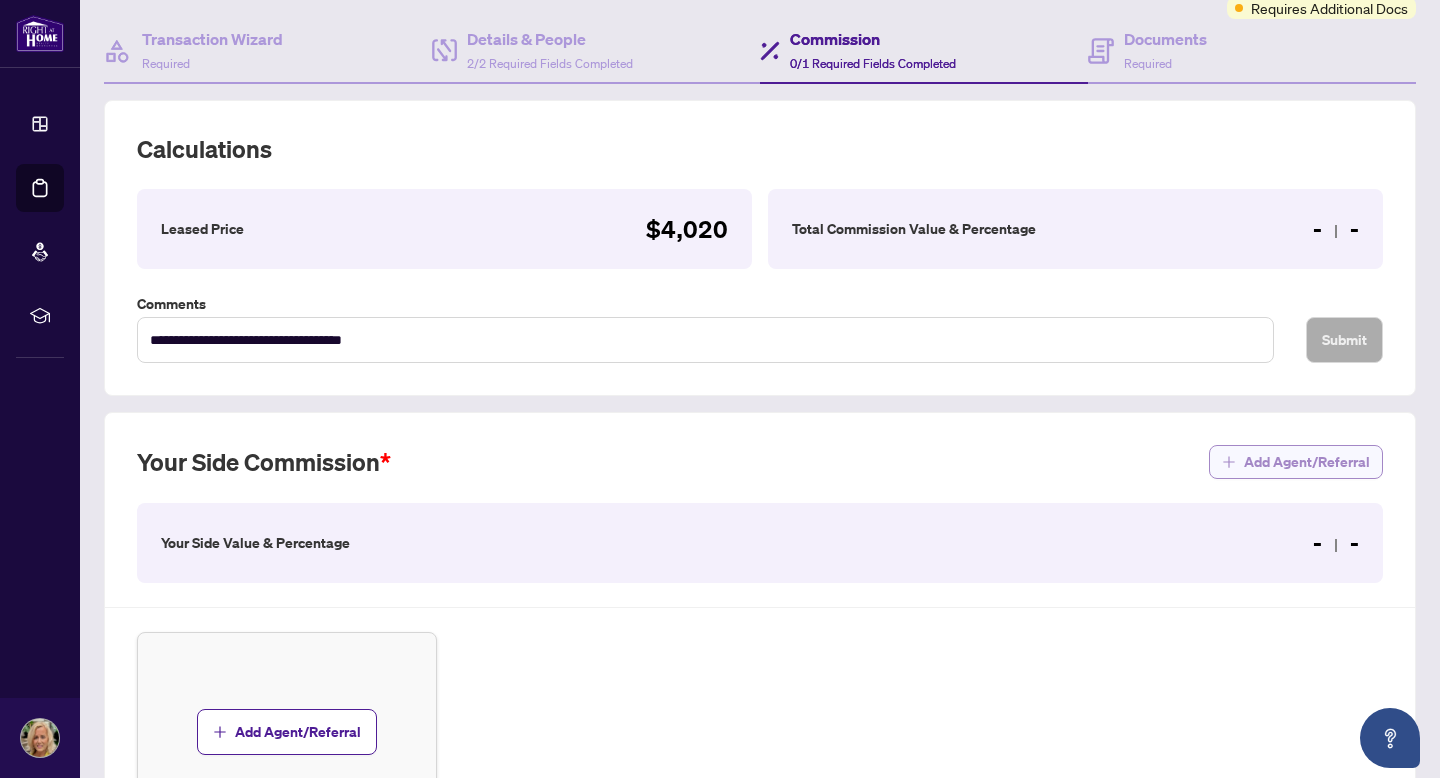 click on "Add Agent/Referral" at bounding box center [1307, 462] 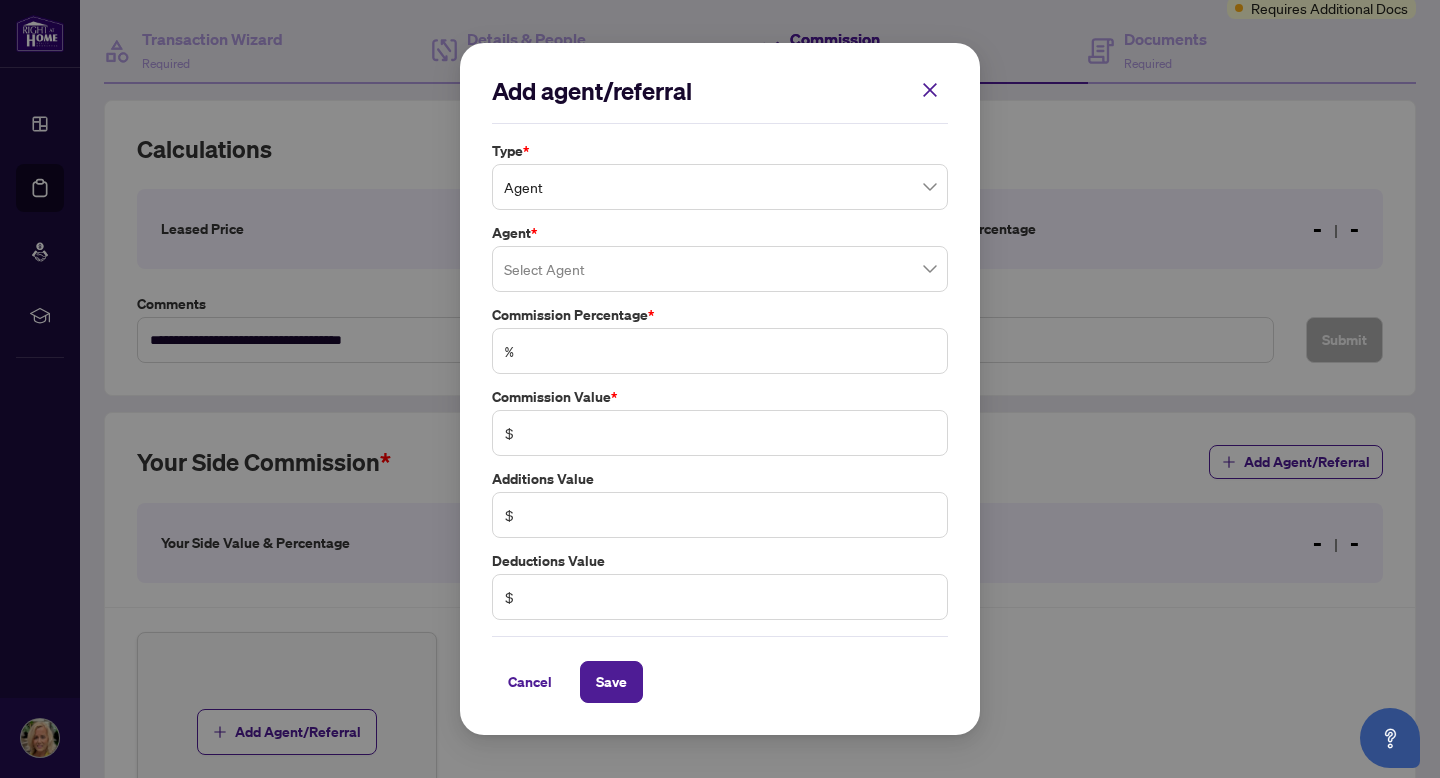 click at bounding box center [720, 269] 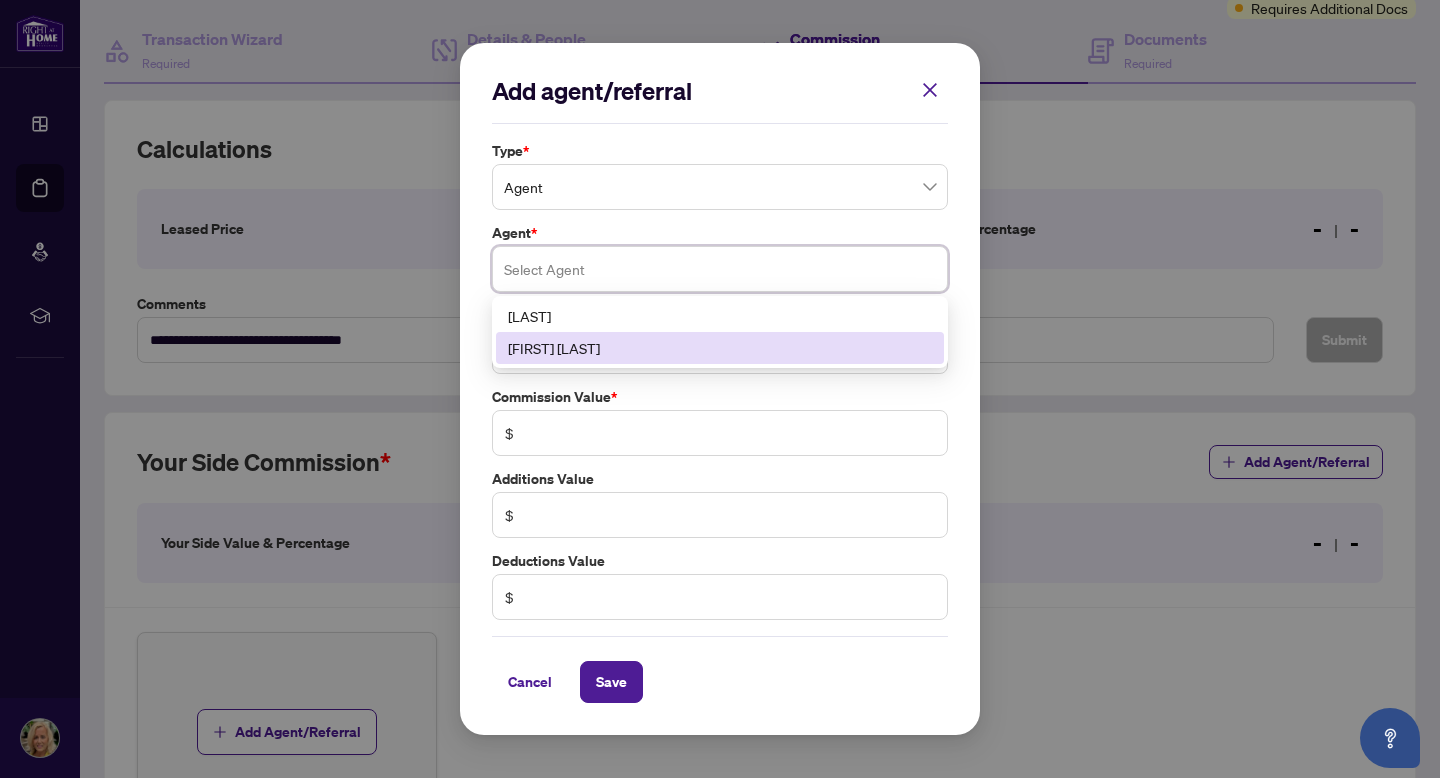 click on "[FIRST] [LAST]" at bounding box center (720, 348) 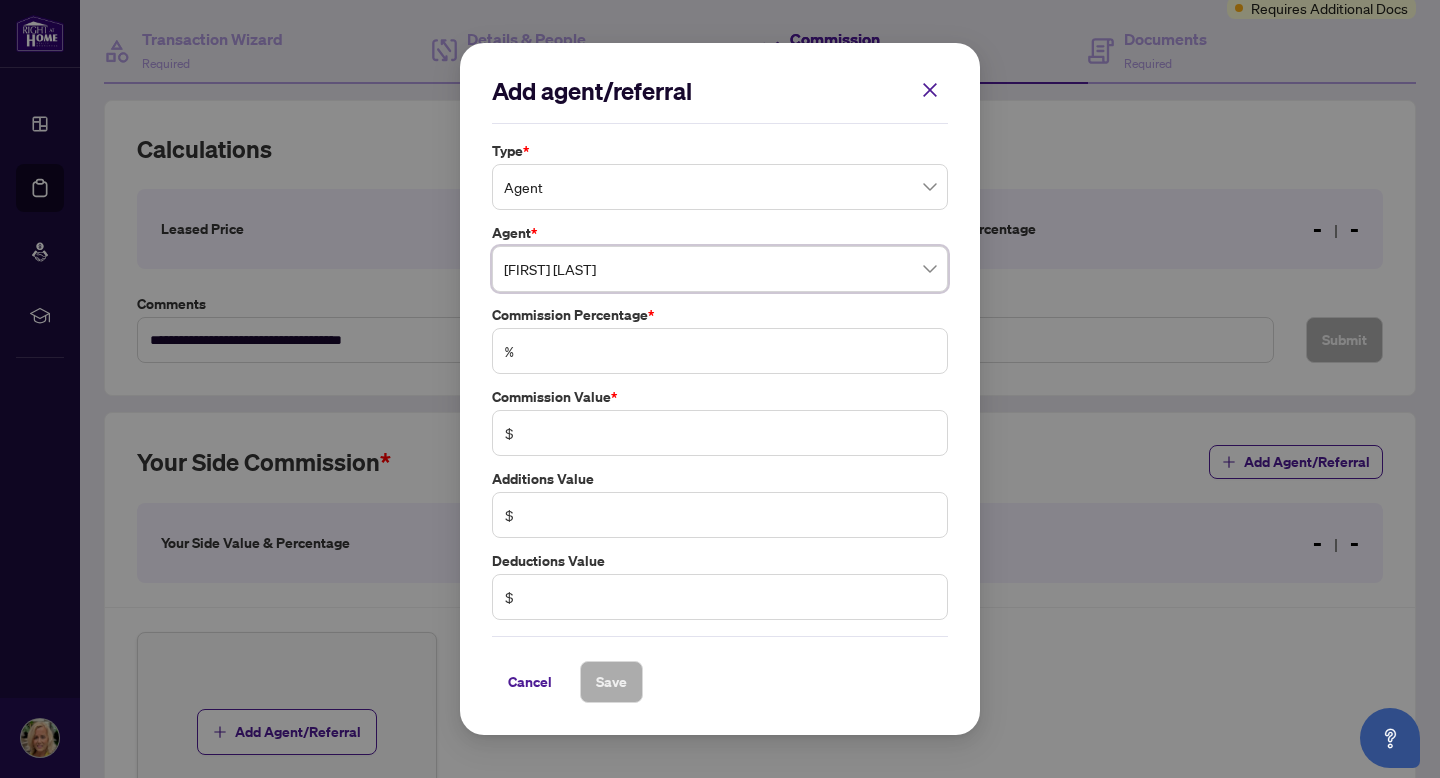 click on "Agent" at bounding box center [720, 187] 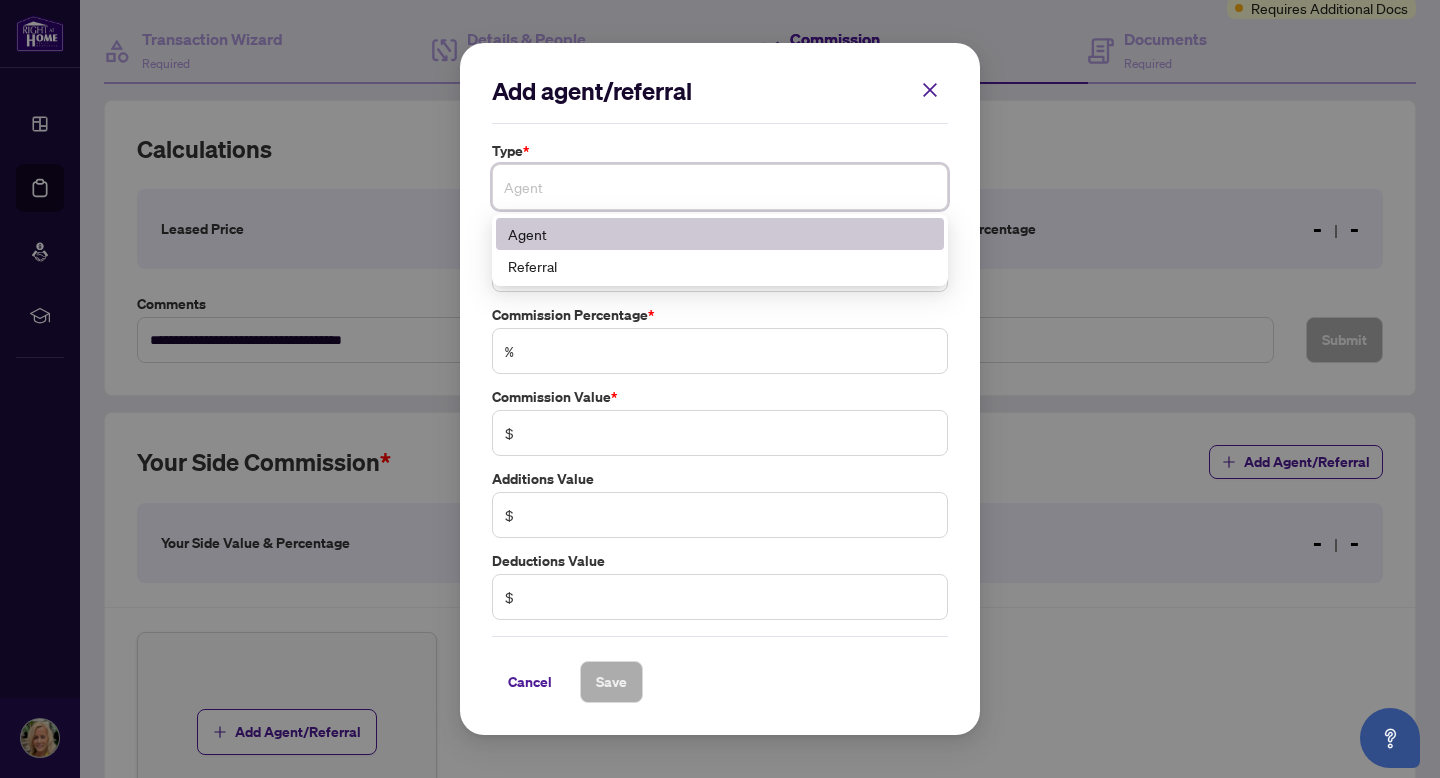 click on "Agent" at bounding box center [720, 187] 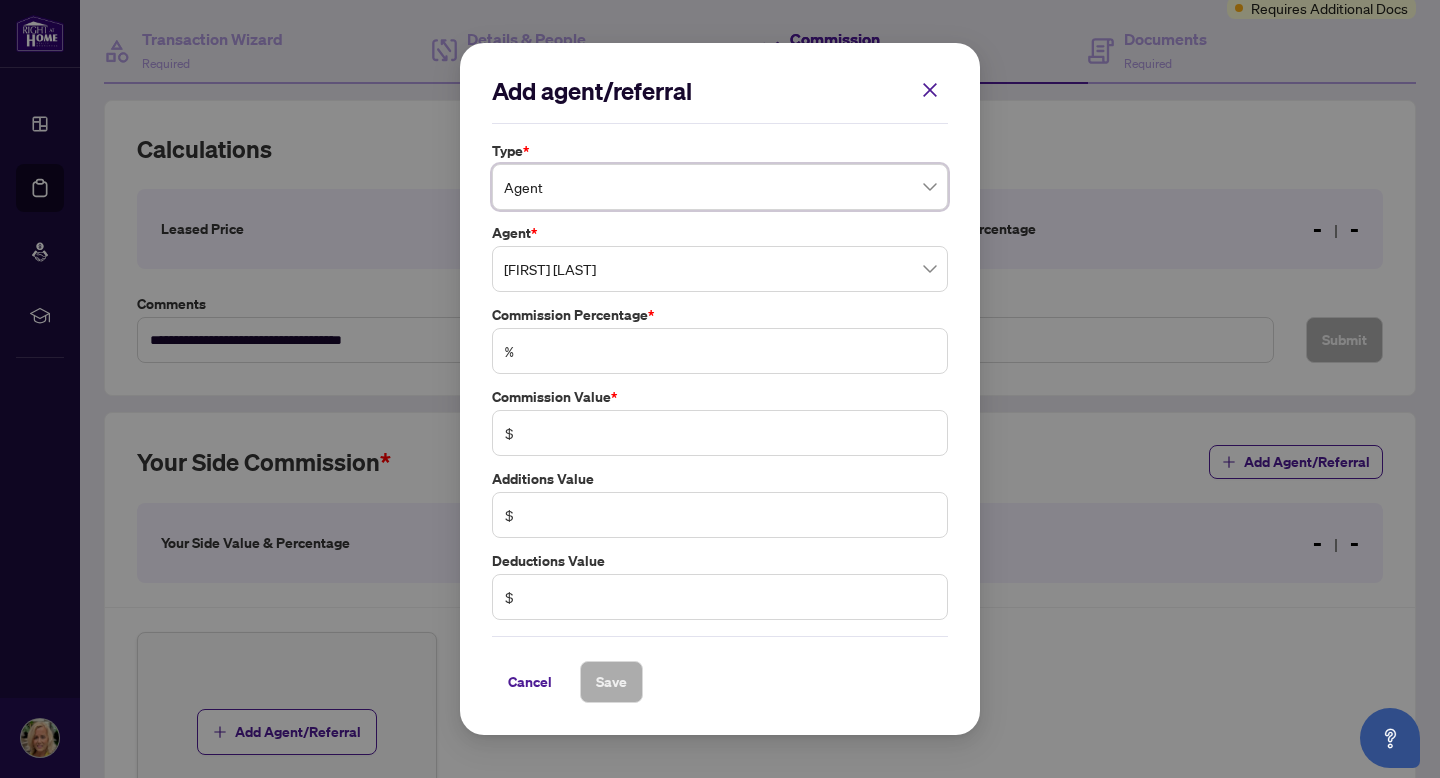 click on "Add agent/referral Type * Agent Agent 0 1 Agent Referral Agent * [FIRST] [LAST] [NUMBER] [NUMBER] [FIRST] [LAST] Commission Percentage * % Commission Value * $ Additions Value $ Deductions Value $ Cancel Save Cancel OK" at bounding box center (720, 389) 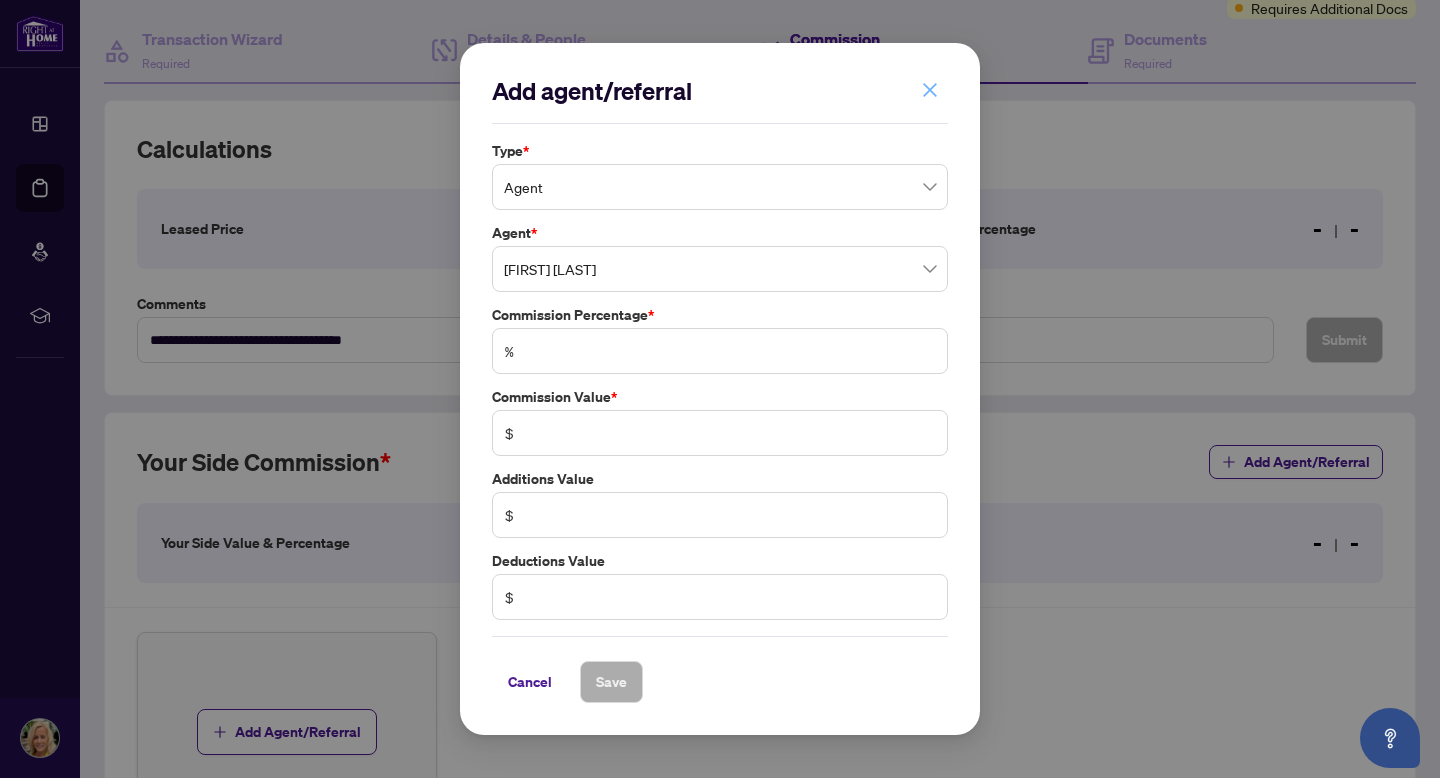 click 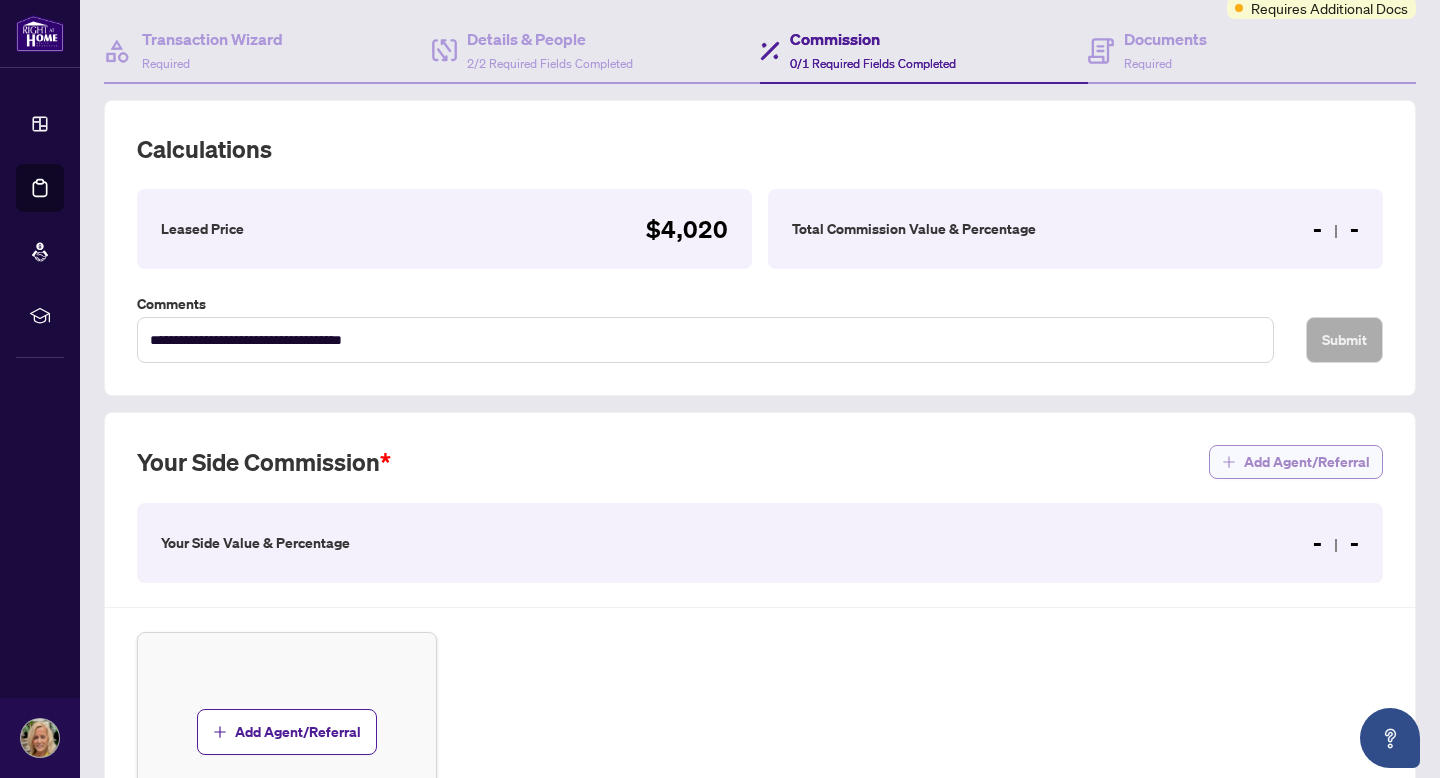 click on "Add Agent/Referral" at bounding box center [1307, 462] 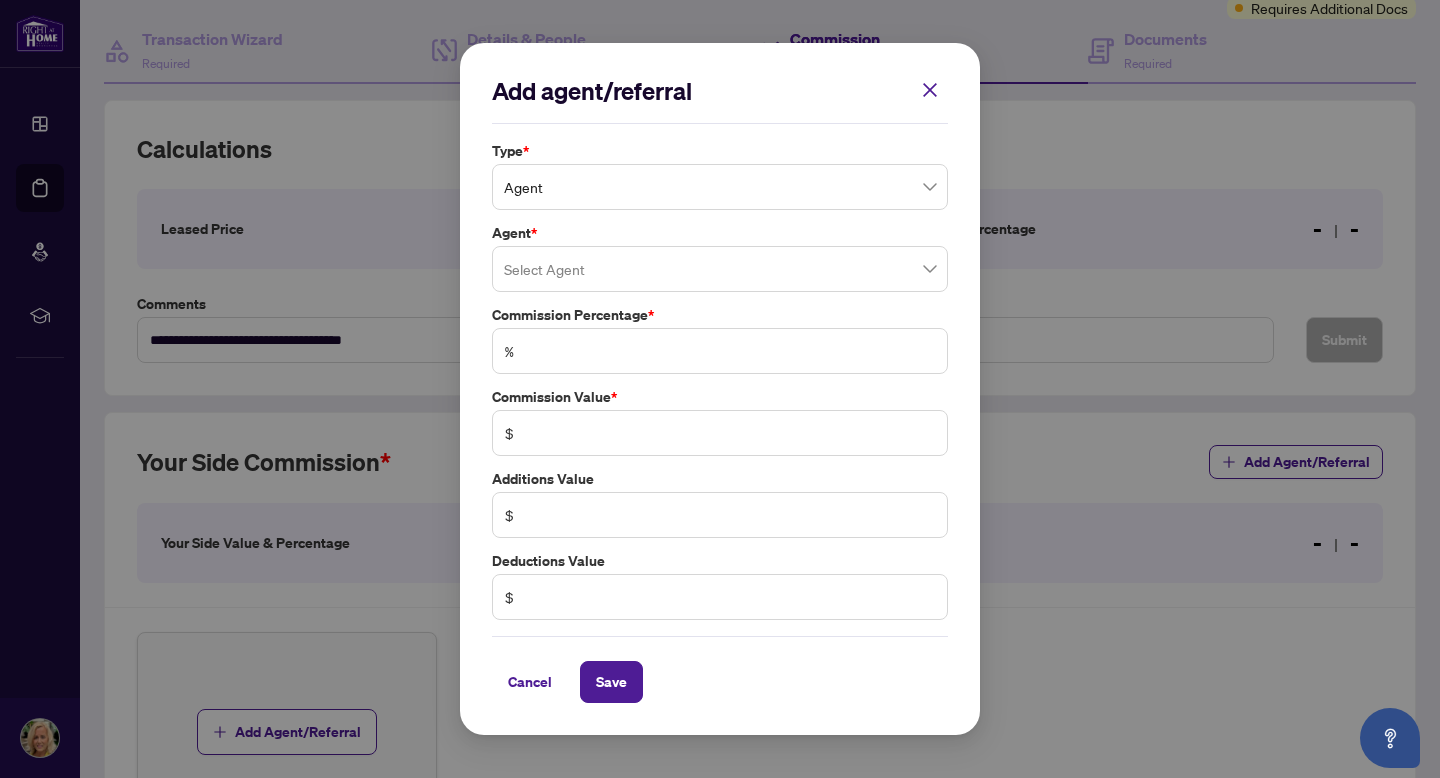 click at bounding box center (720, 269) 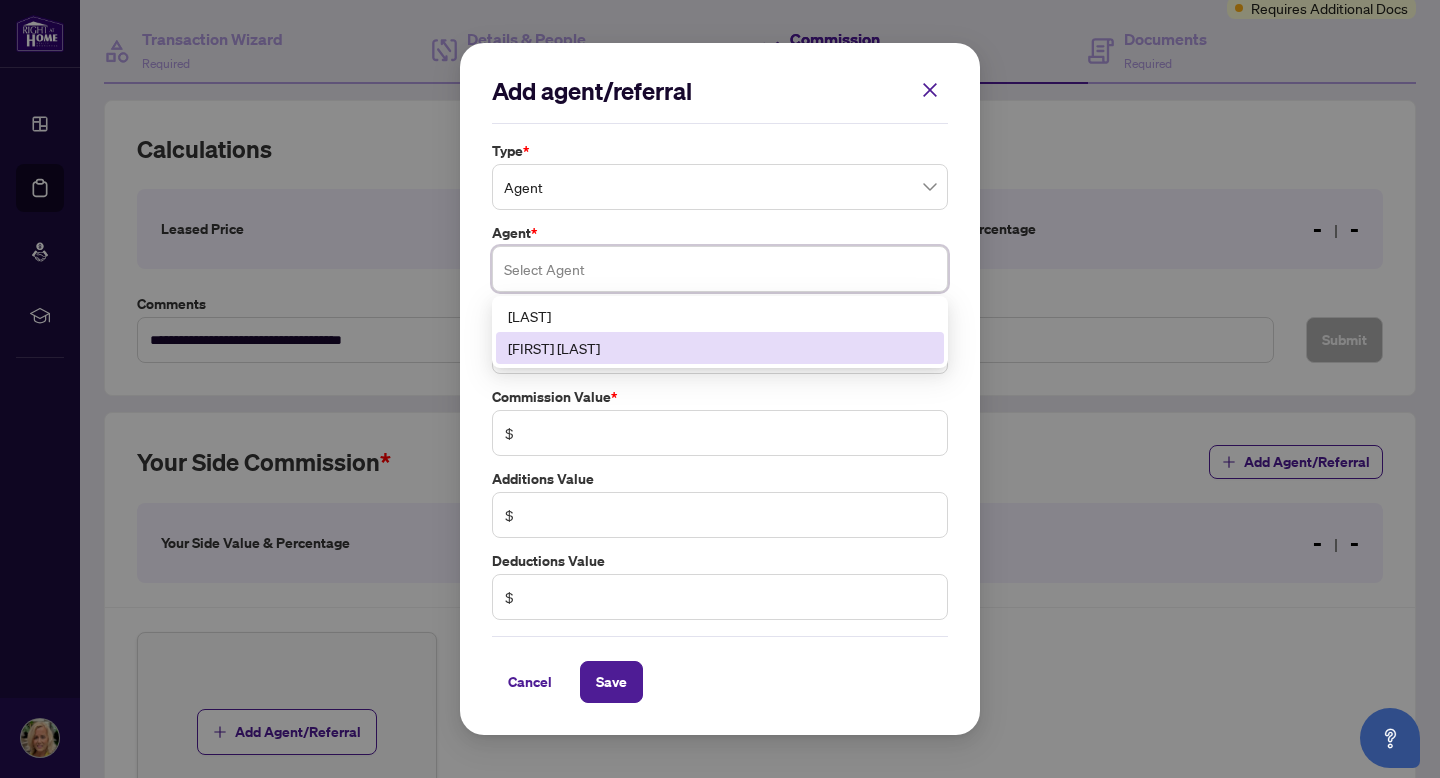 click on "[FIRST] [LAST]" at bounding box center (720, 348) 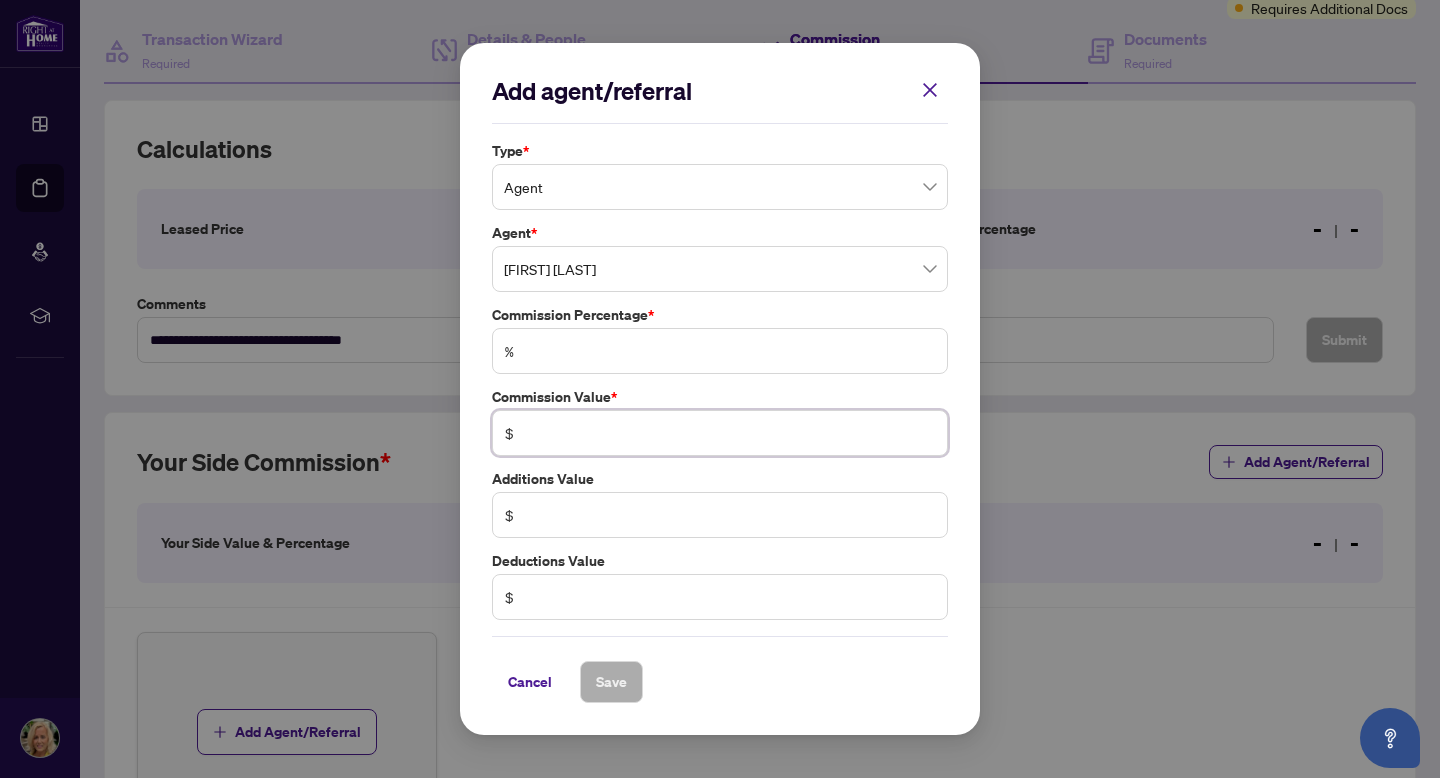click at bounding box center [730, 433] 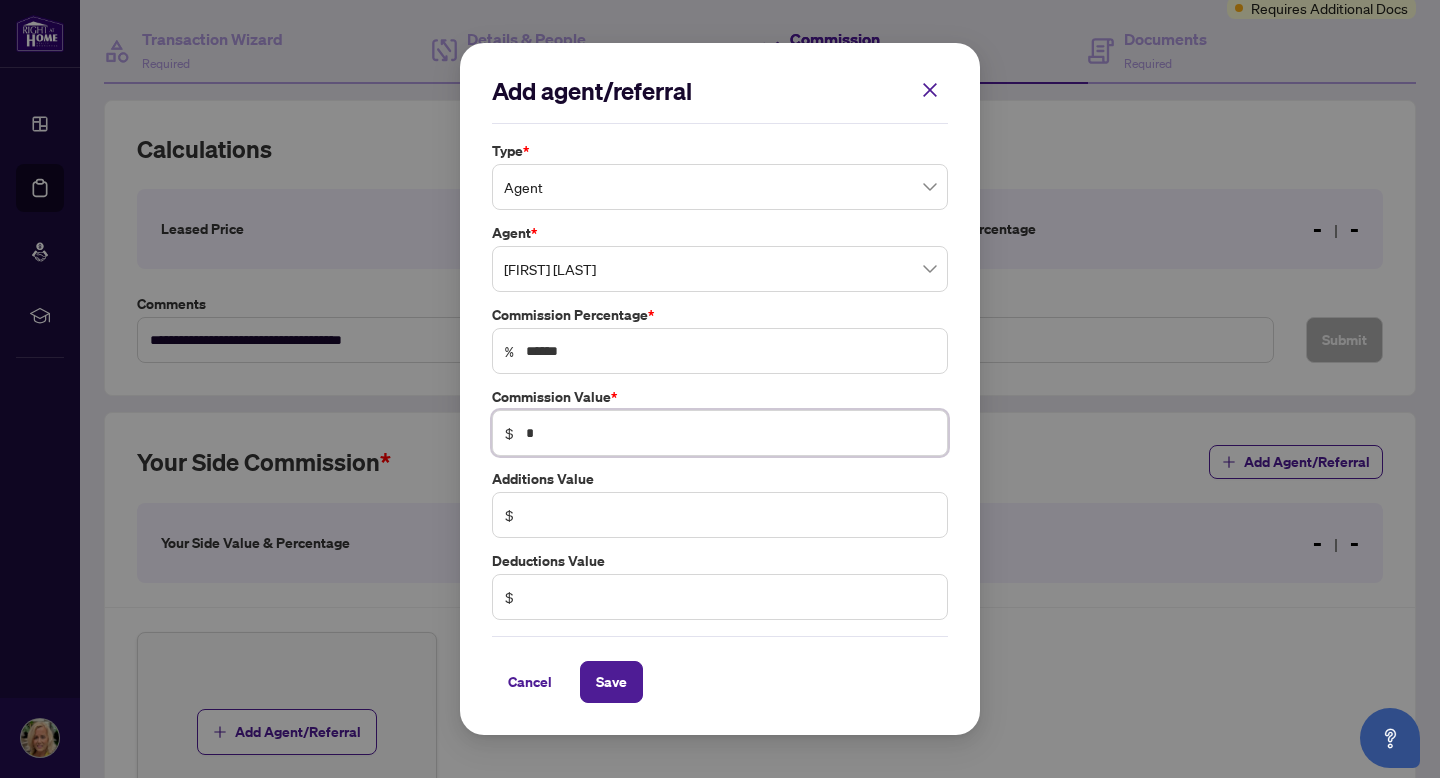 type on "*****" 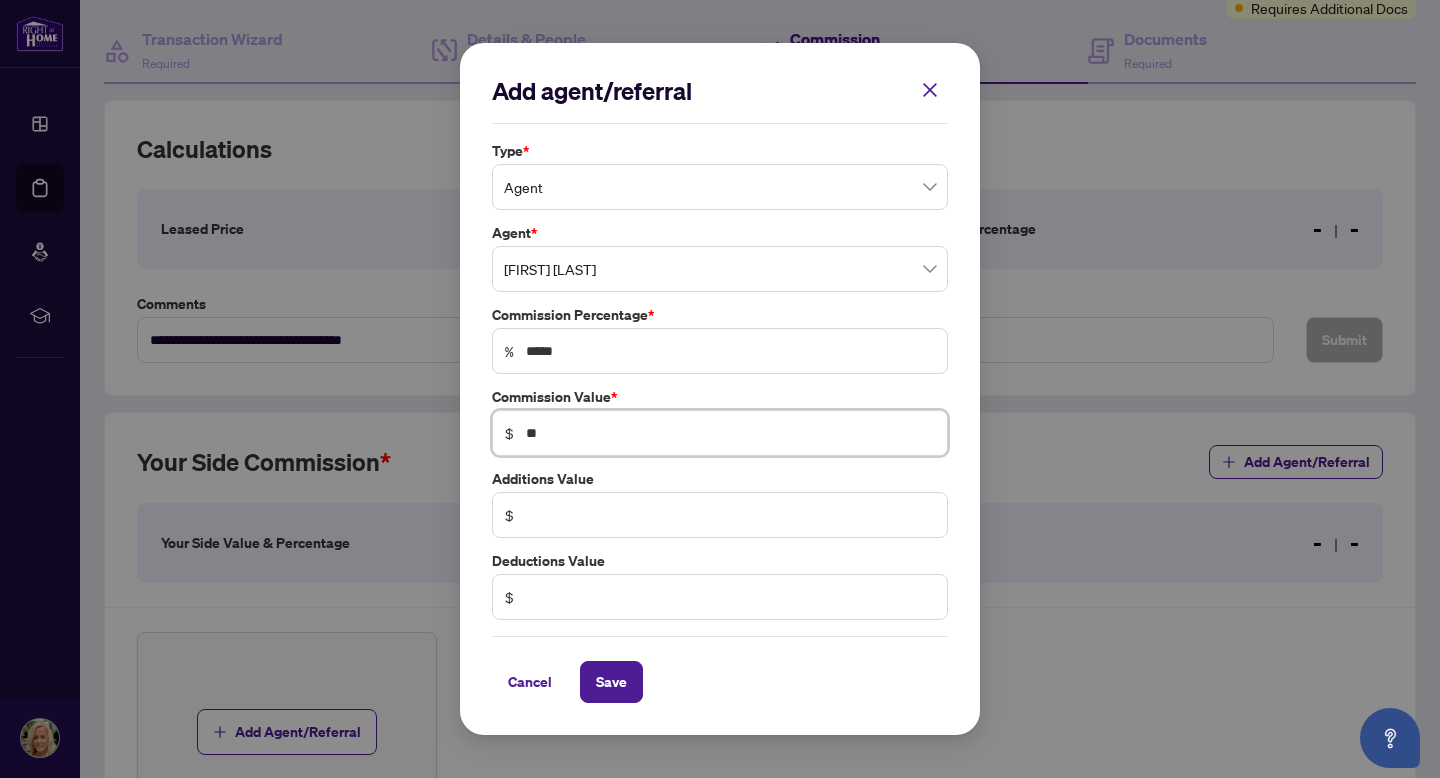 type on "**" 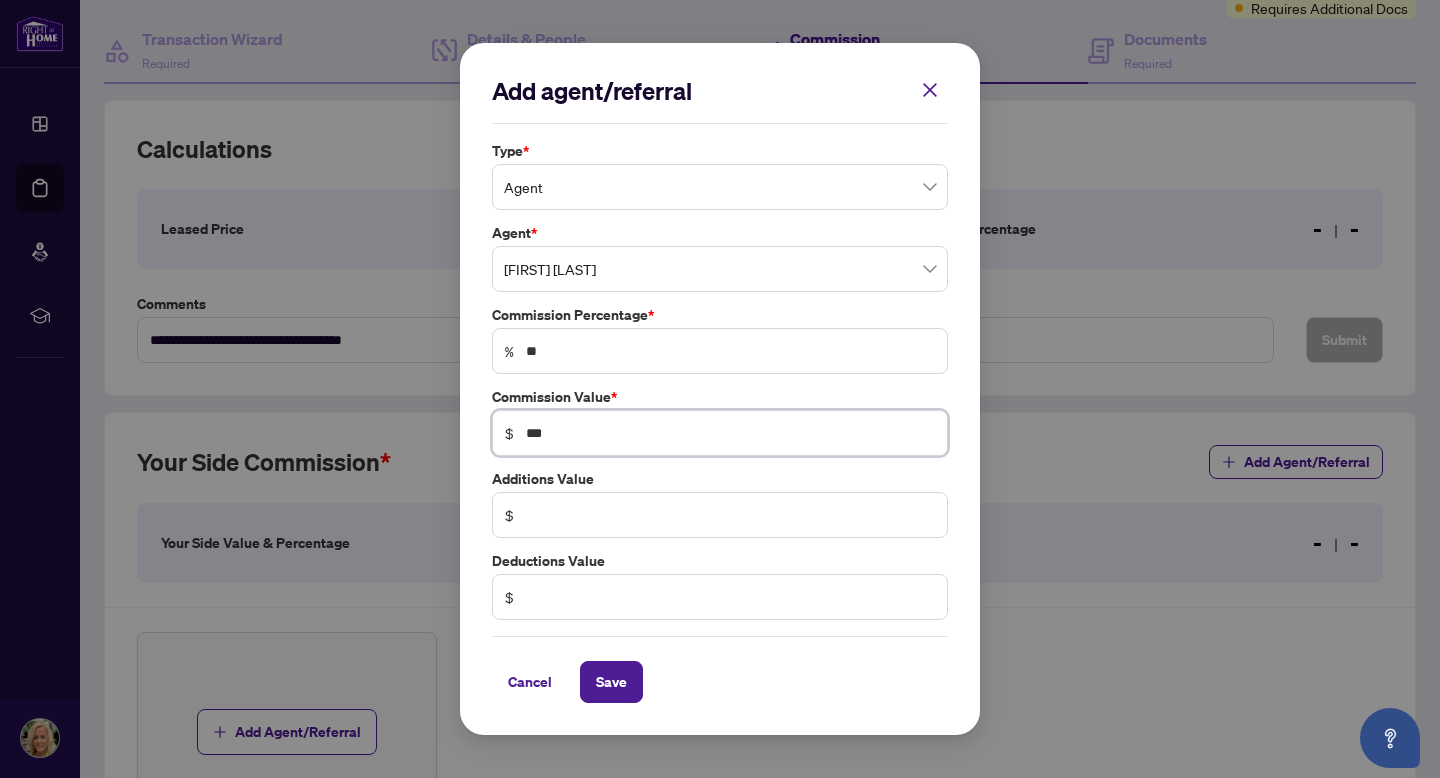 type on "***" 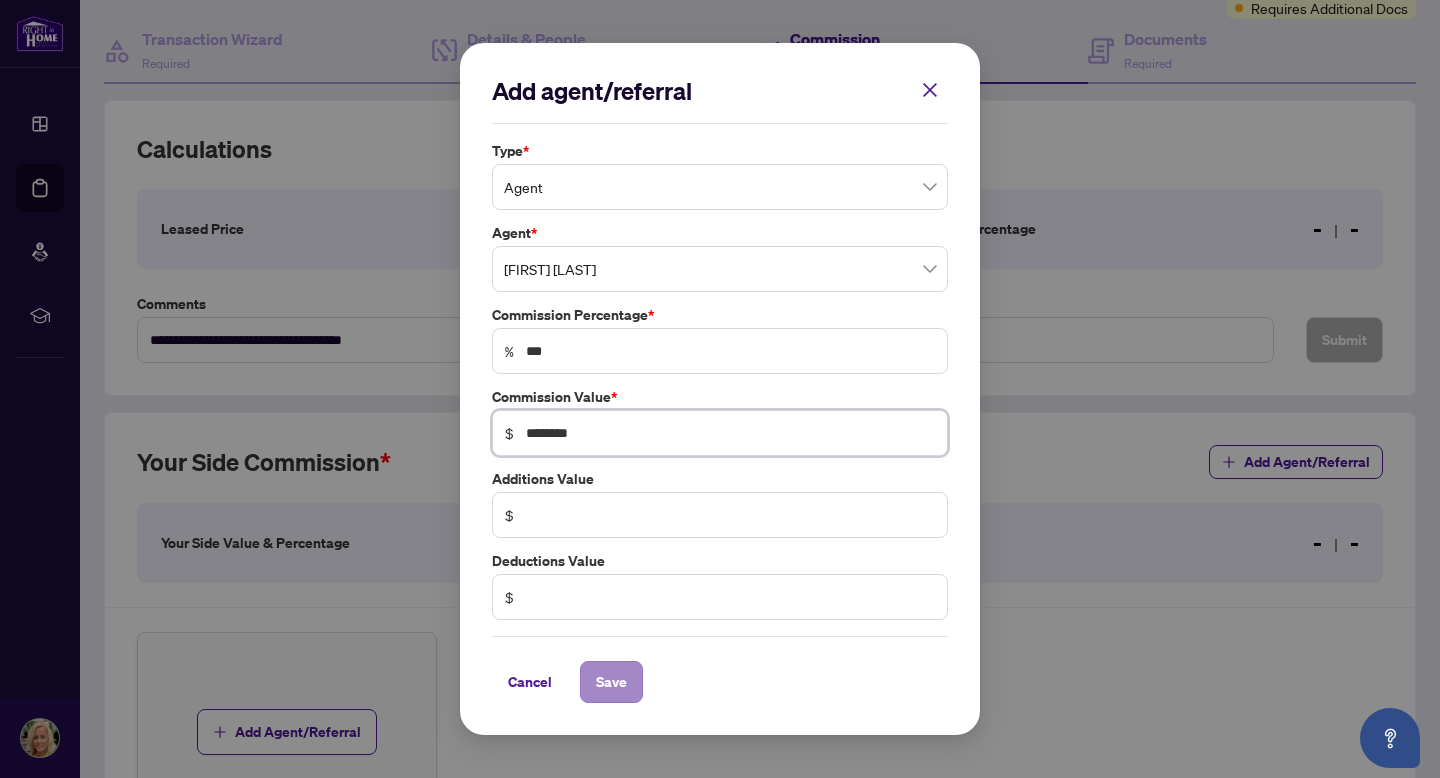 type on "********" 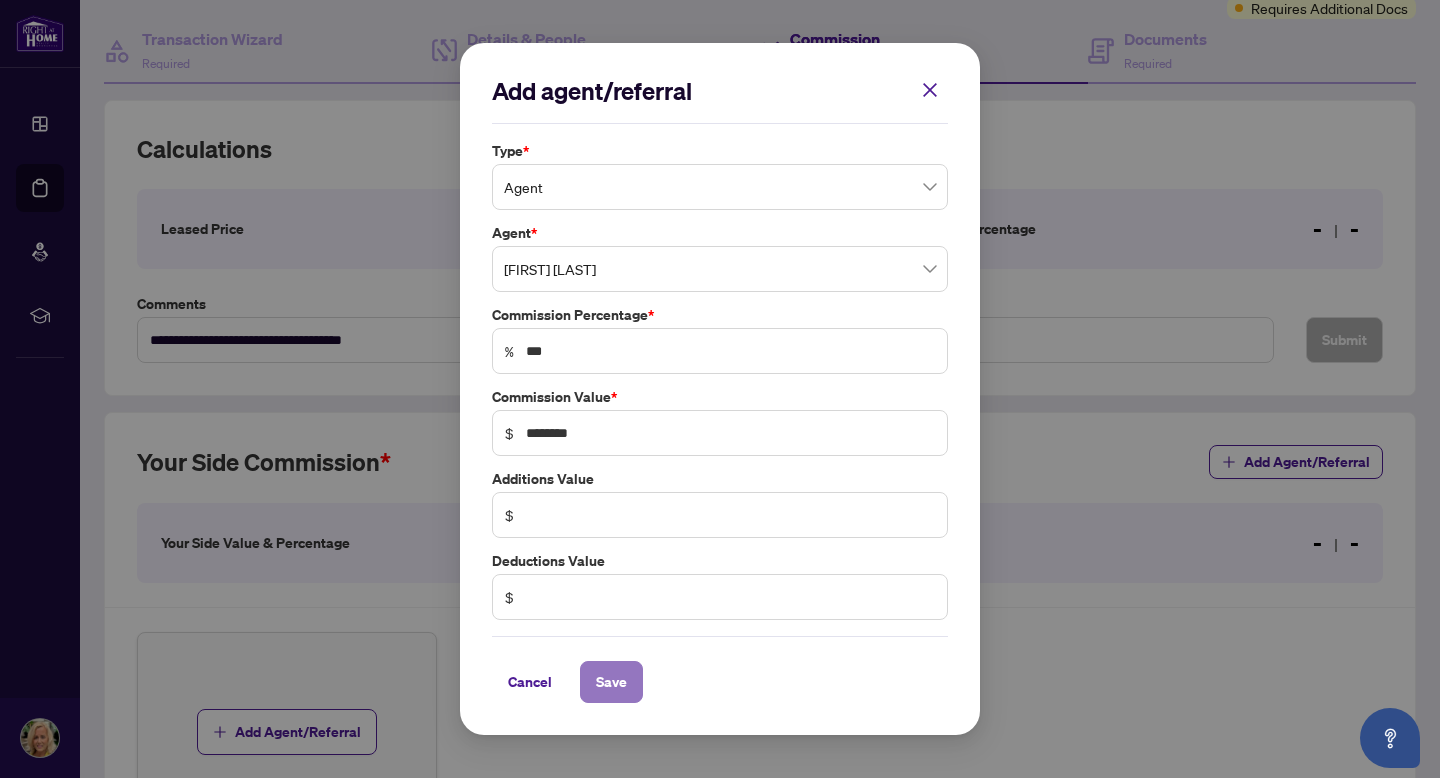 click on "Save" at bounding box center (611, 682) 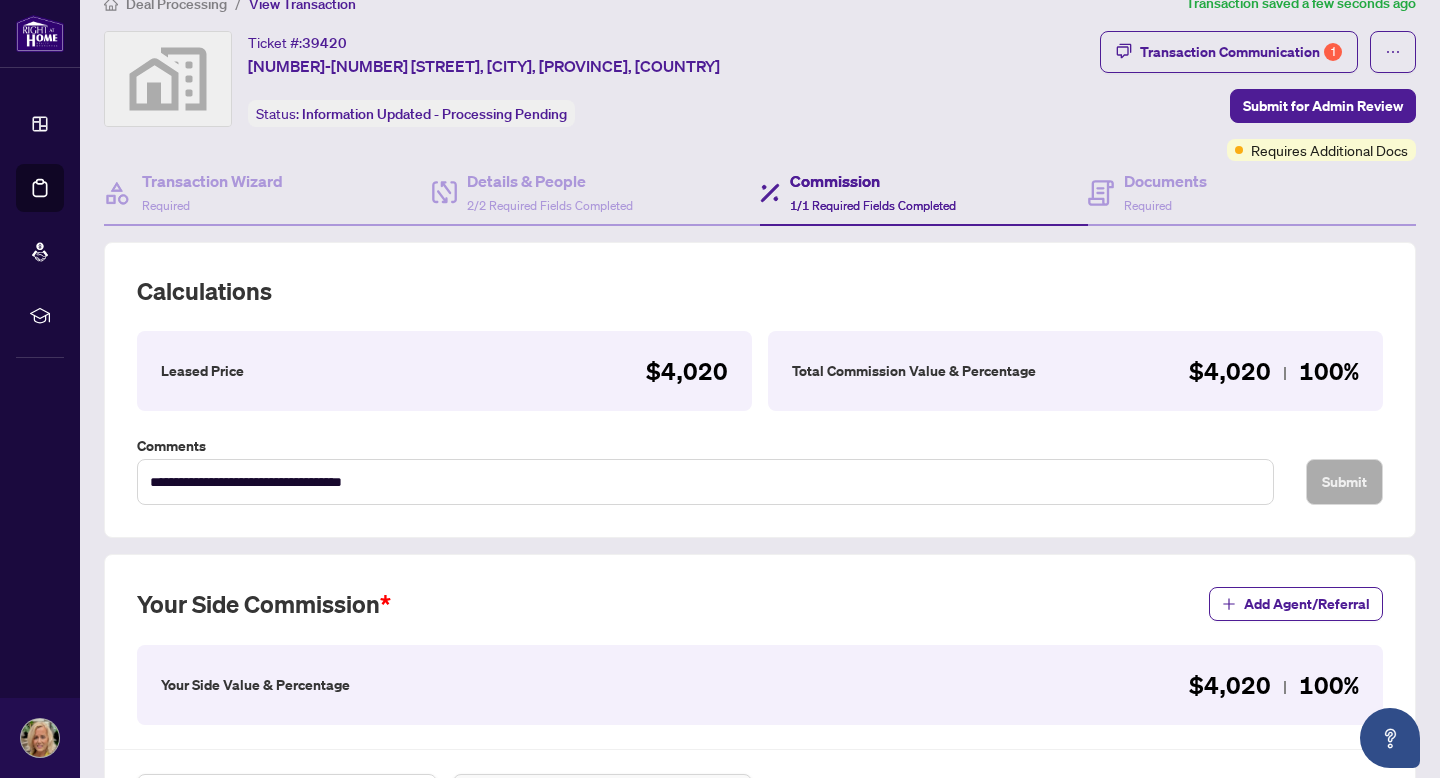 scroll, scrollTop: 0, scrollLeft: 0, axis: both 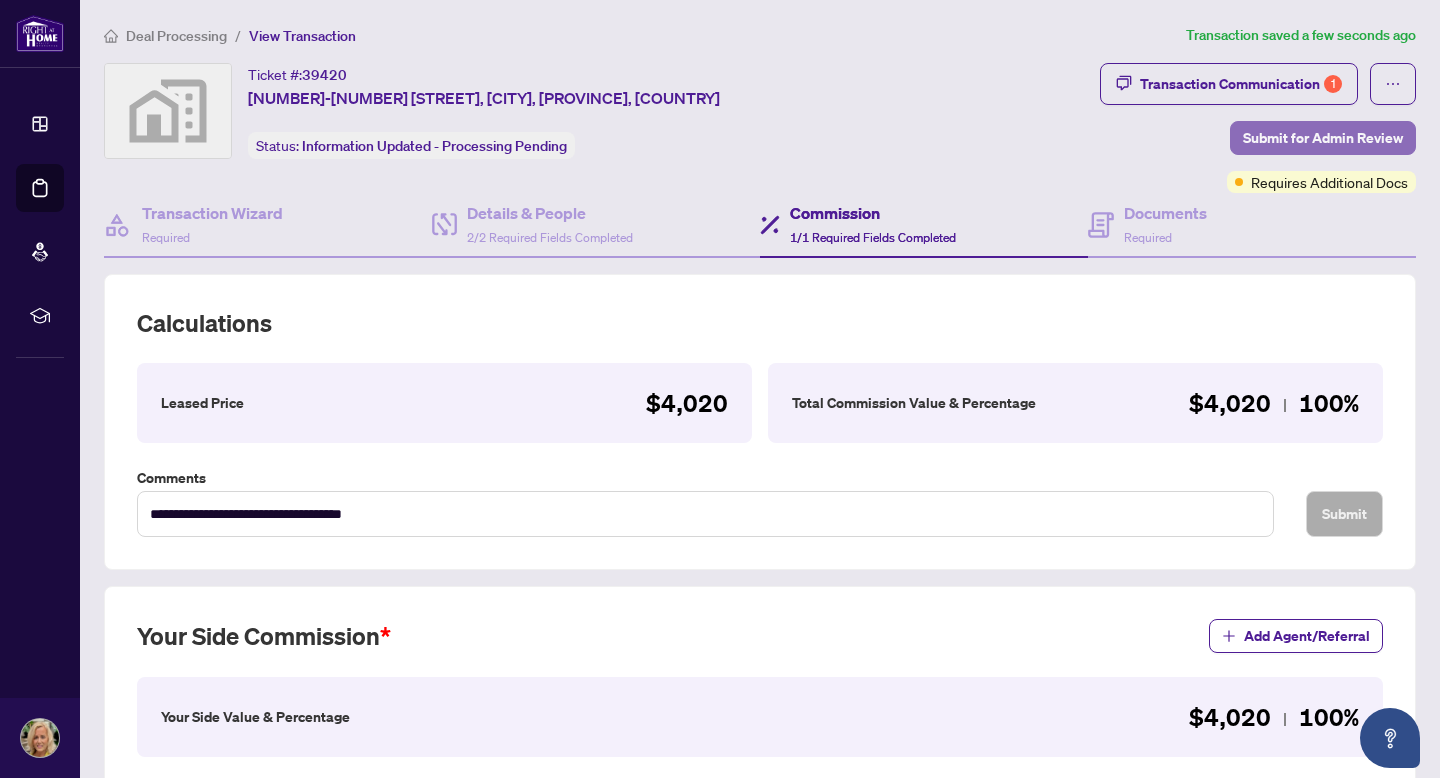 click on "Submit for Admin Review" at bounding box center [1323, 138] 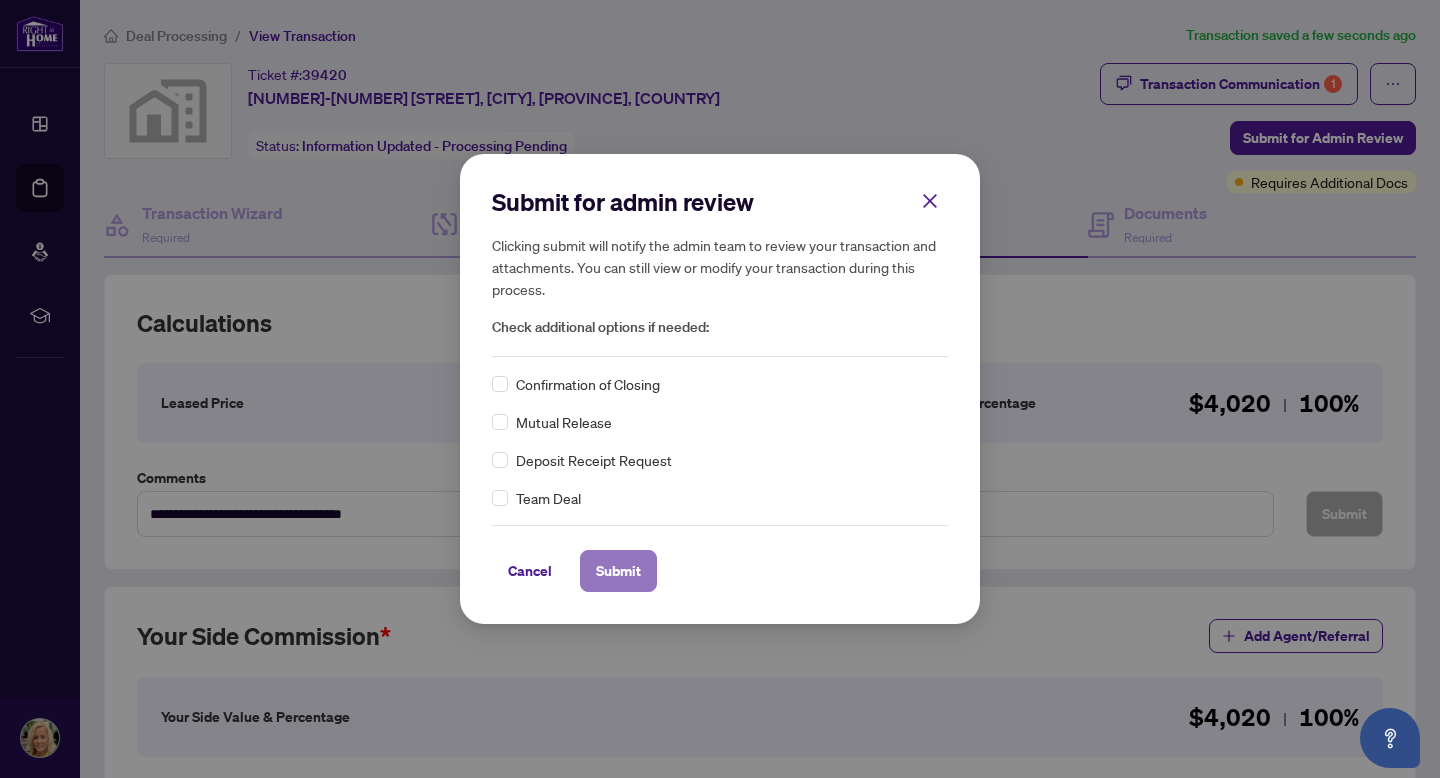 click on "Submit" at bounding box center [618, 571] 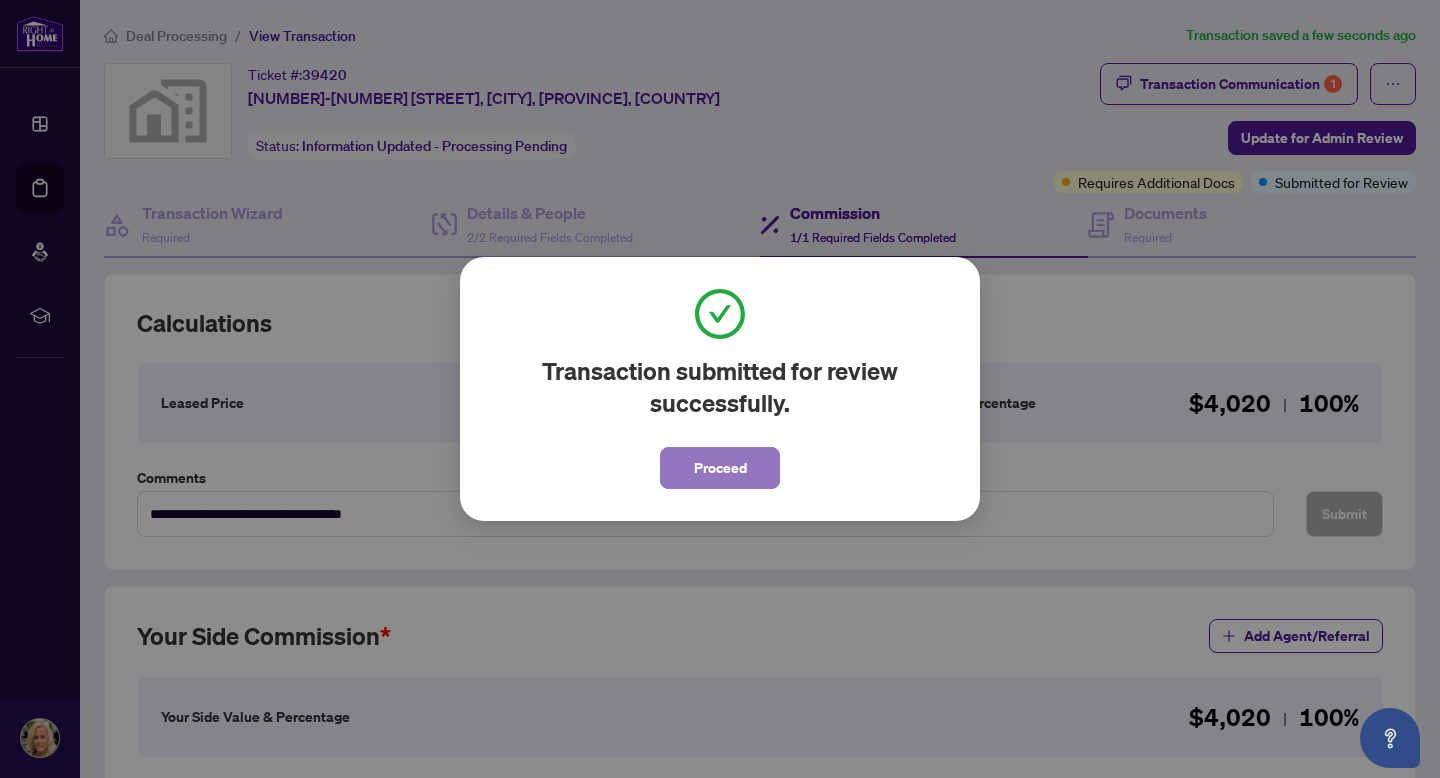 click on "Proceed" at bounding box center [720, 468] 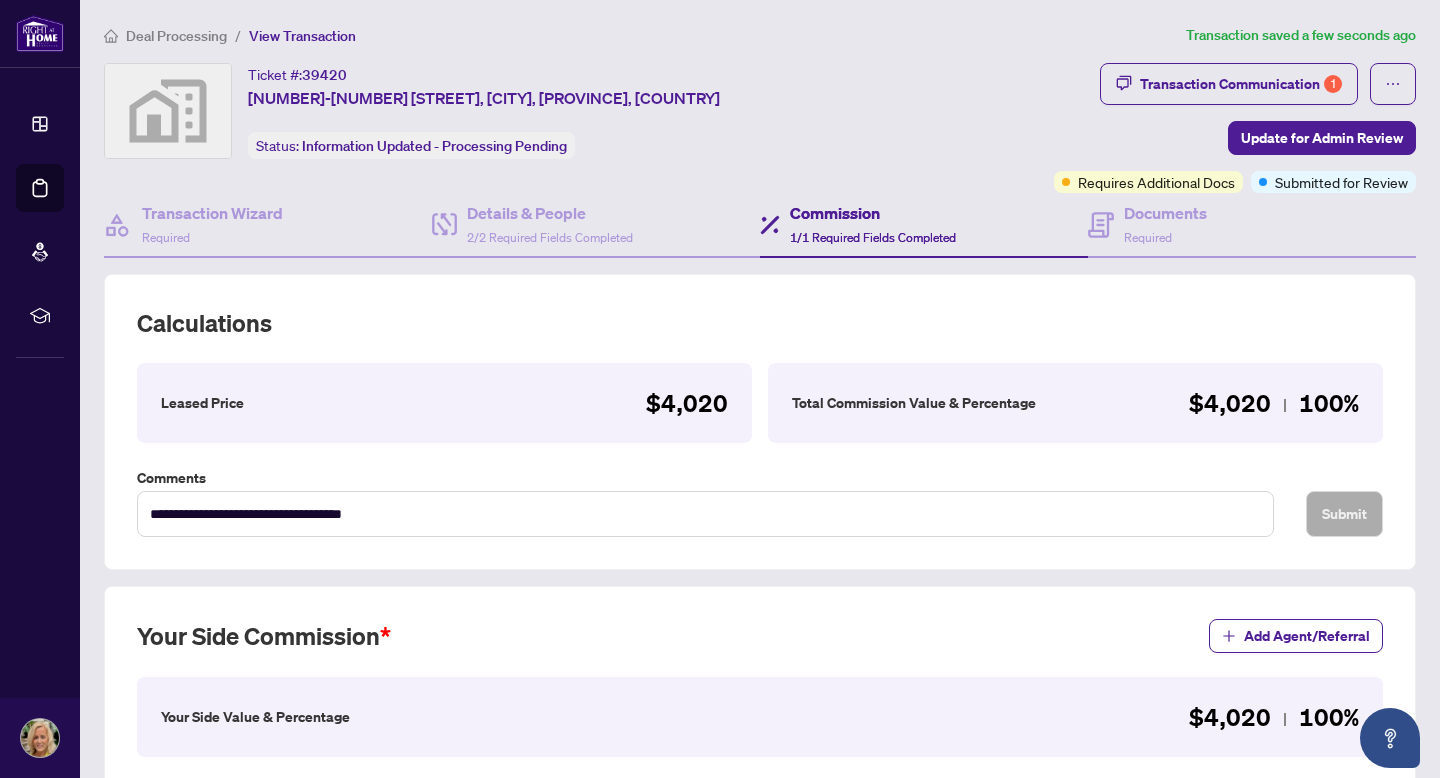 click on "Ticket #: [NUMBER] [PHONE] [STREET], [CITY], [STATE], [COUNTRY] Status: Information Updated - Processing Pending" at bounding box center (575, 111) 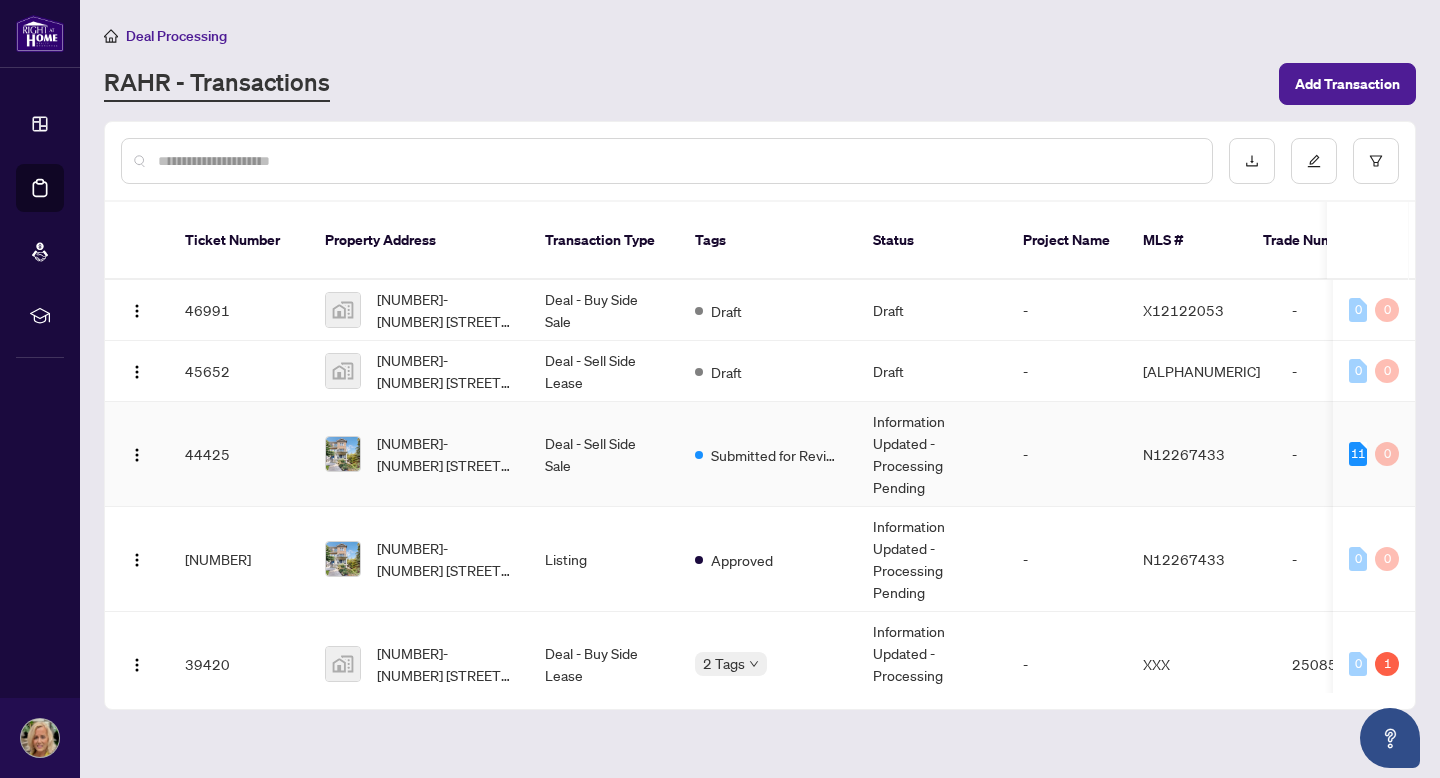 click on "Deal - Sell Side Sale" at bounding box center [604, 454] 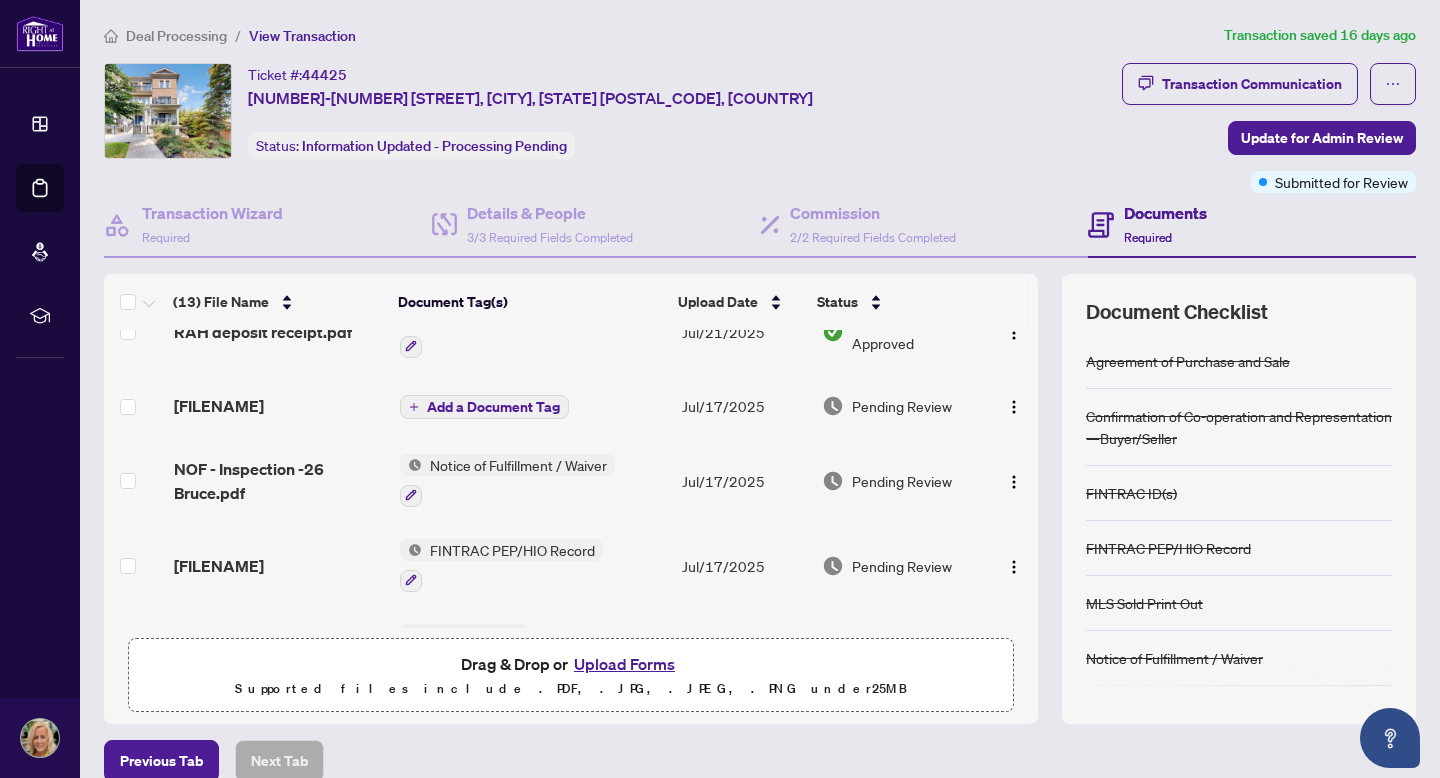 scroll, scrollTop: 0, scrollLeft: 0, axis: both 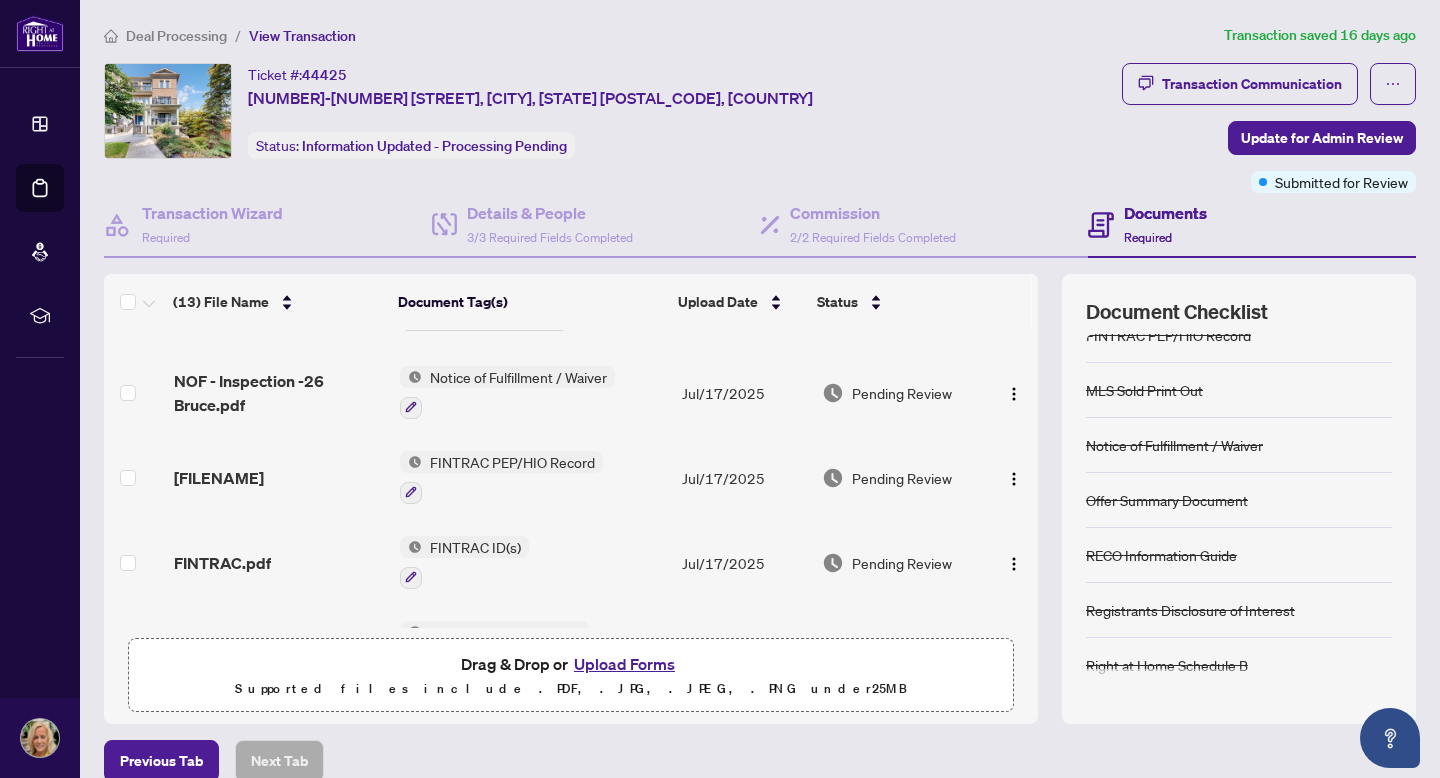 click on "Pending Review" at bounding box center [901, 392] 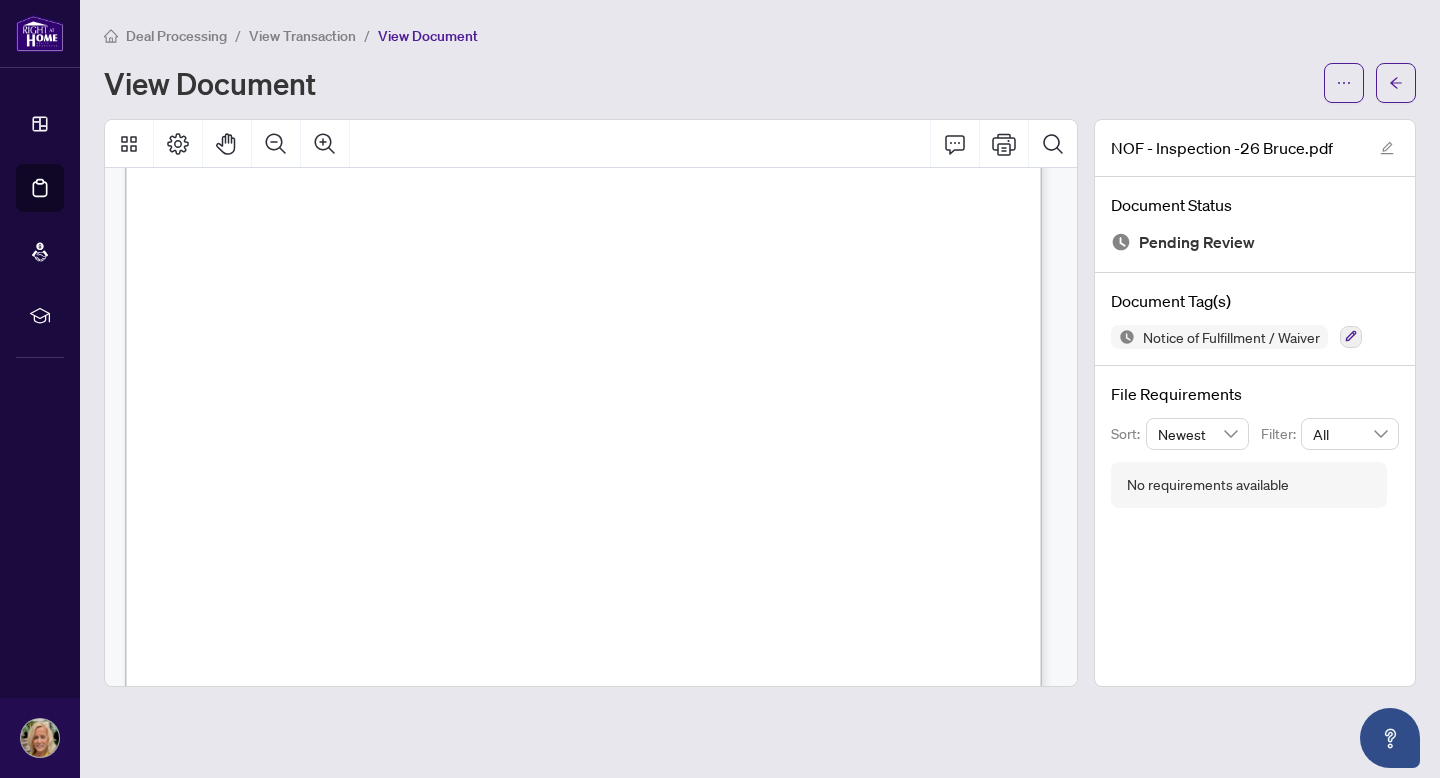scroll, scrollTop: 709, scrollLeft: 0, axis: vertical 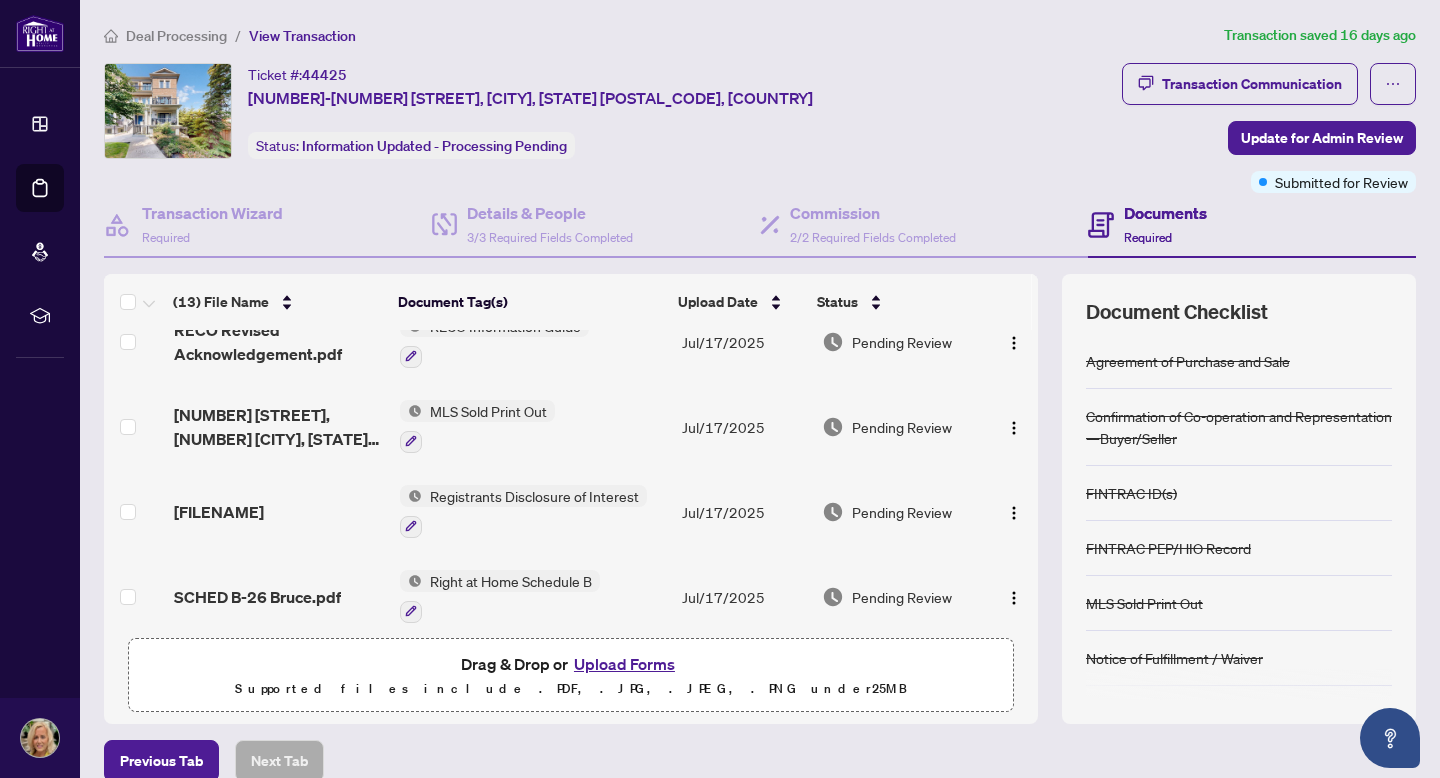 click on "MLS Sold Print Out" at bounding box center (488, 411) 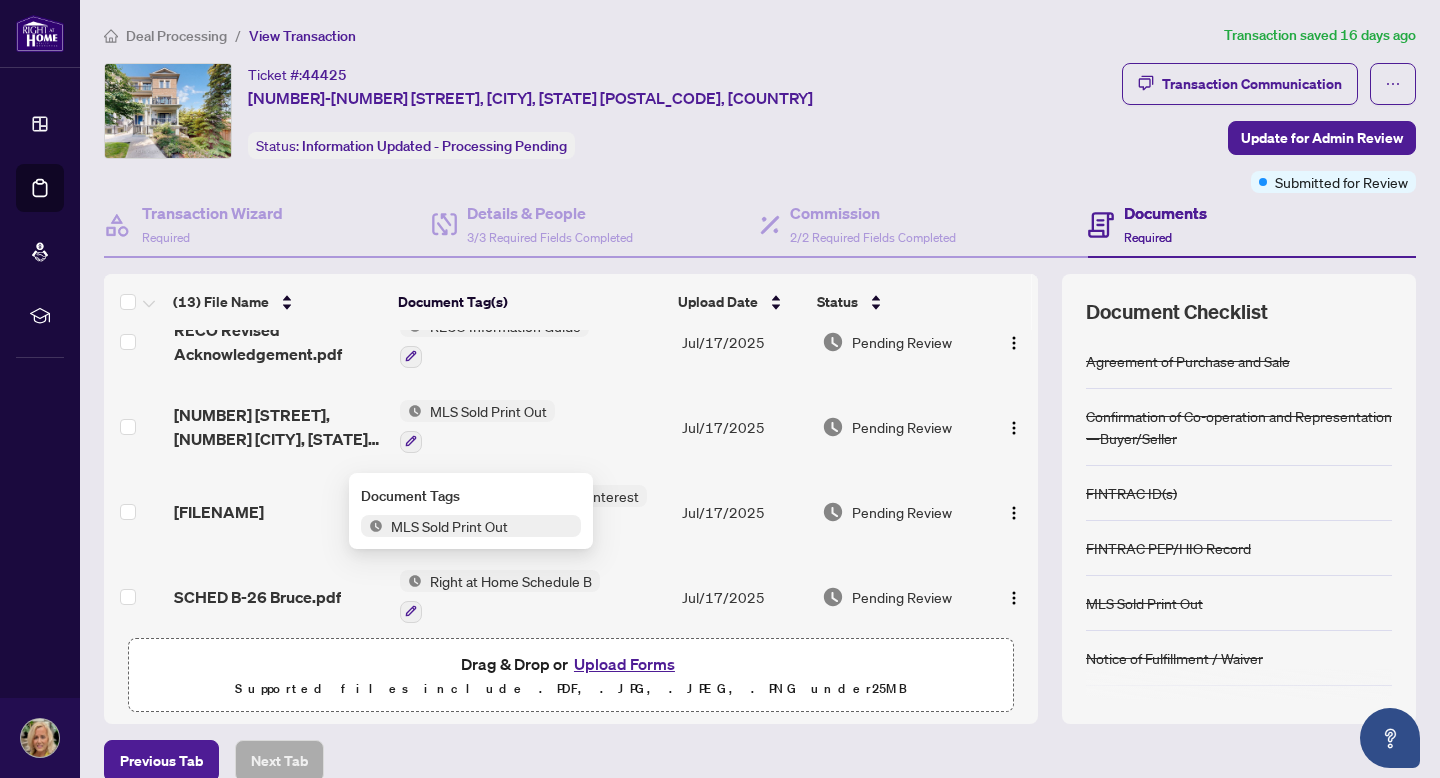 click on "MLS Sold Print Out" at bounding box center [449, 526] 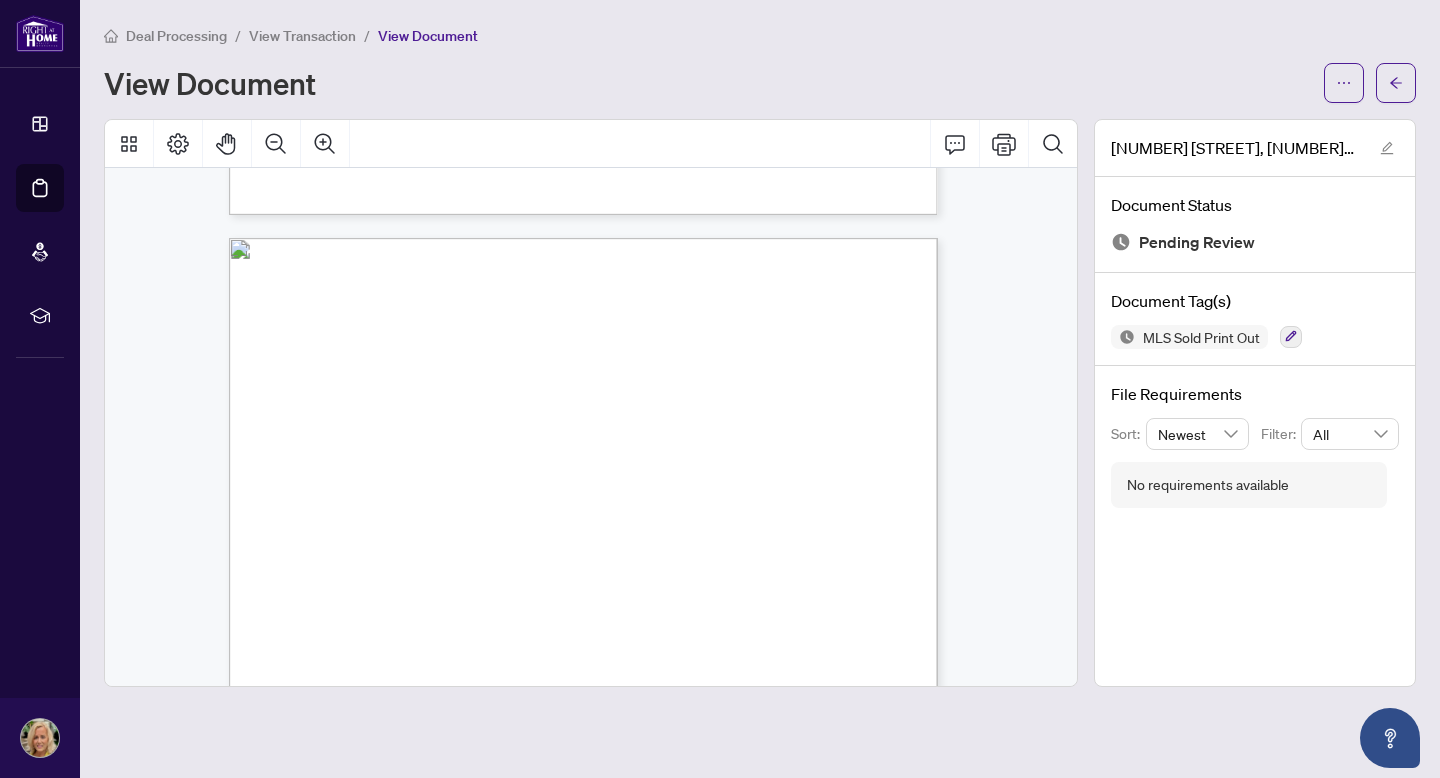 scroll, scrollTop: 327, scrollLeft: 0, axis: vertical 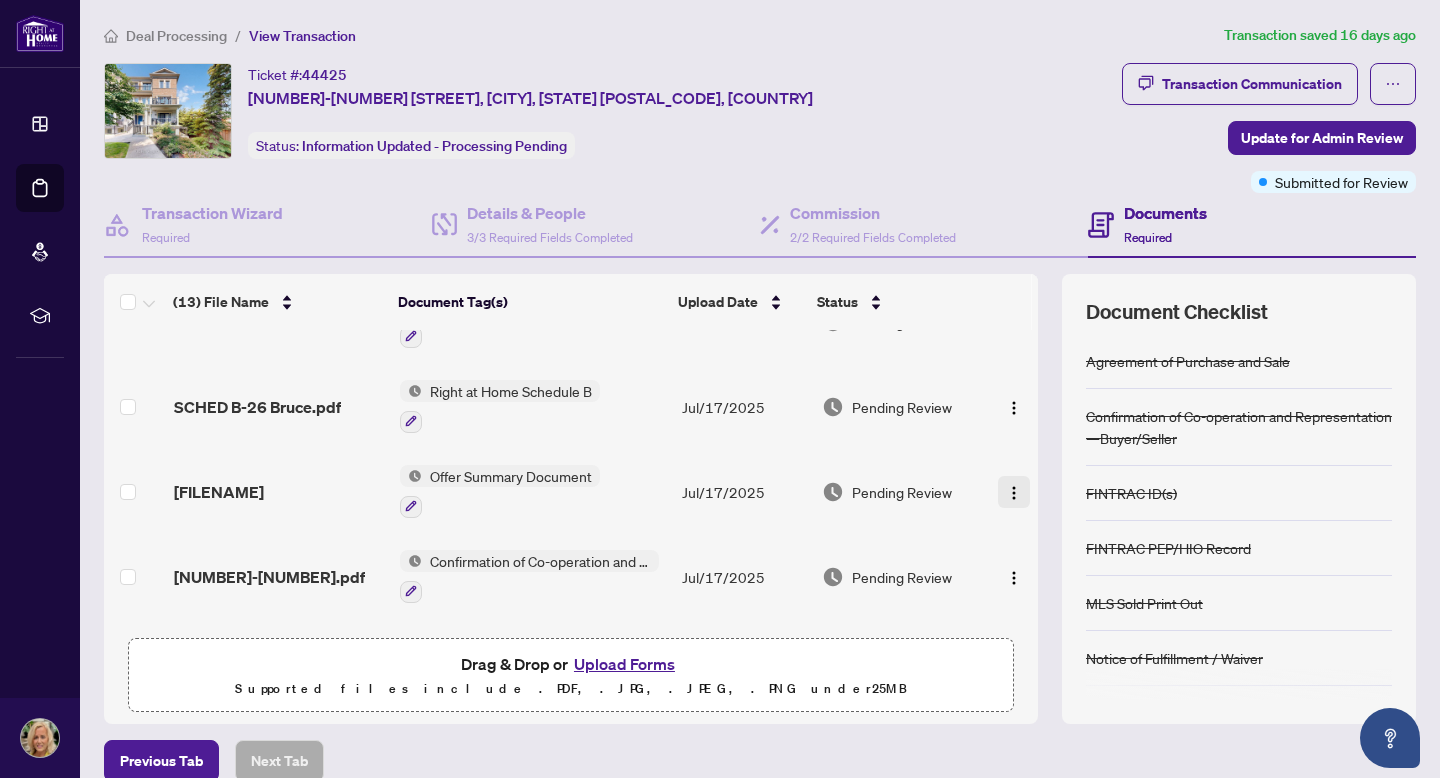 click at bounding box center (1014, 493) 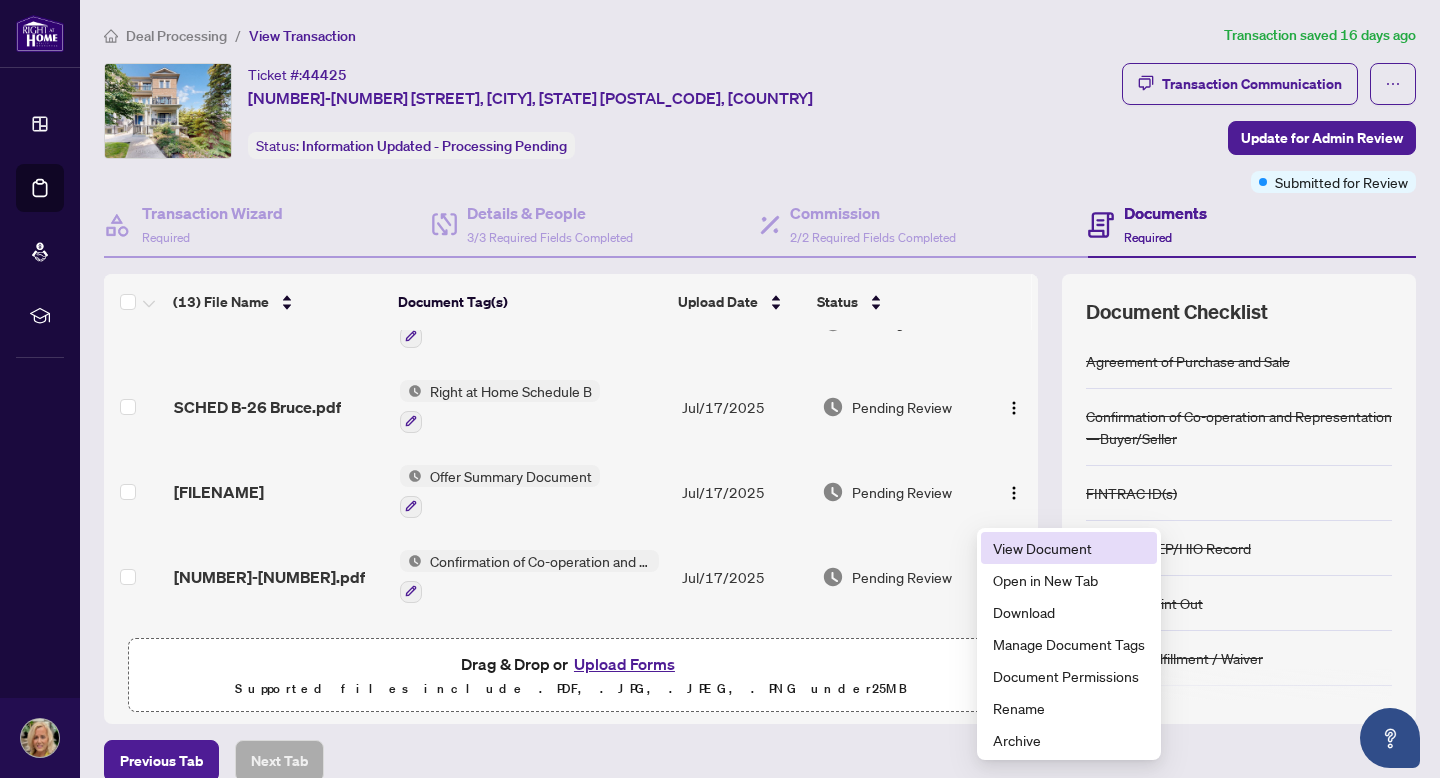 click on "View Document" at bounding box center [1069, 548] 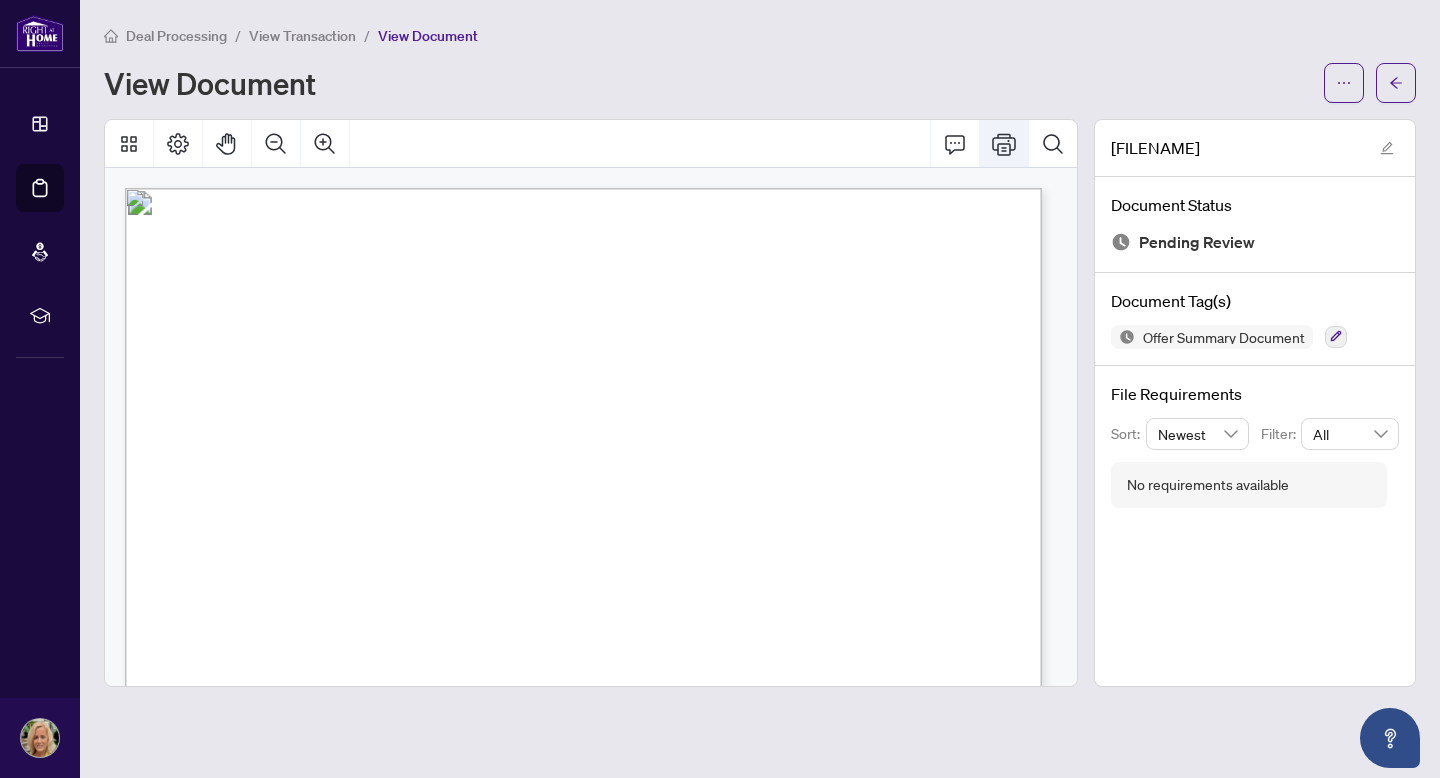 click 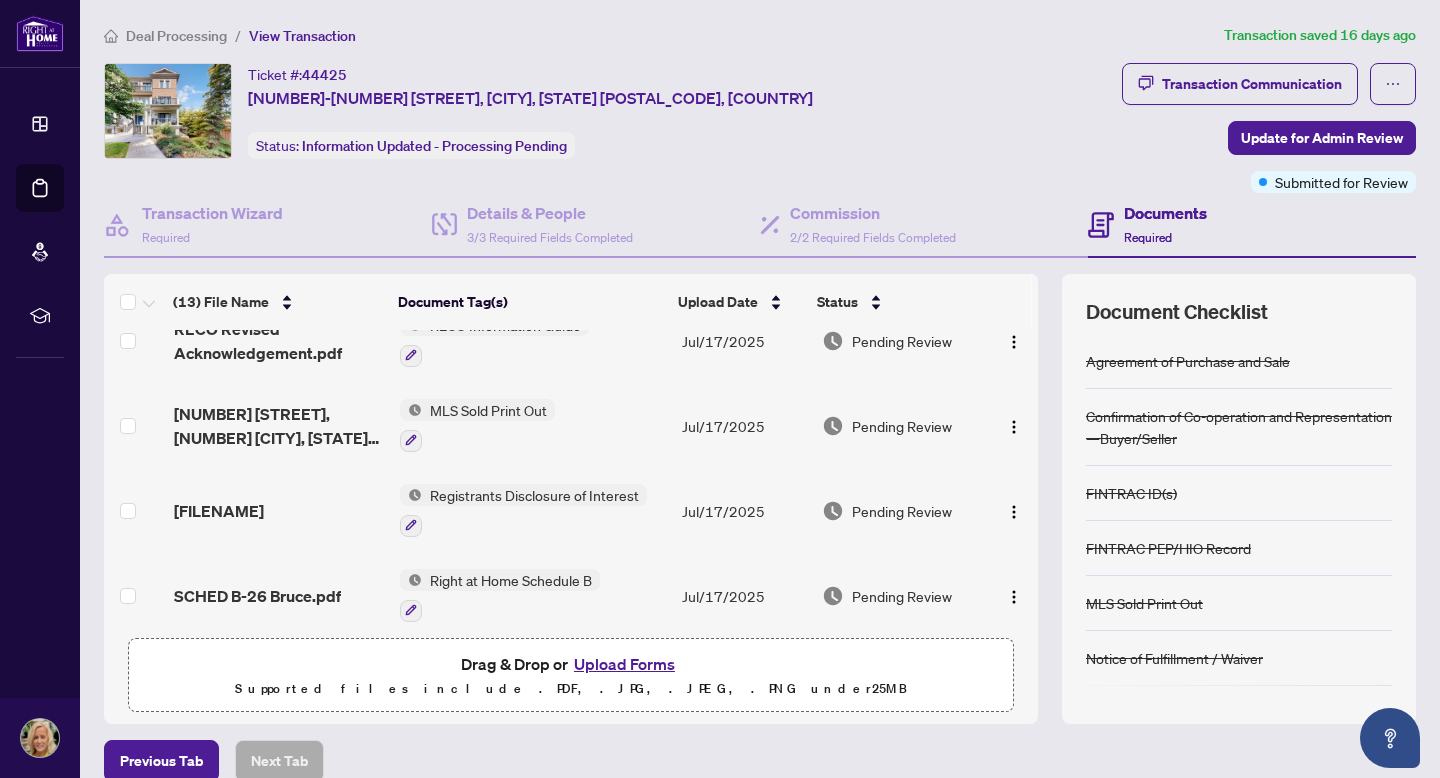 scroll, scrollTop: 441, scrollLeft: 0, axis: vertical 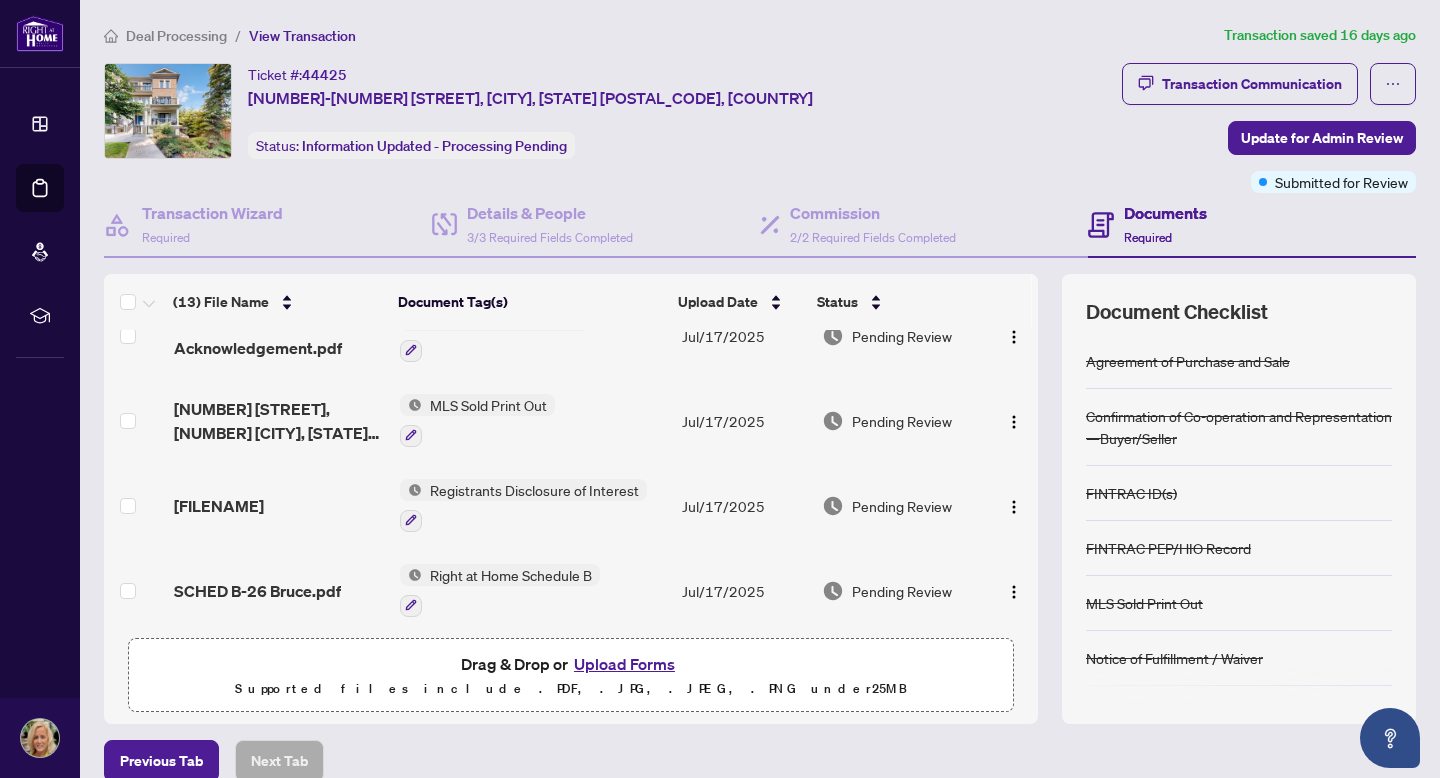 click on "Registrants Disclosure of Interest" at bounding box center (534, 490) 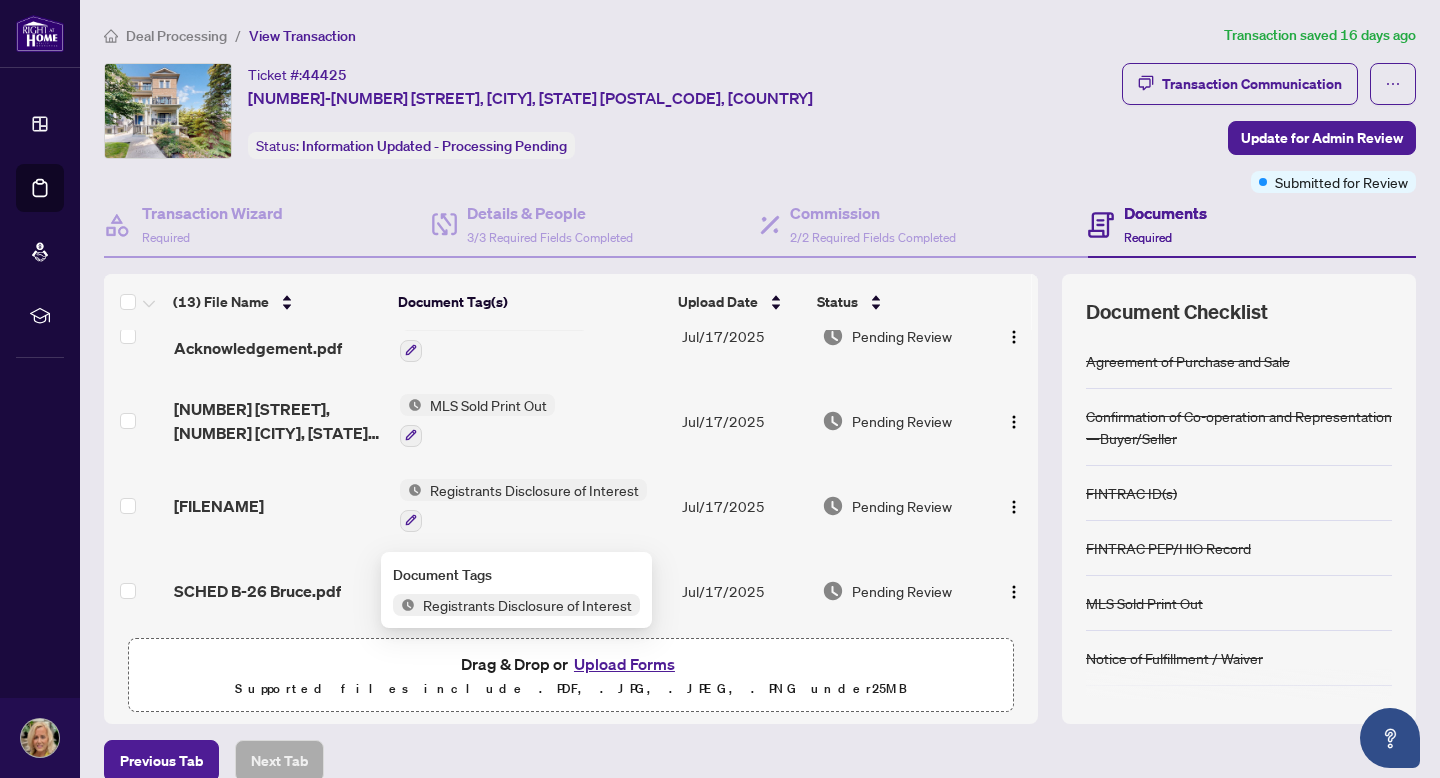 click on "Registrants Disclosure of Interest" at bounding box center (534, 490) 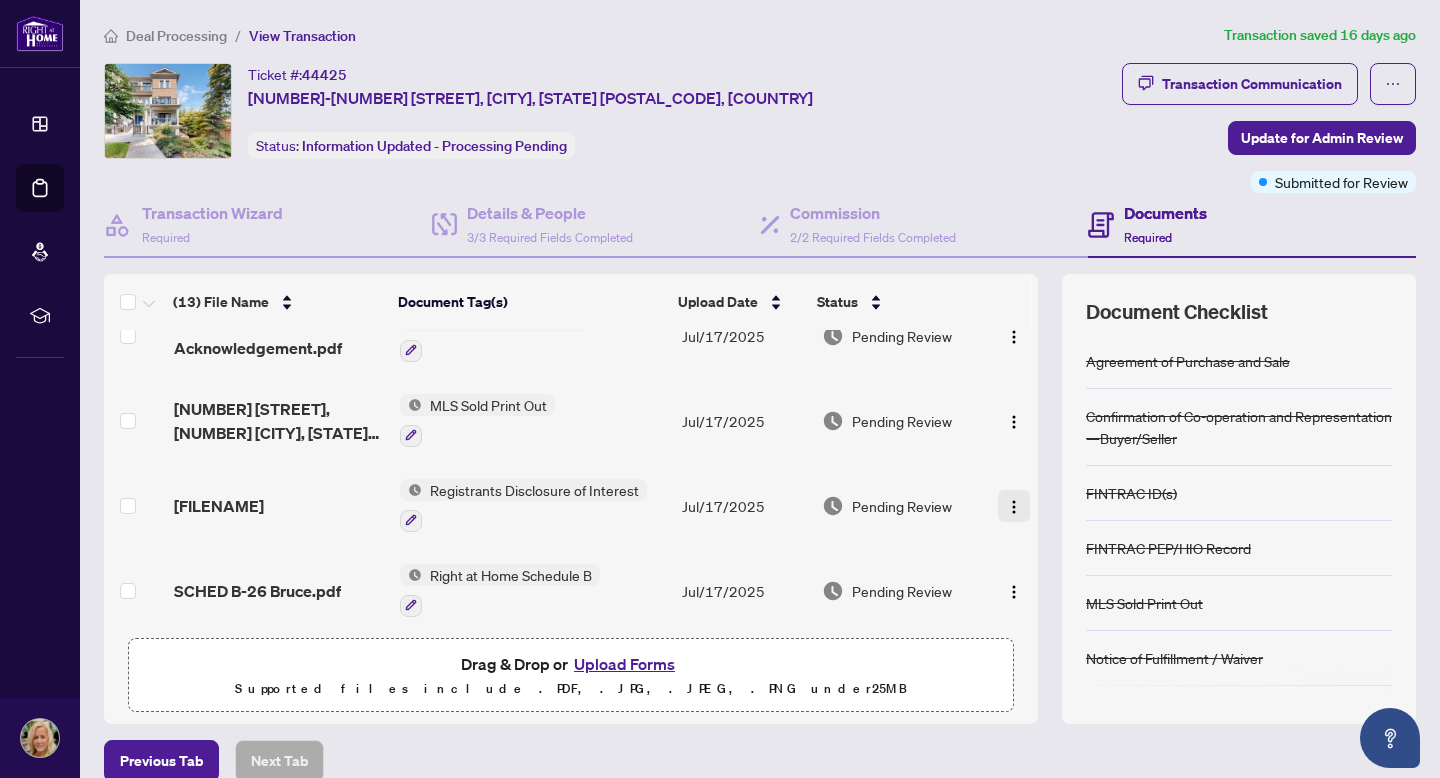 click at bounding box center [1014, 507] 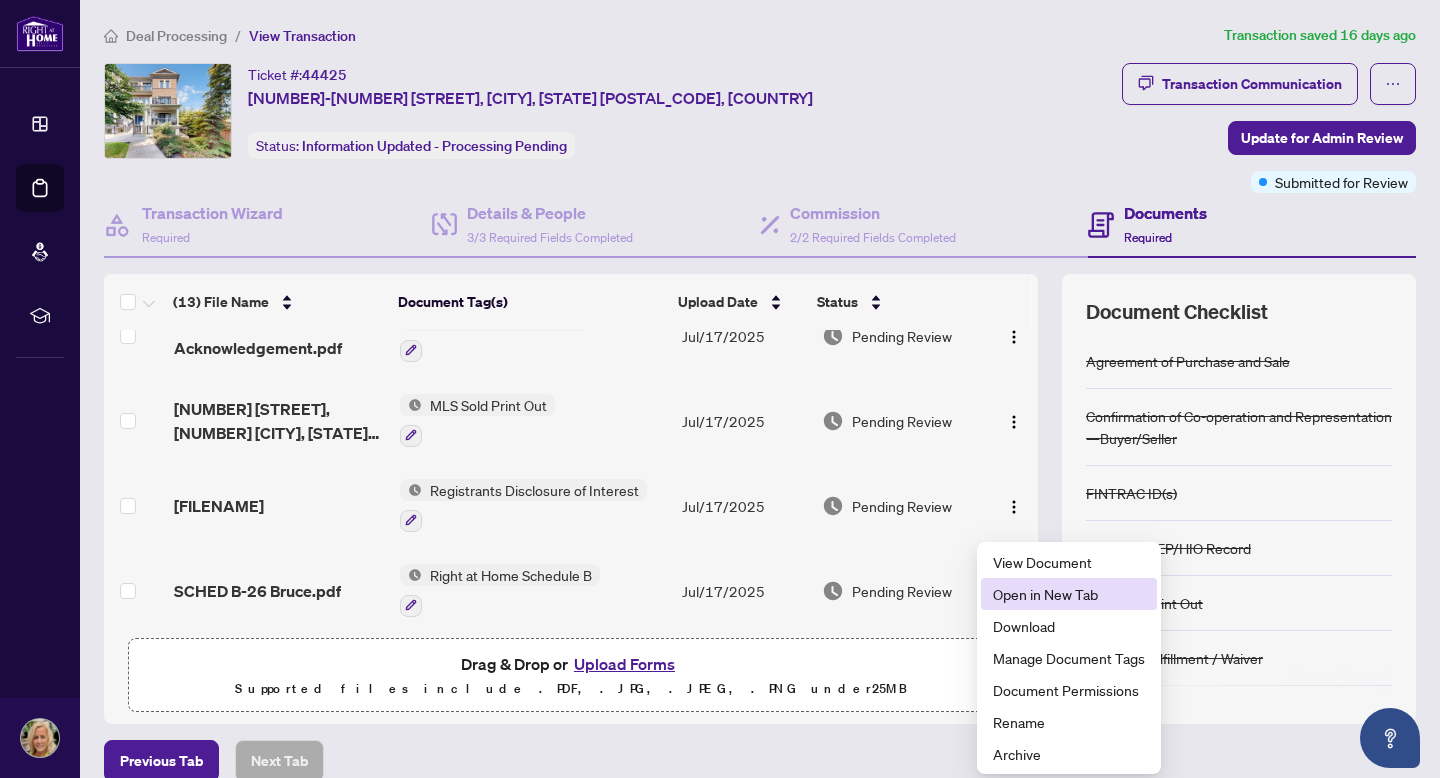click on "Open in New Tab" at bounding box center (1069, 594) 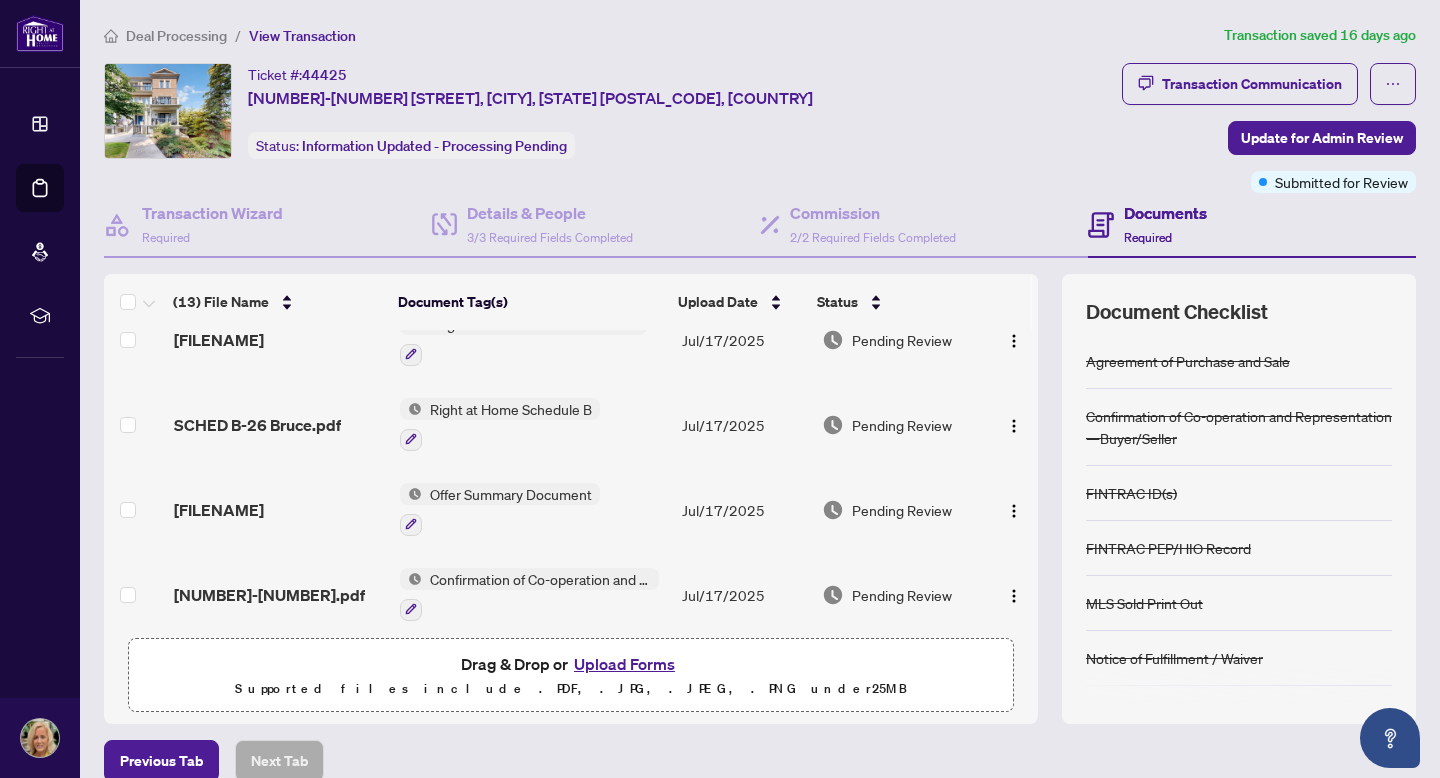 scroll, scrollTop: 608, scrollLeft: 0, axis: vertical 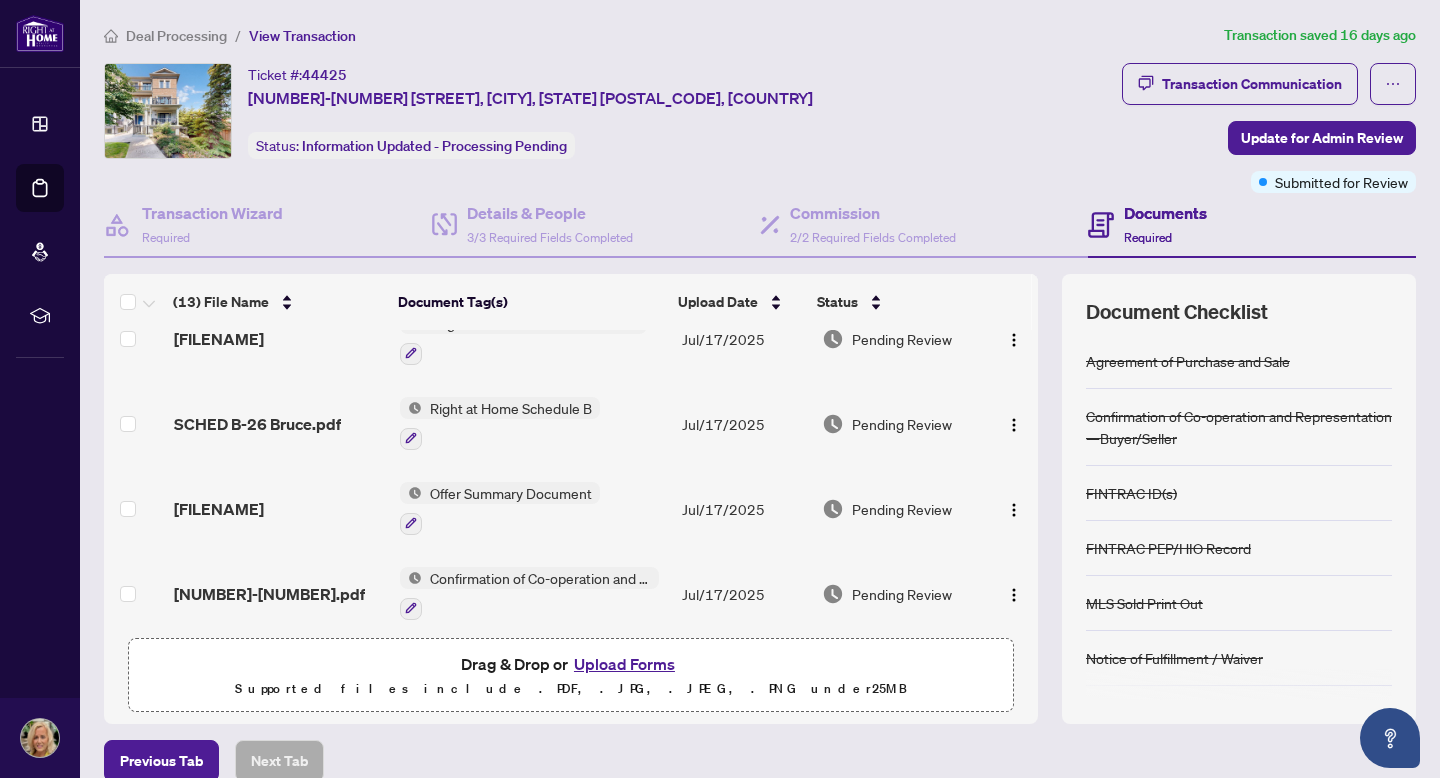 click at bounding box center (523, 353) 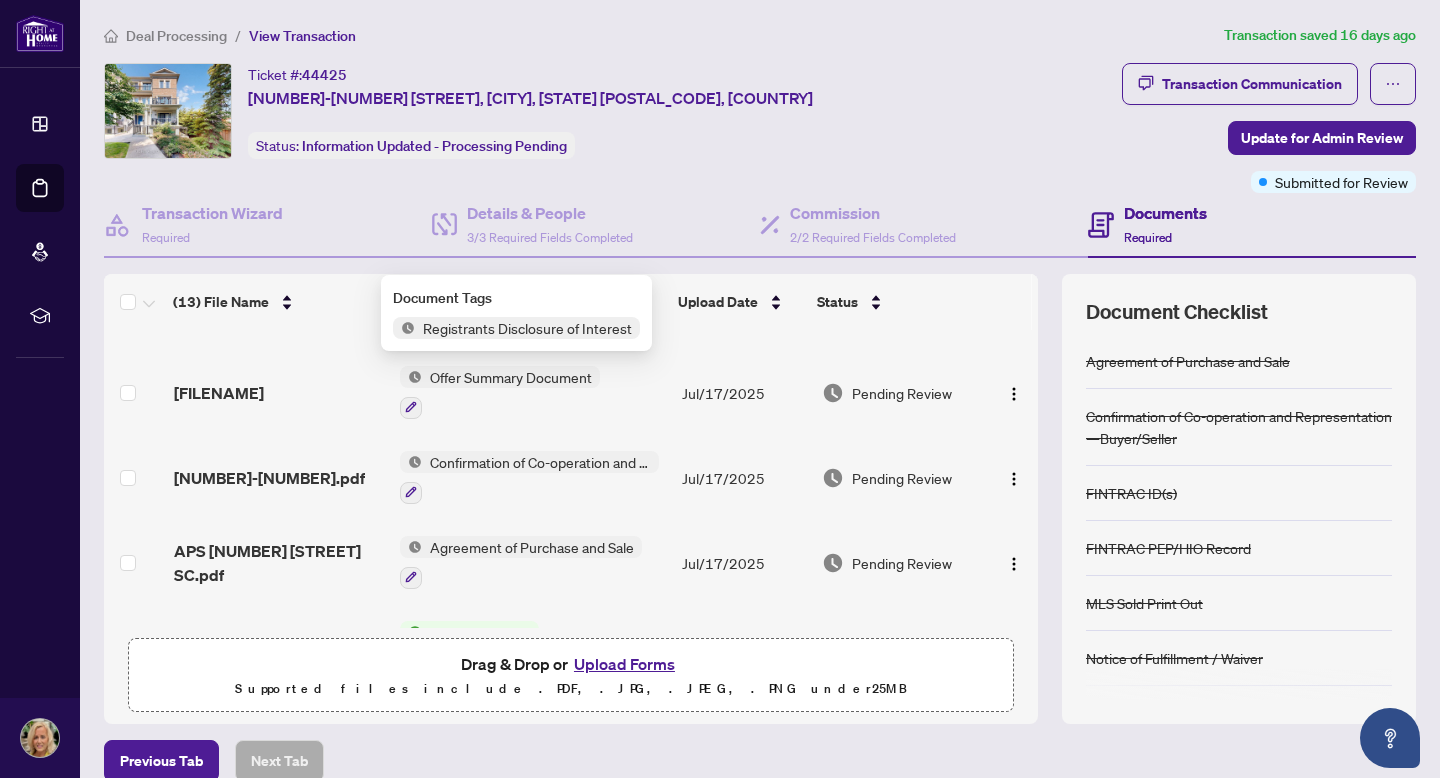 scroll, scrollTop: 729, scrollLeft: 0, axis: vertical 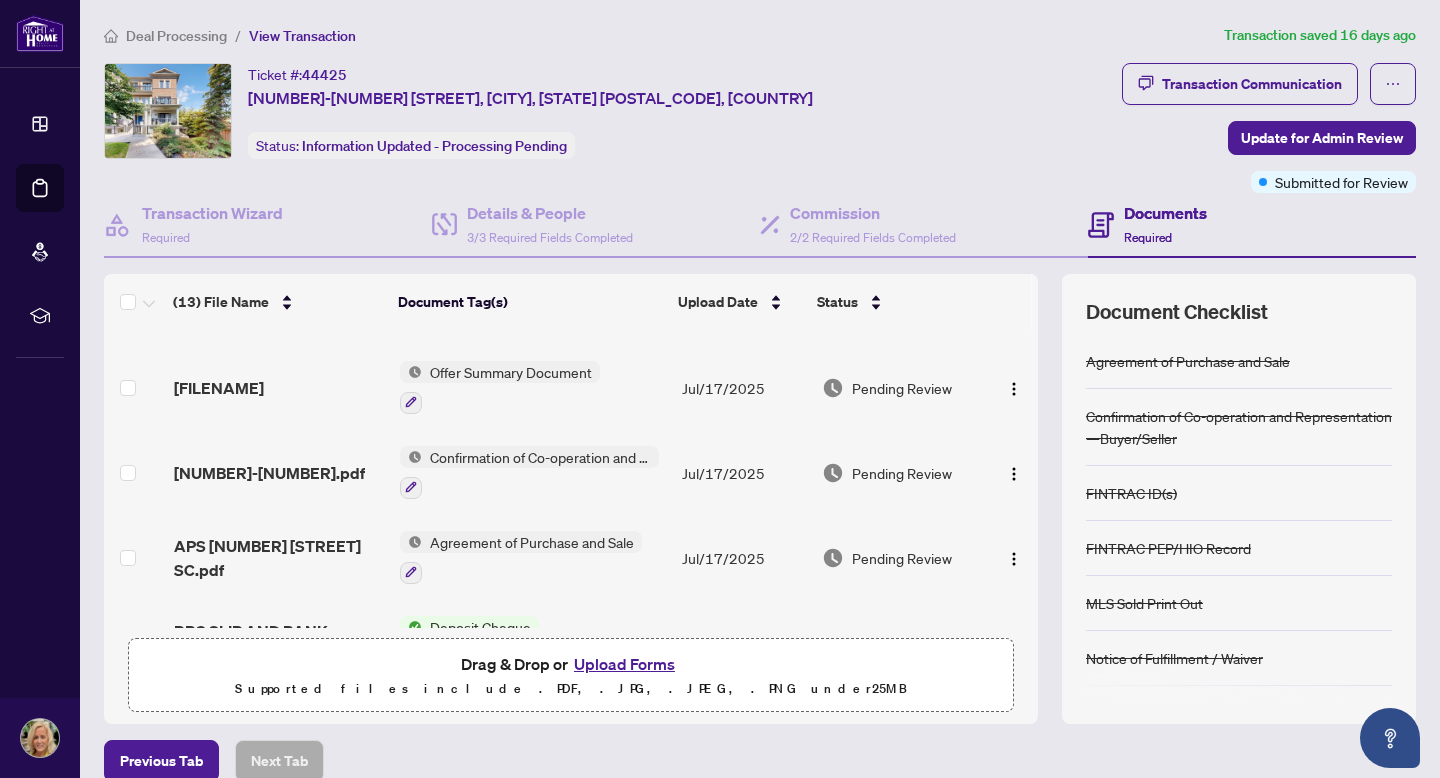 click on "Confirmation of Co-operation and Representation—Buyer/Seller" at bounding box center (540, 457) 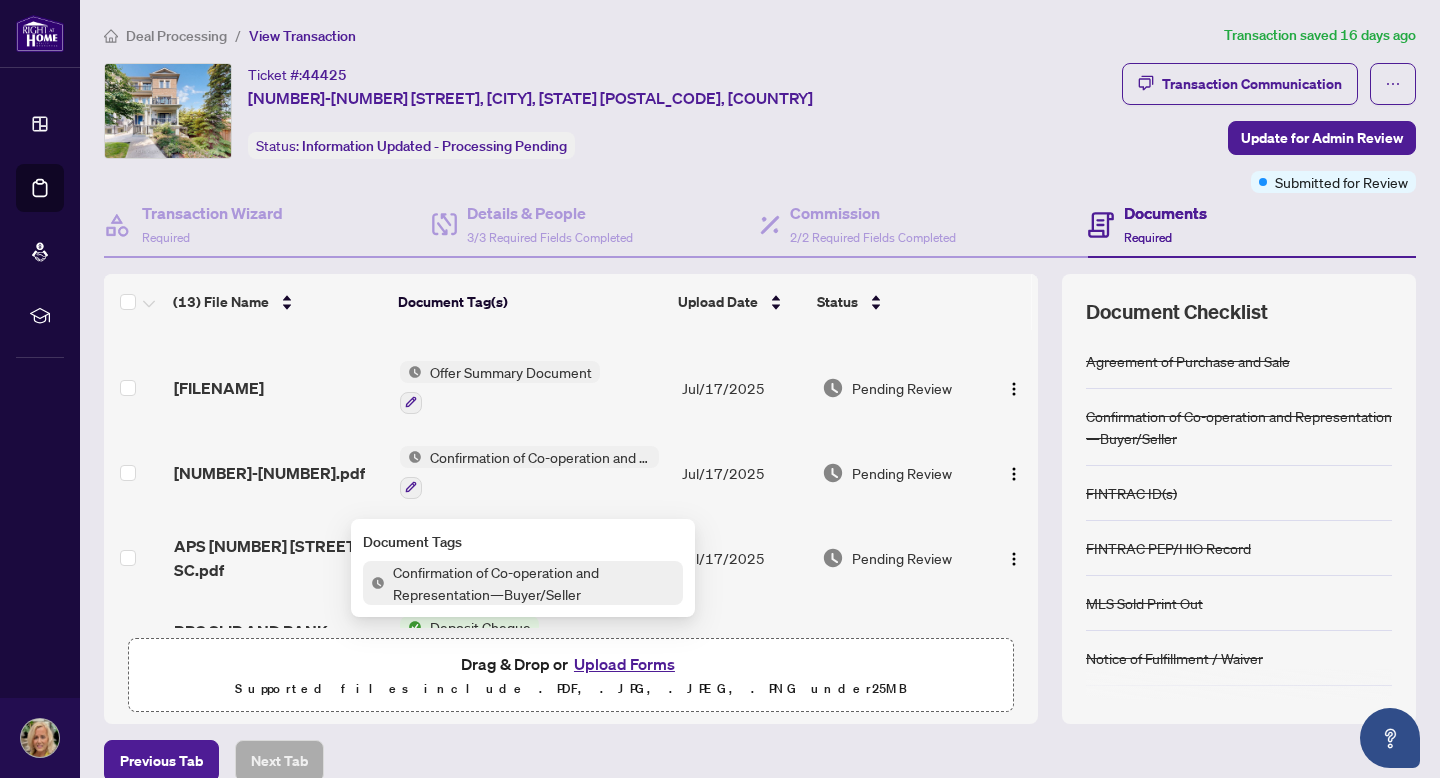click on "Confirmation of Co-operation and Representation—Buyer/Seller" at bounding box center [534, 583] 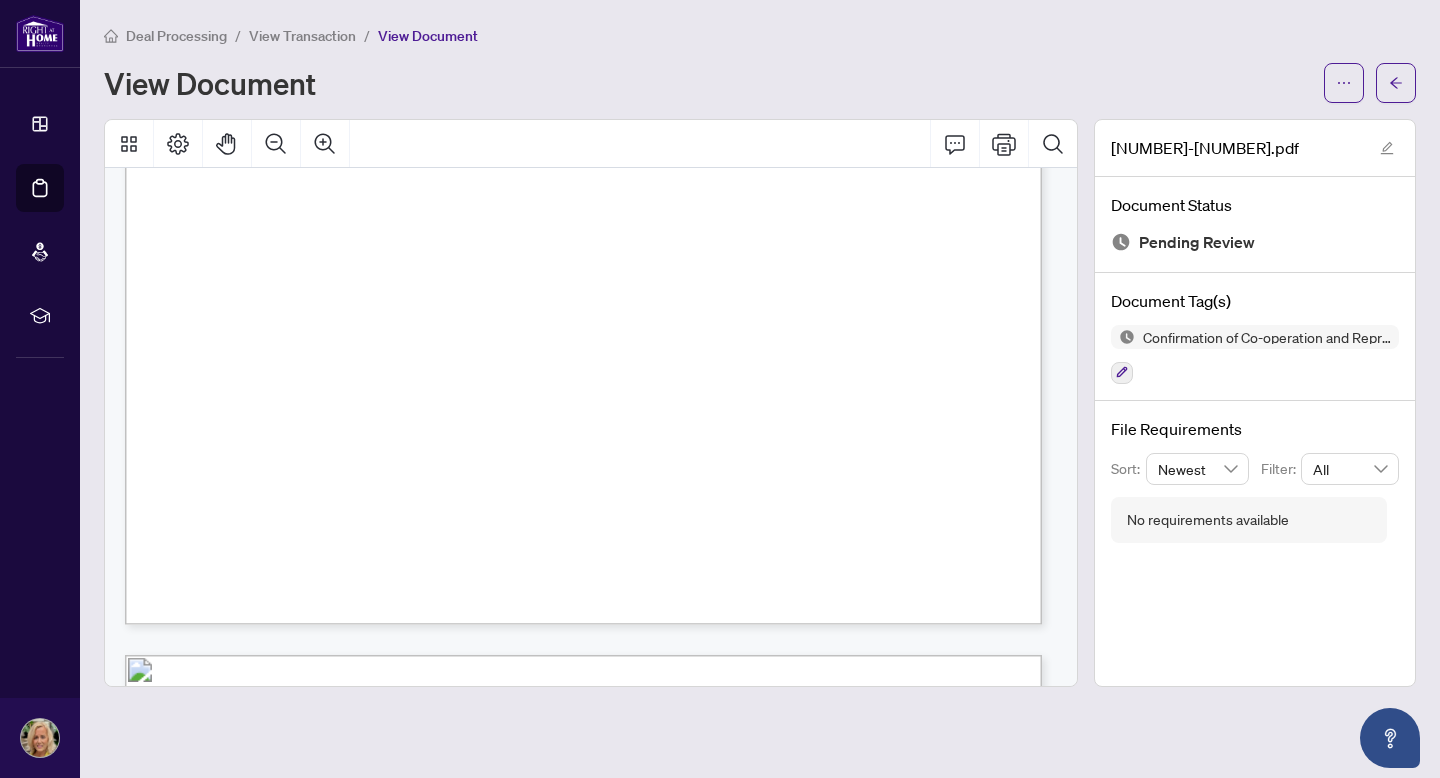 scroll, scrollTop: 1230, scrollLeft: 0, axis: vertical 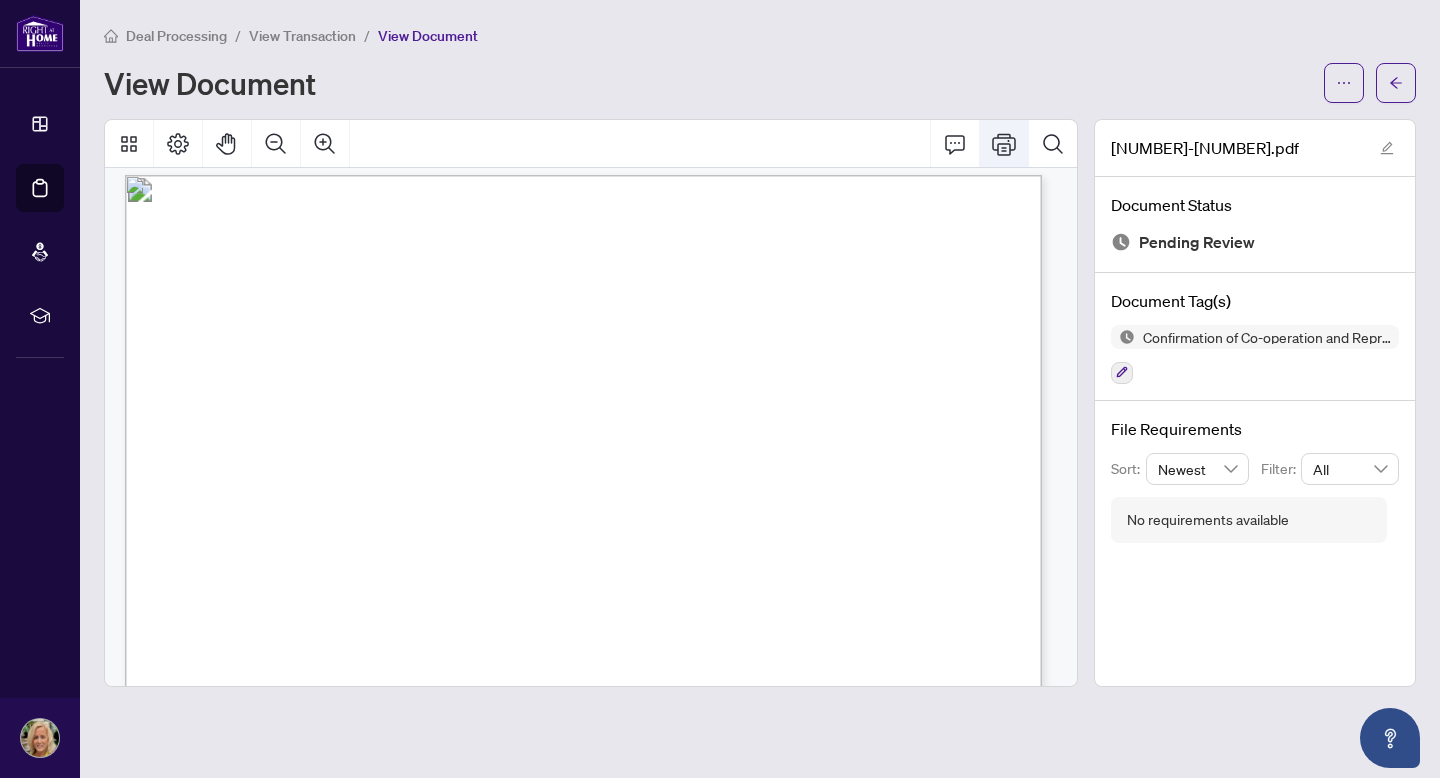 click 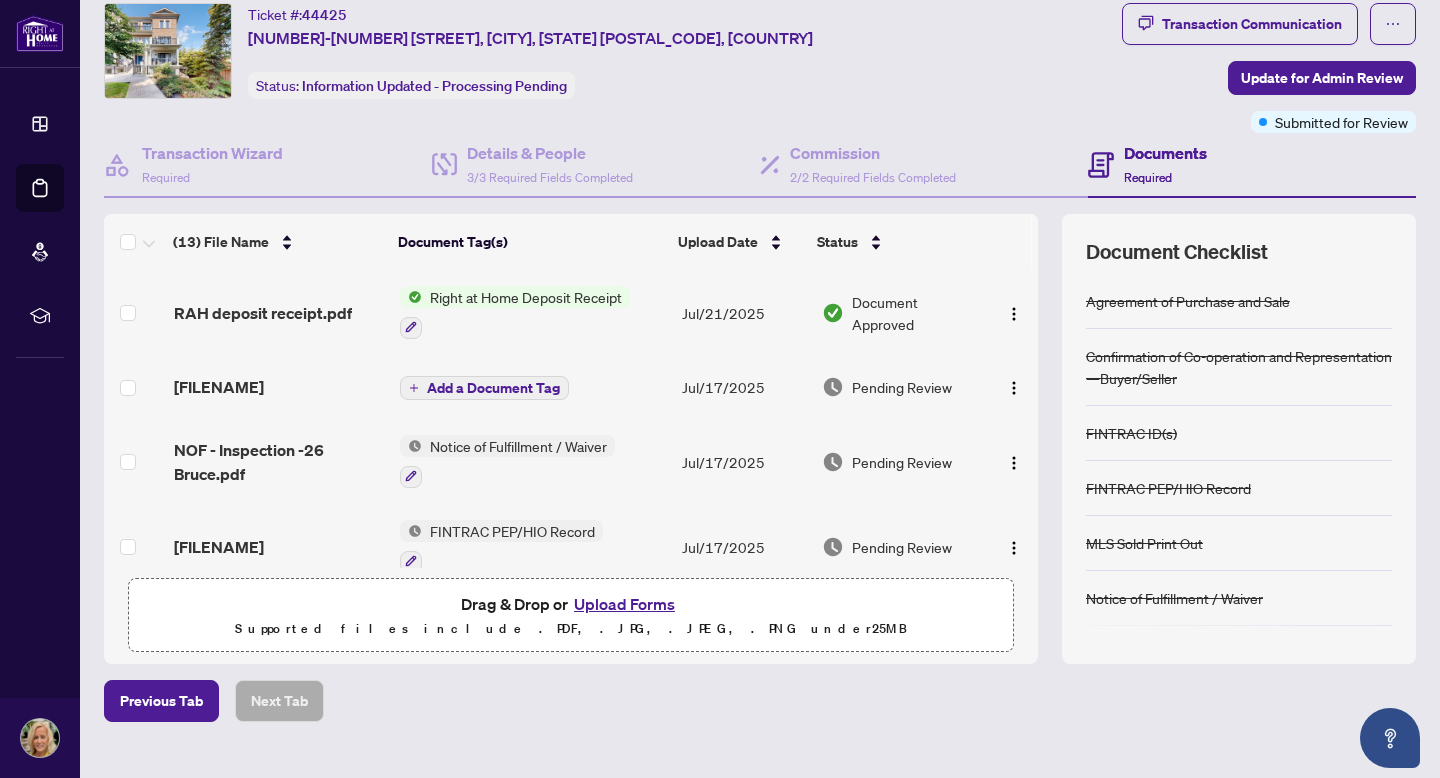 scroll, scrollTop: 98, scrollLeft: 0, axis: vertical 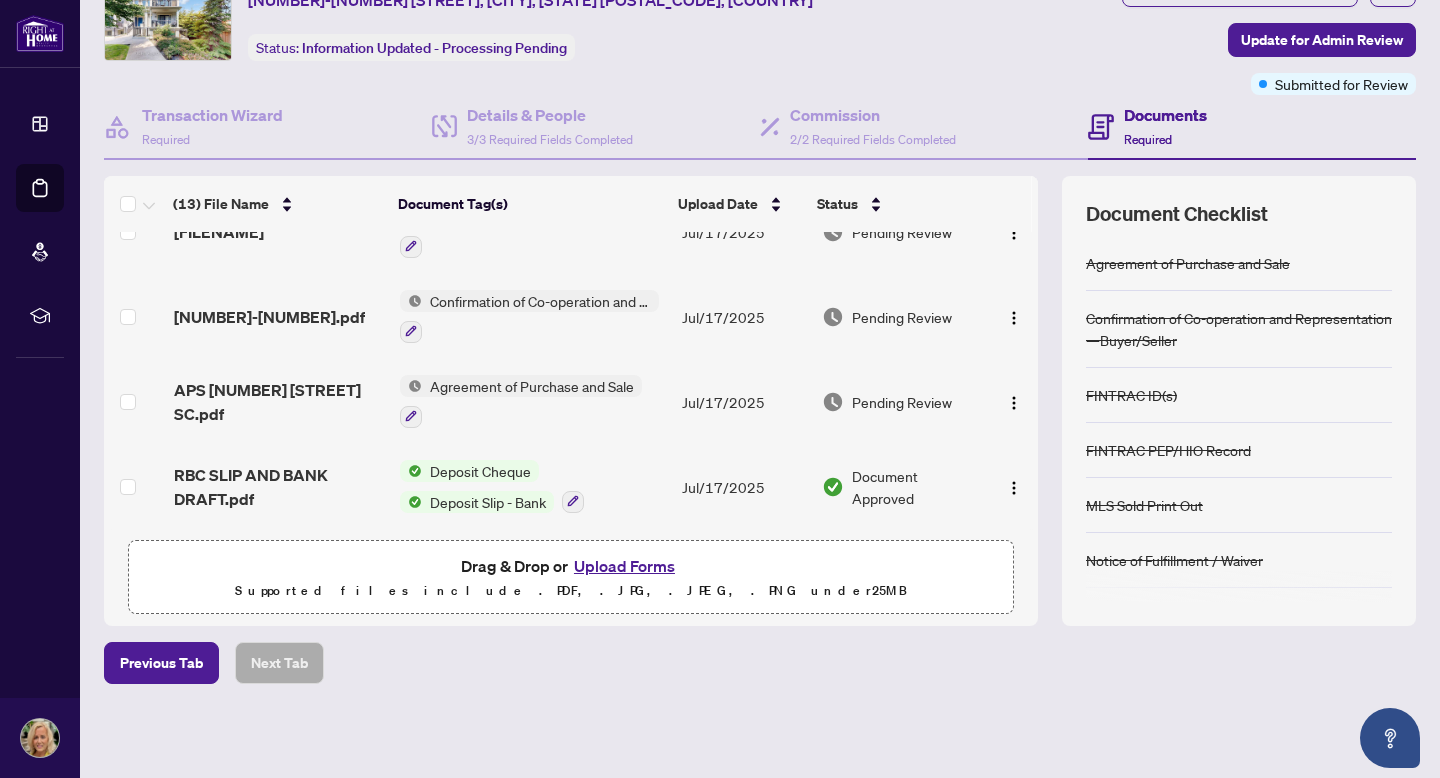 click on "Agreement of Purchase and Sale" at bounding box center (532, 386) 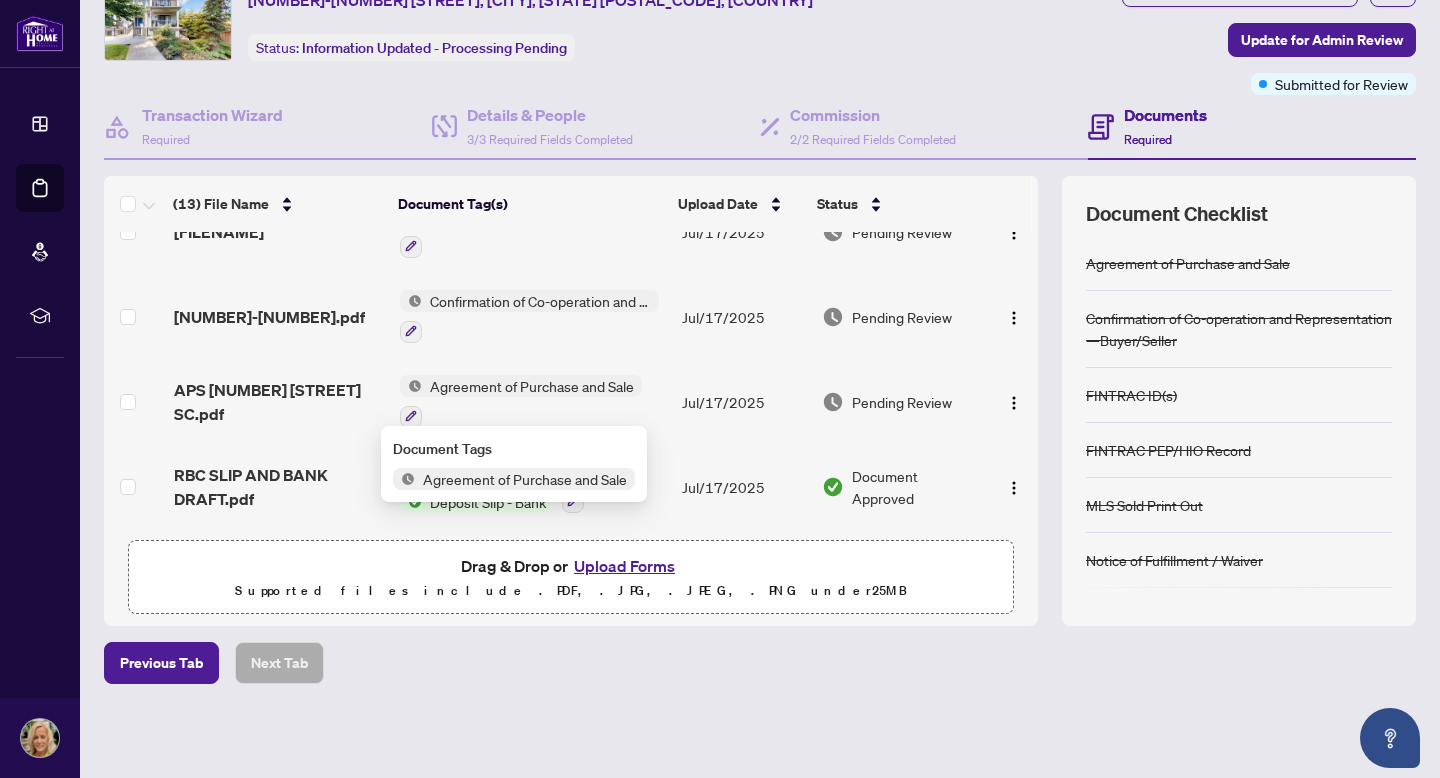 click on "Agreement of Purchase and Sale" at bounding box center [525, 479] 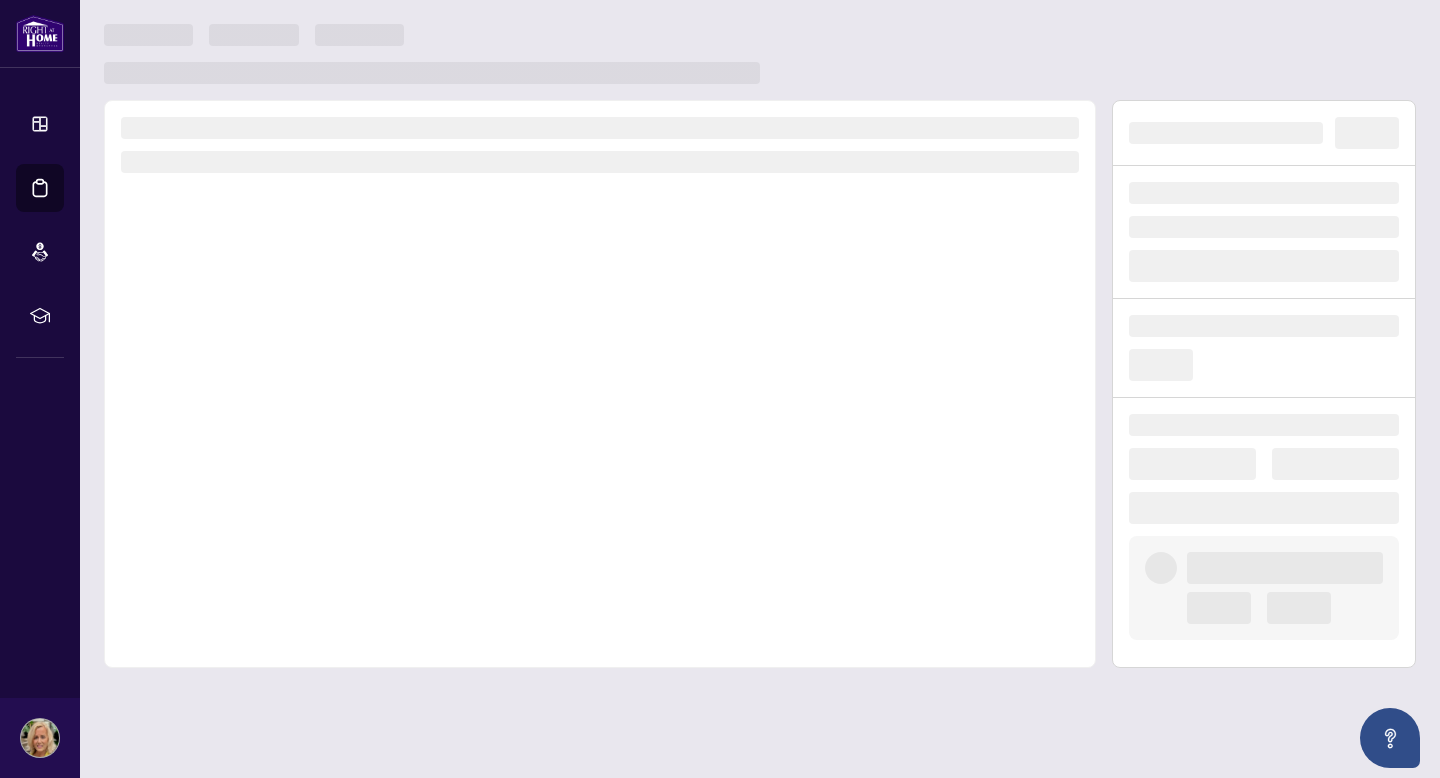scroll, scrollTop: 0, scrollLeft: 0, axis: both 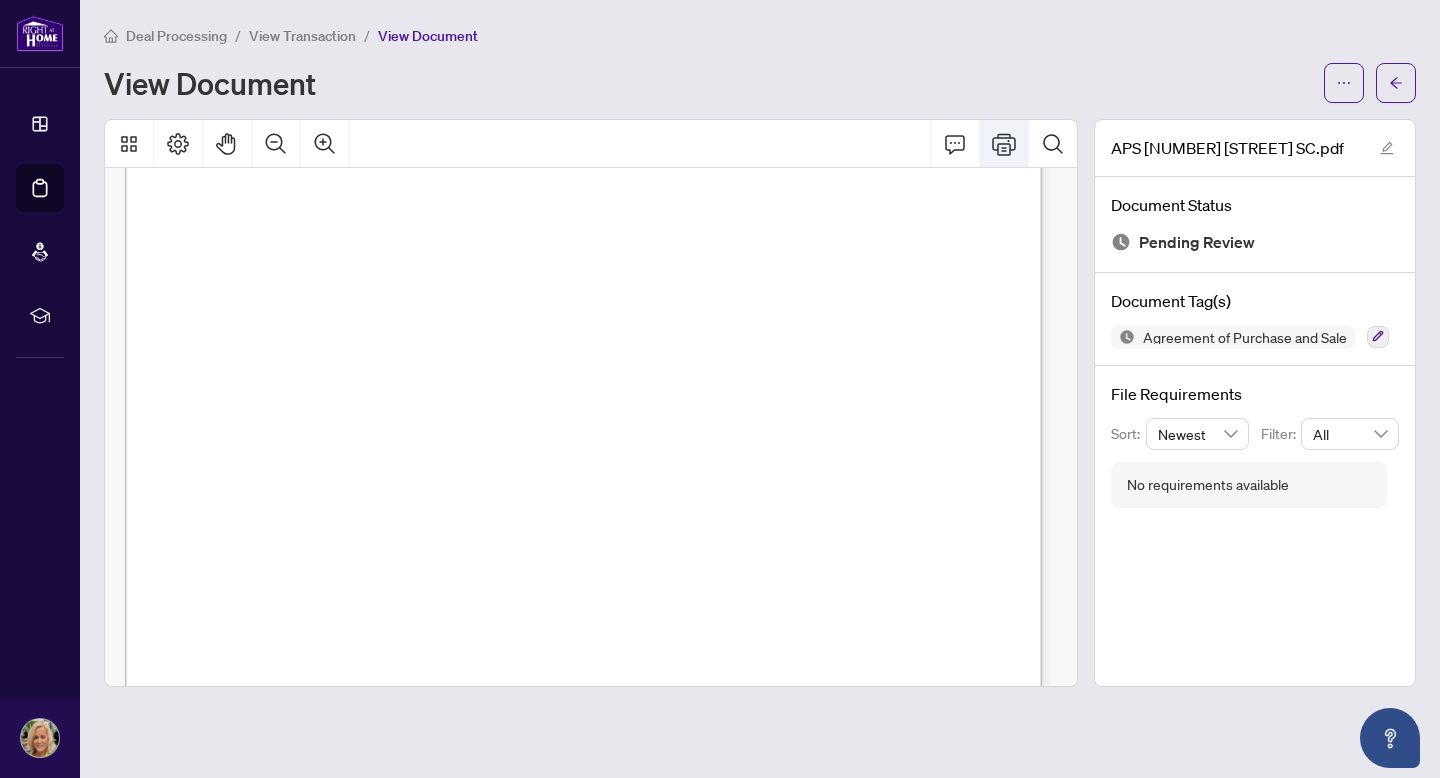 click 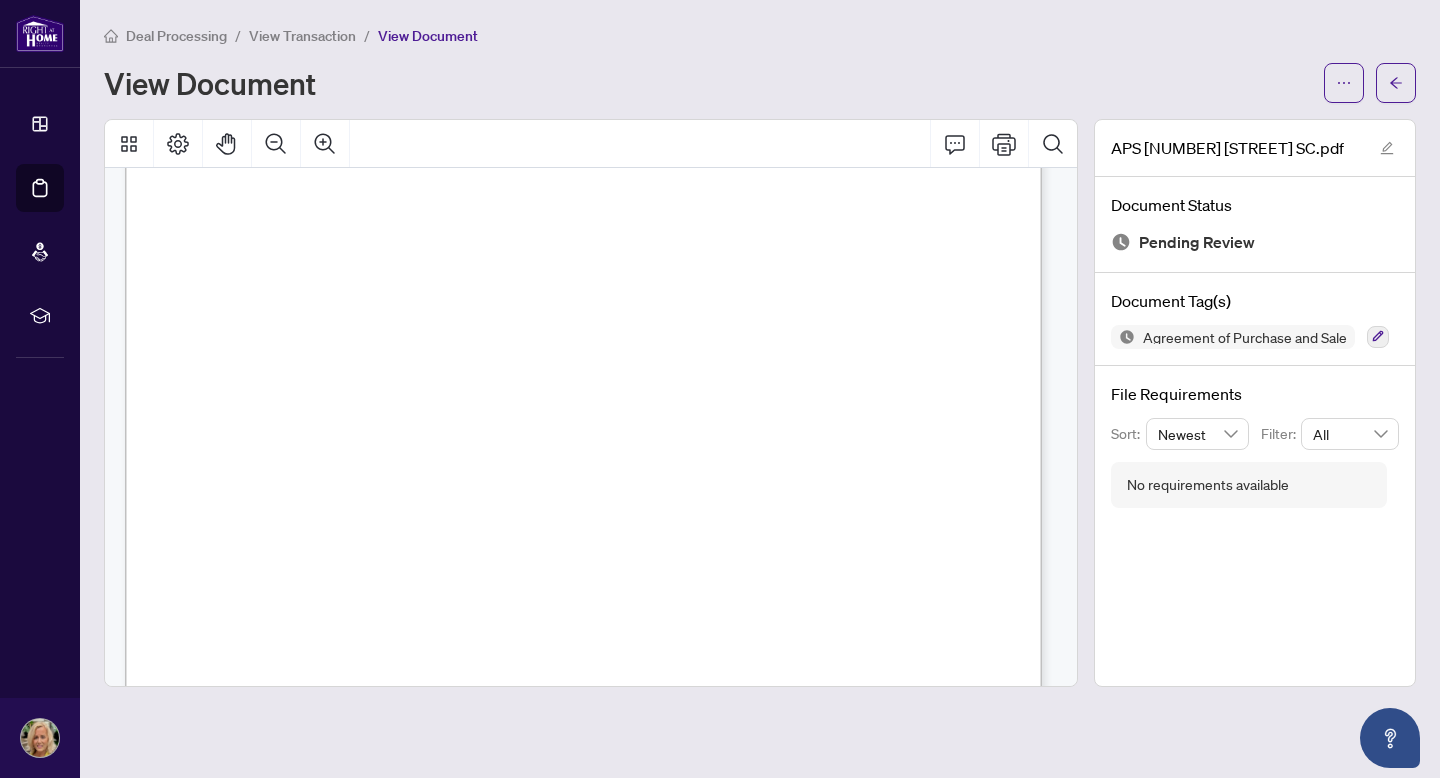 scroll, scrollTop: 0, scrollLeft: 0, axis: both 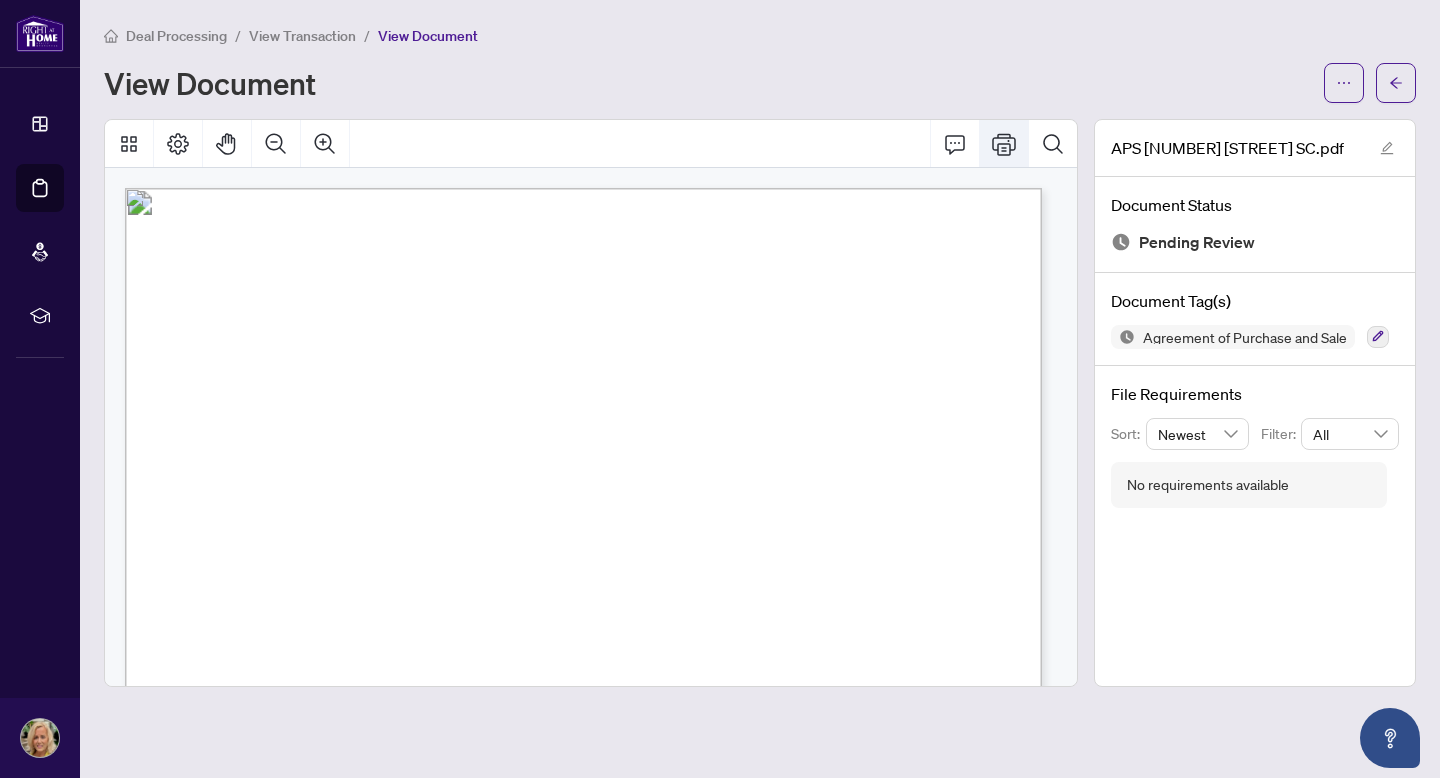 click 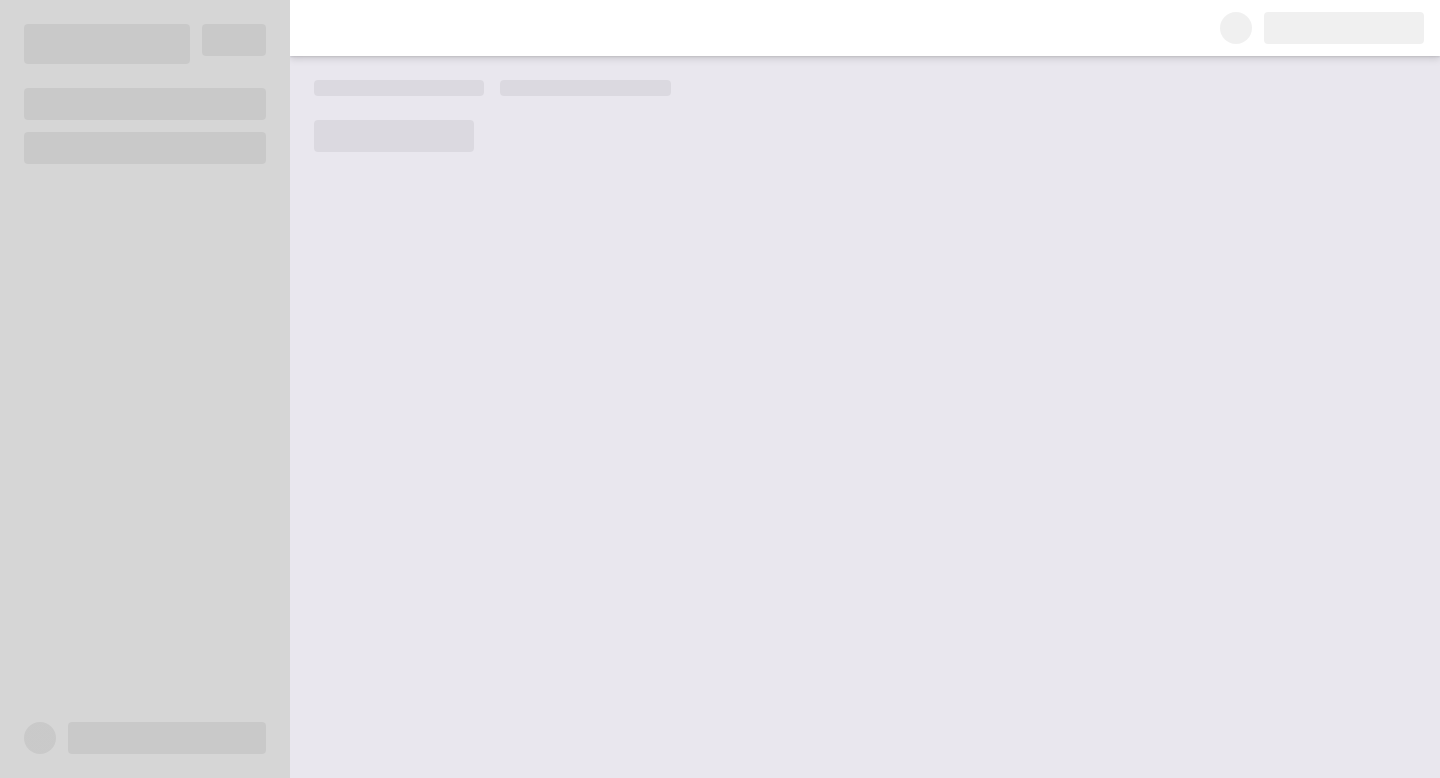 scroll, scrollTop: 0, scrollLeft: 0, axis: both 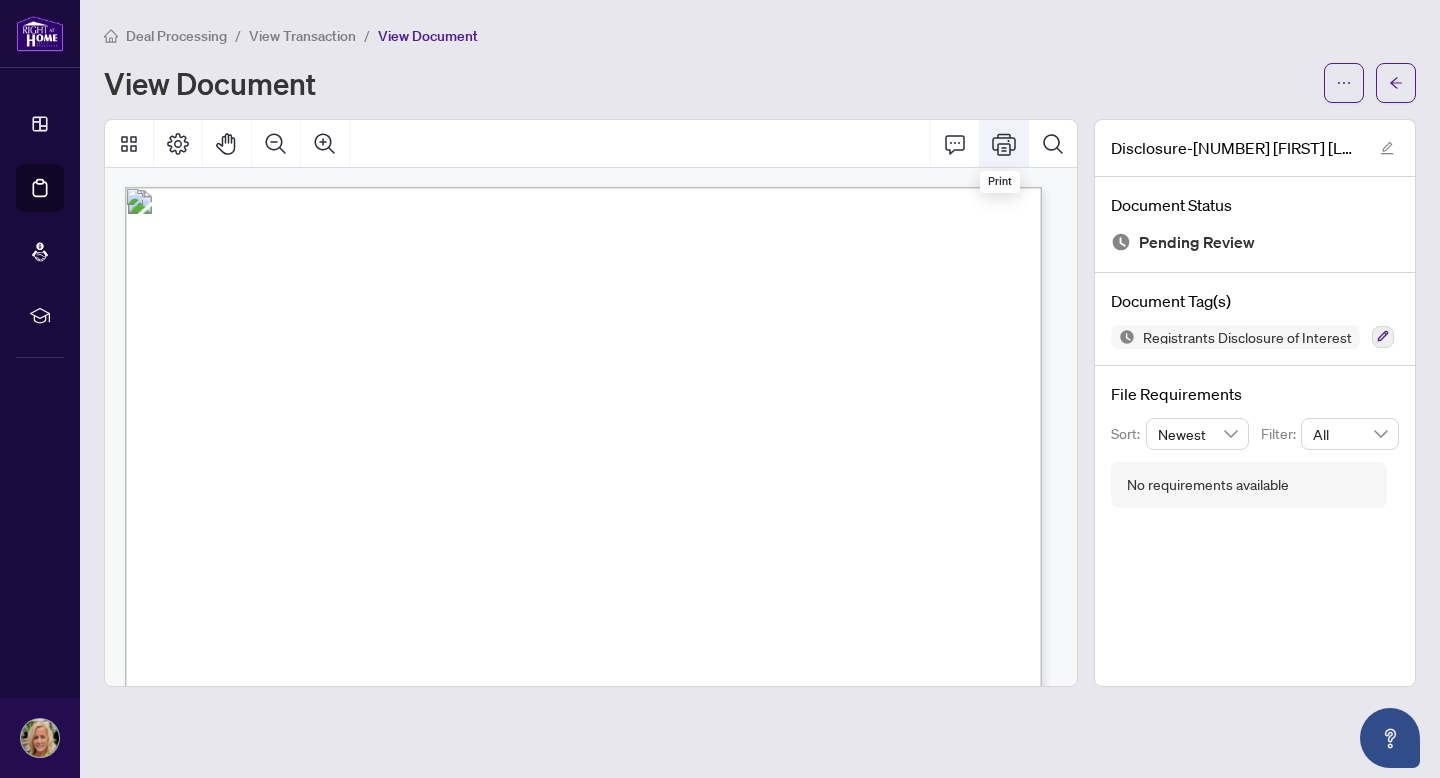 click 